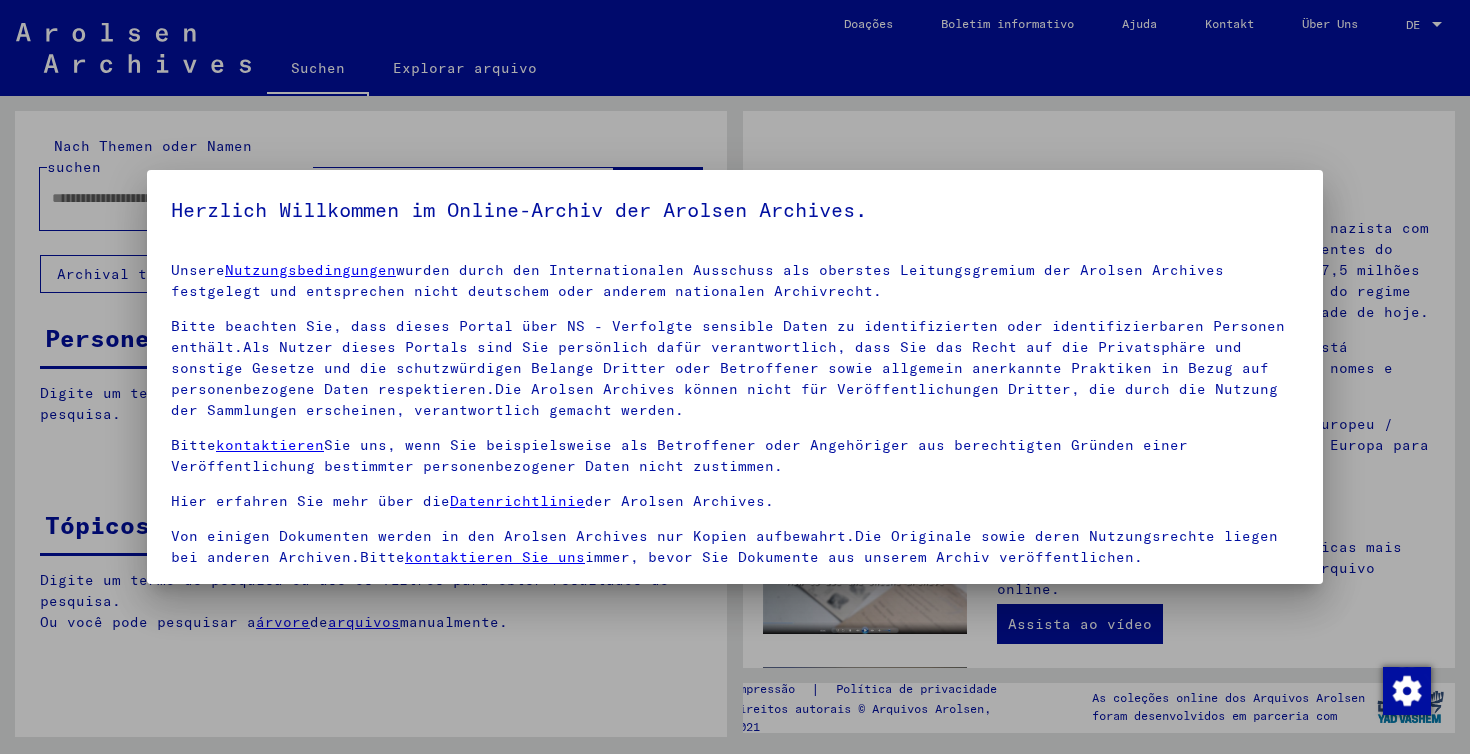 scroll, scrollTop: 0, scrollLeft: 0, axis: both 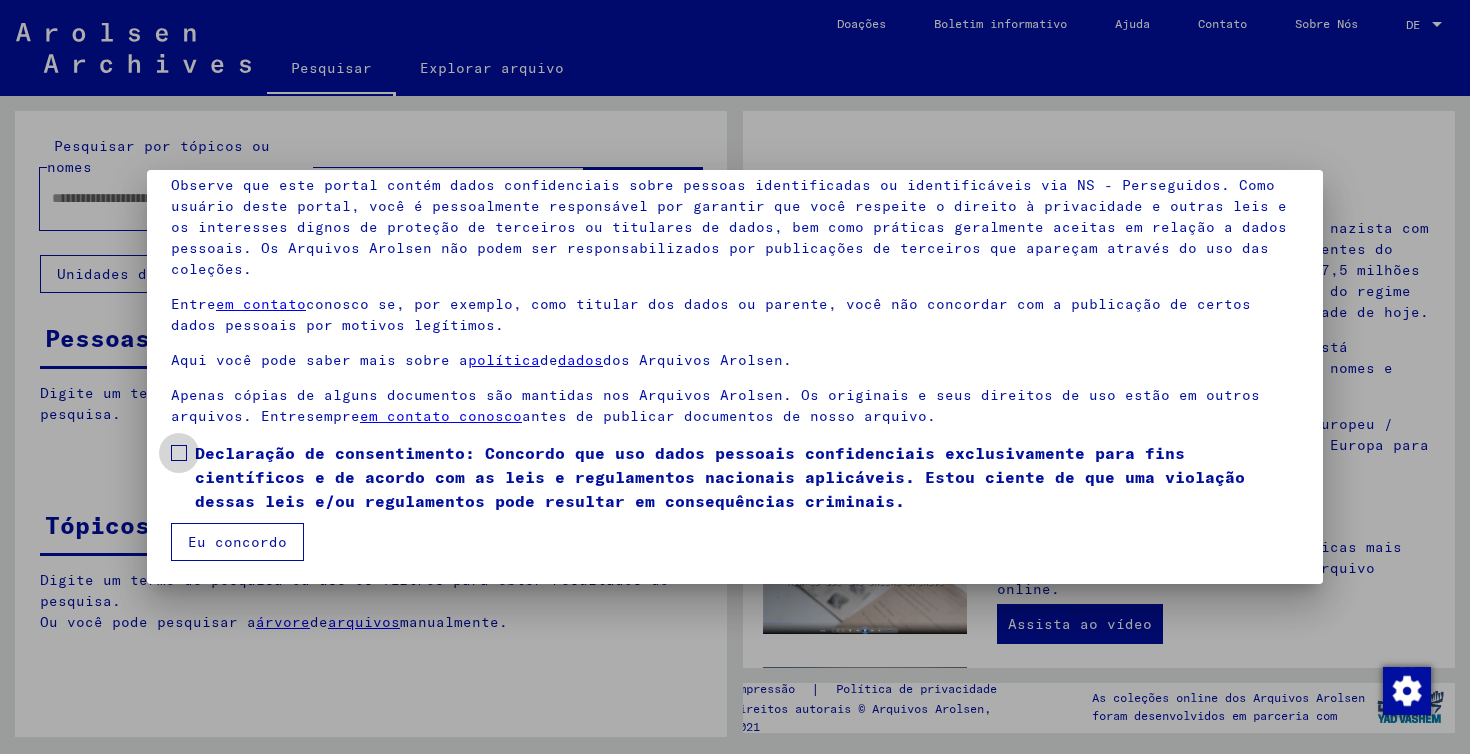 click at bounding box center (179, 453) 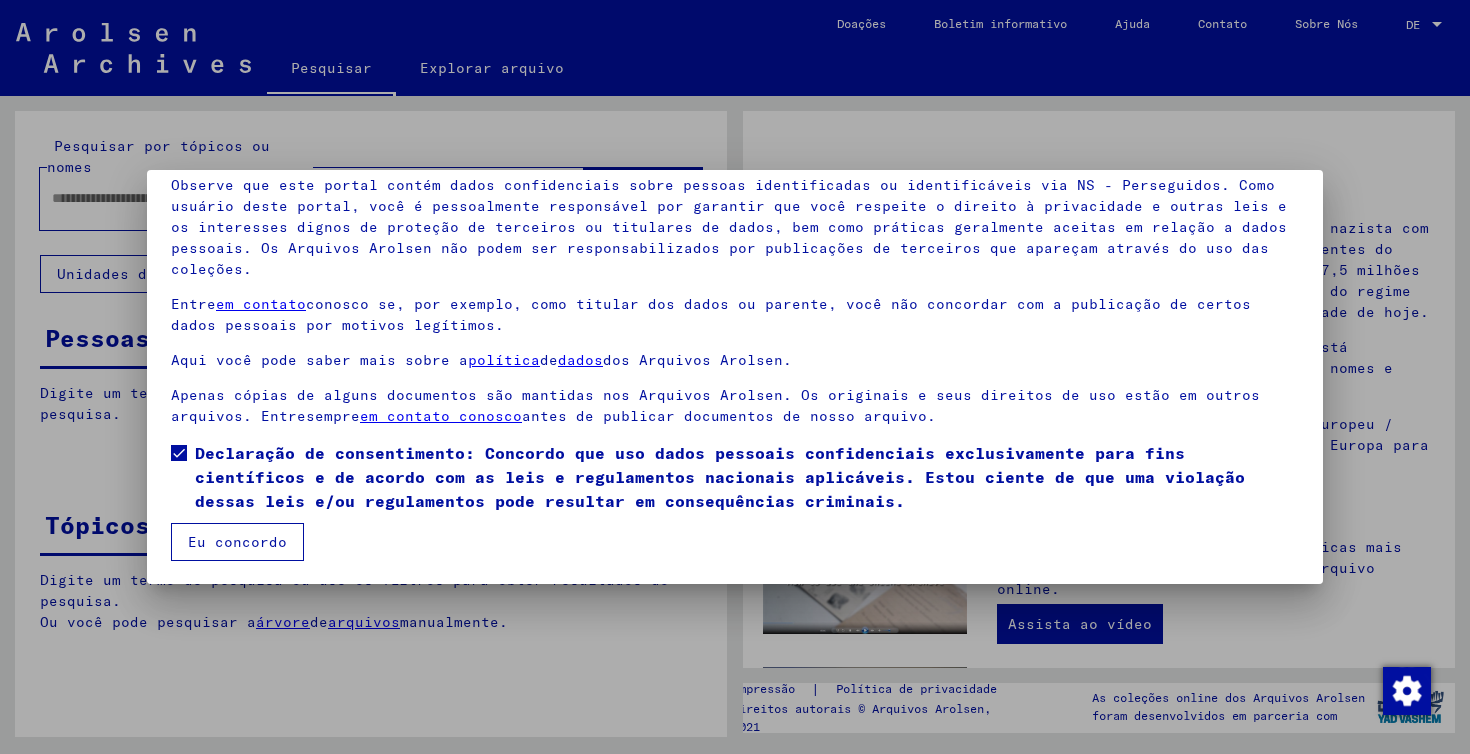 click on "Eu concordo" at bounding box center [237, 542] 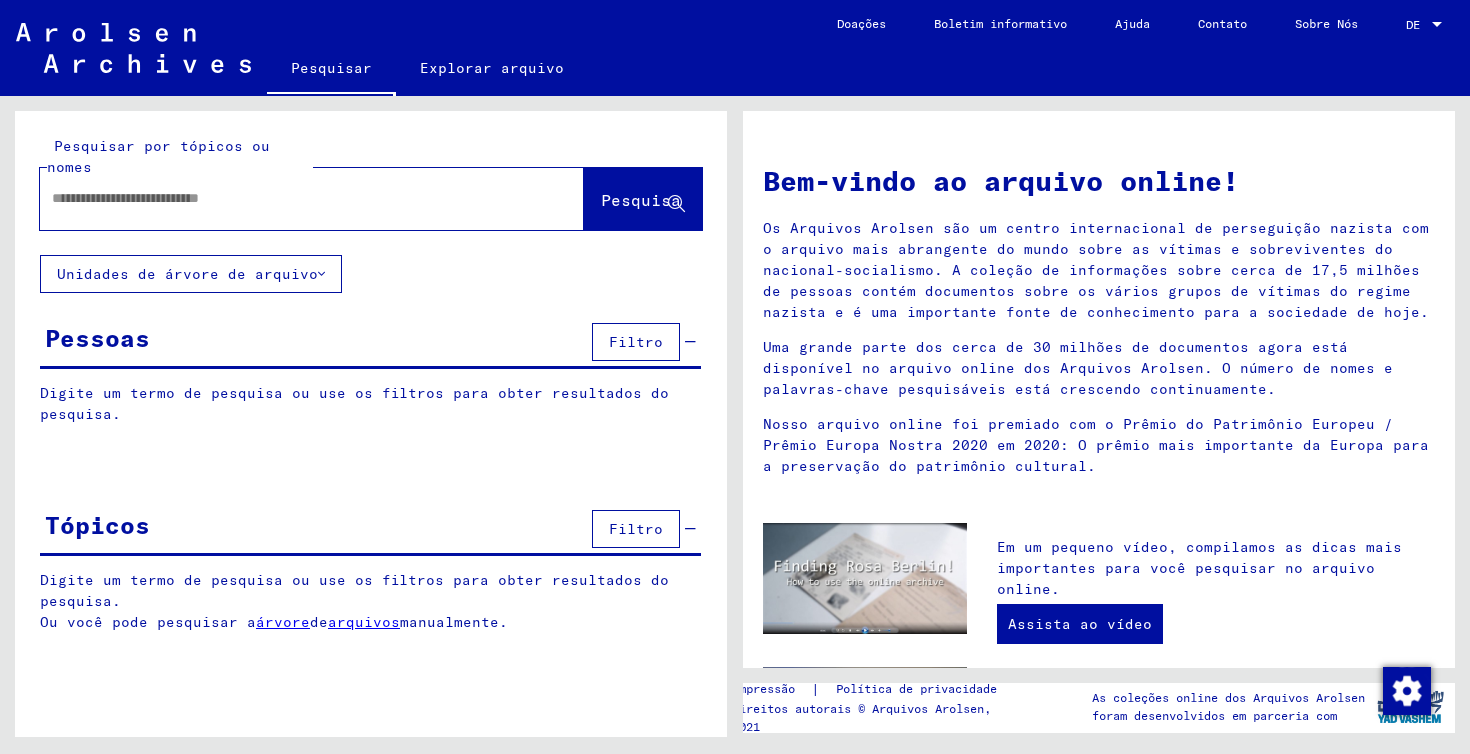 click 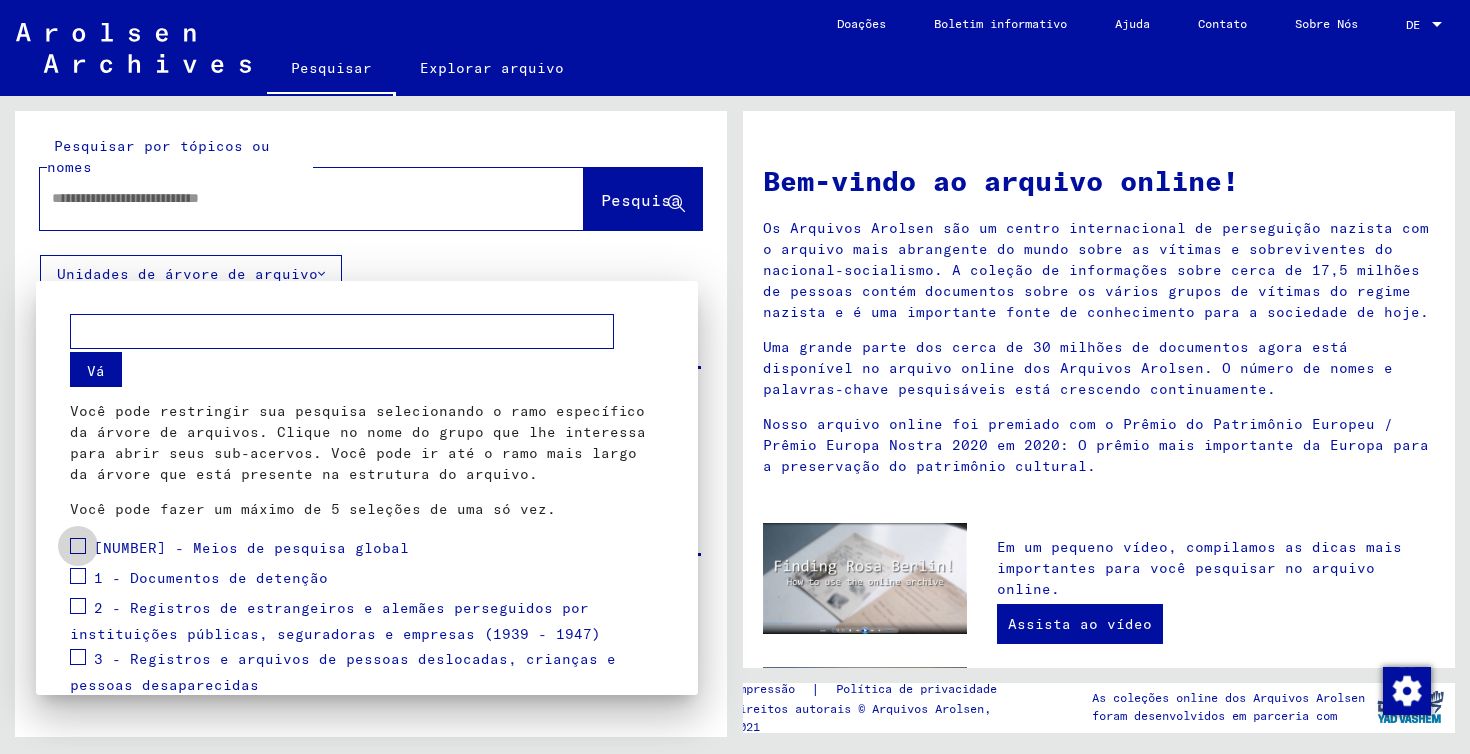click at bounding box center [78, 546] 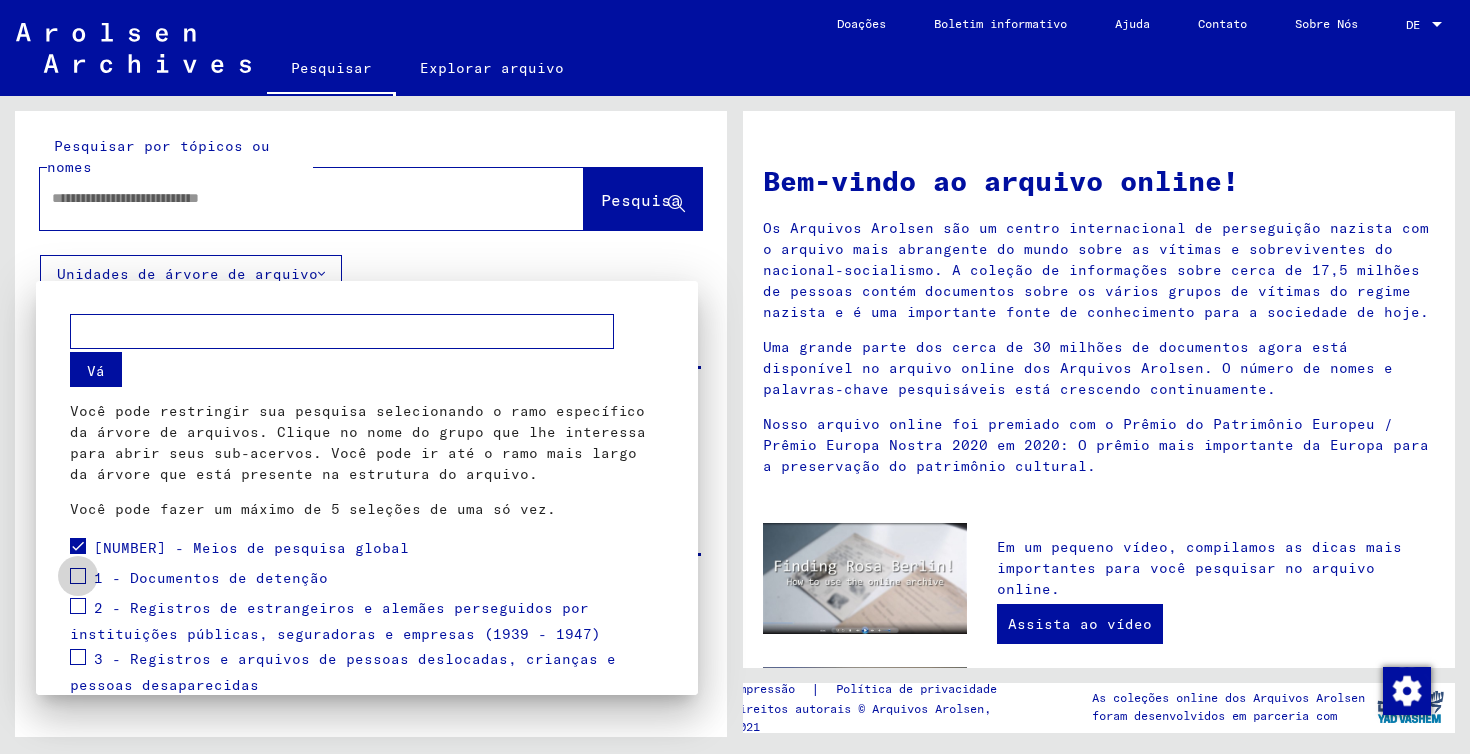 click at bounding box center [78, 576] 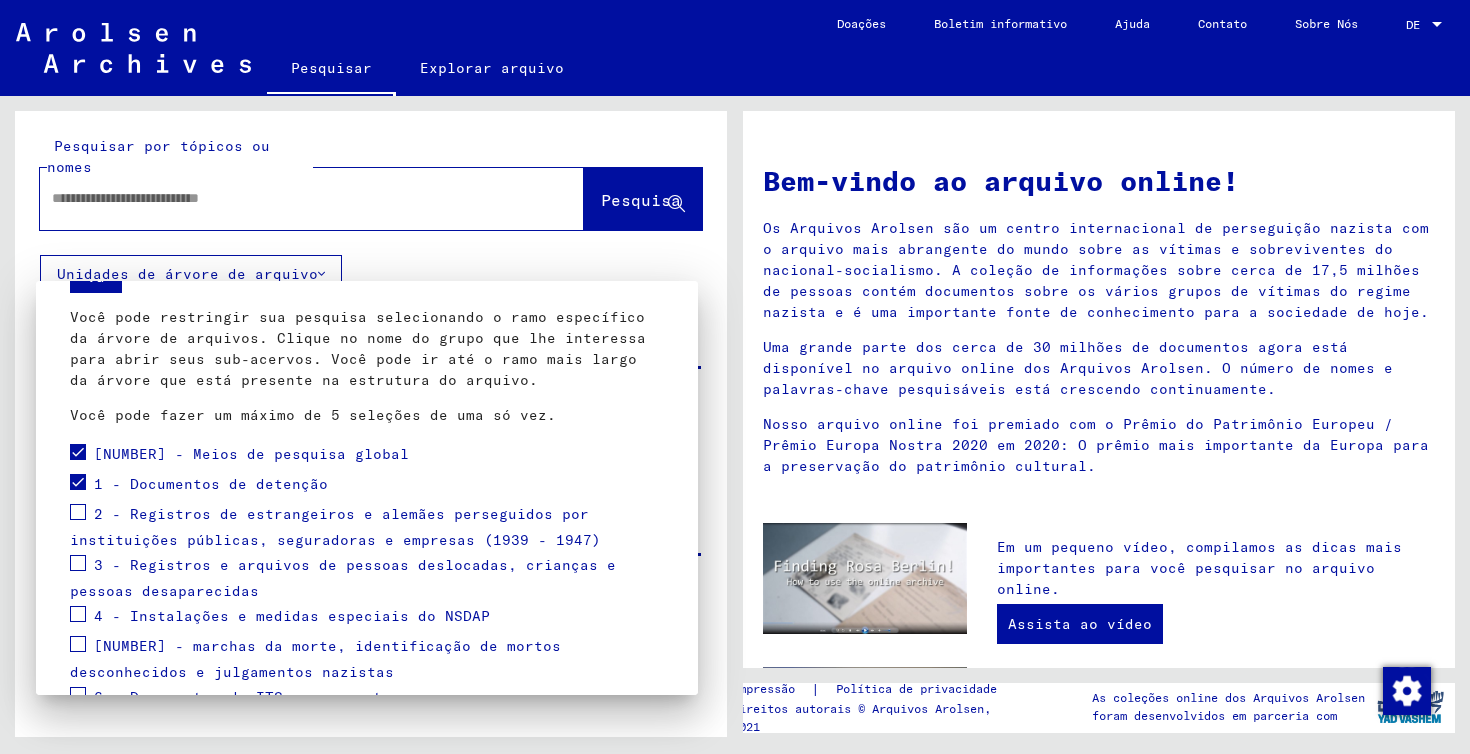 scroll, scrollTop: 93, scrollLeft: 0, axis: vertical 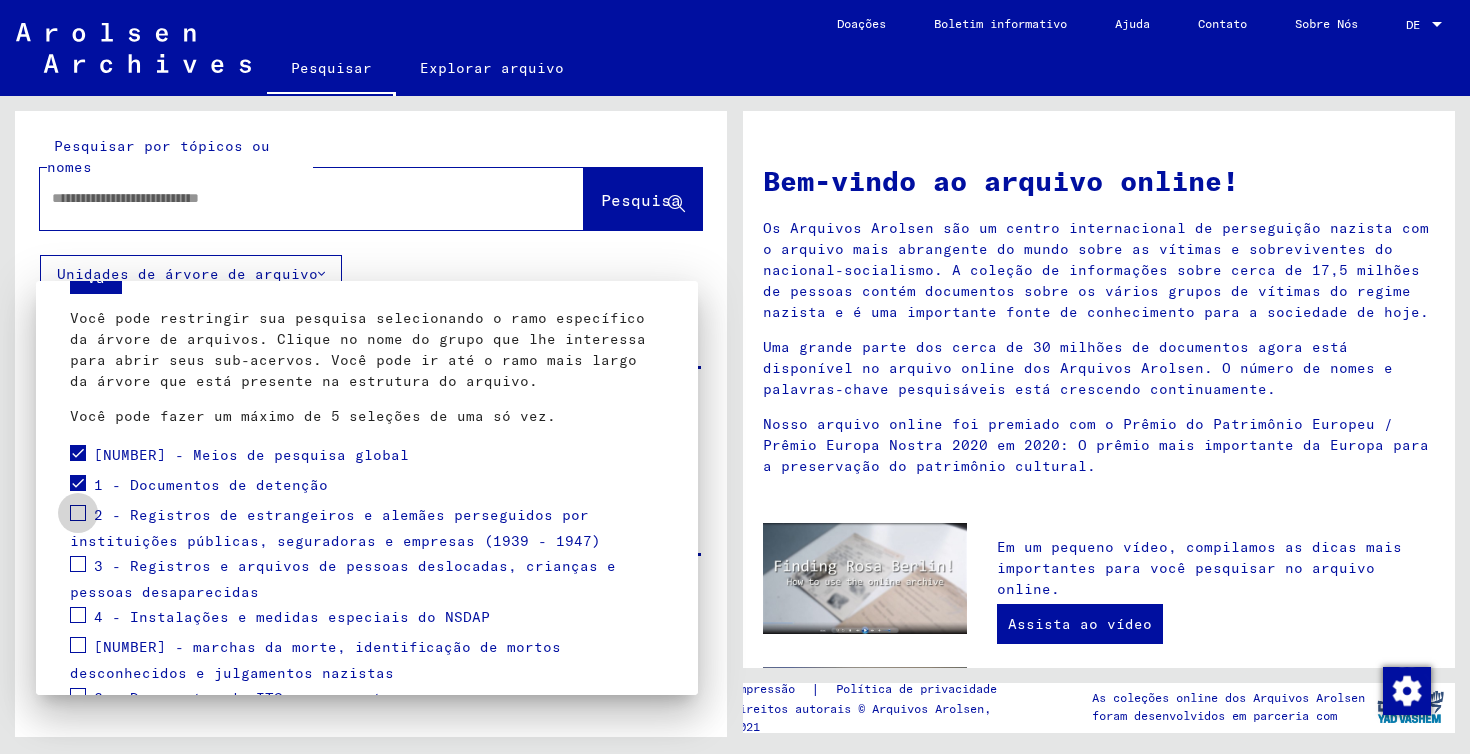 click at bounding box center (78, 513) 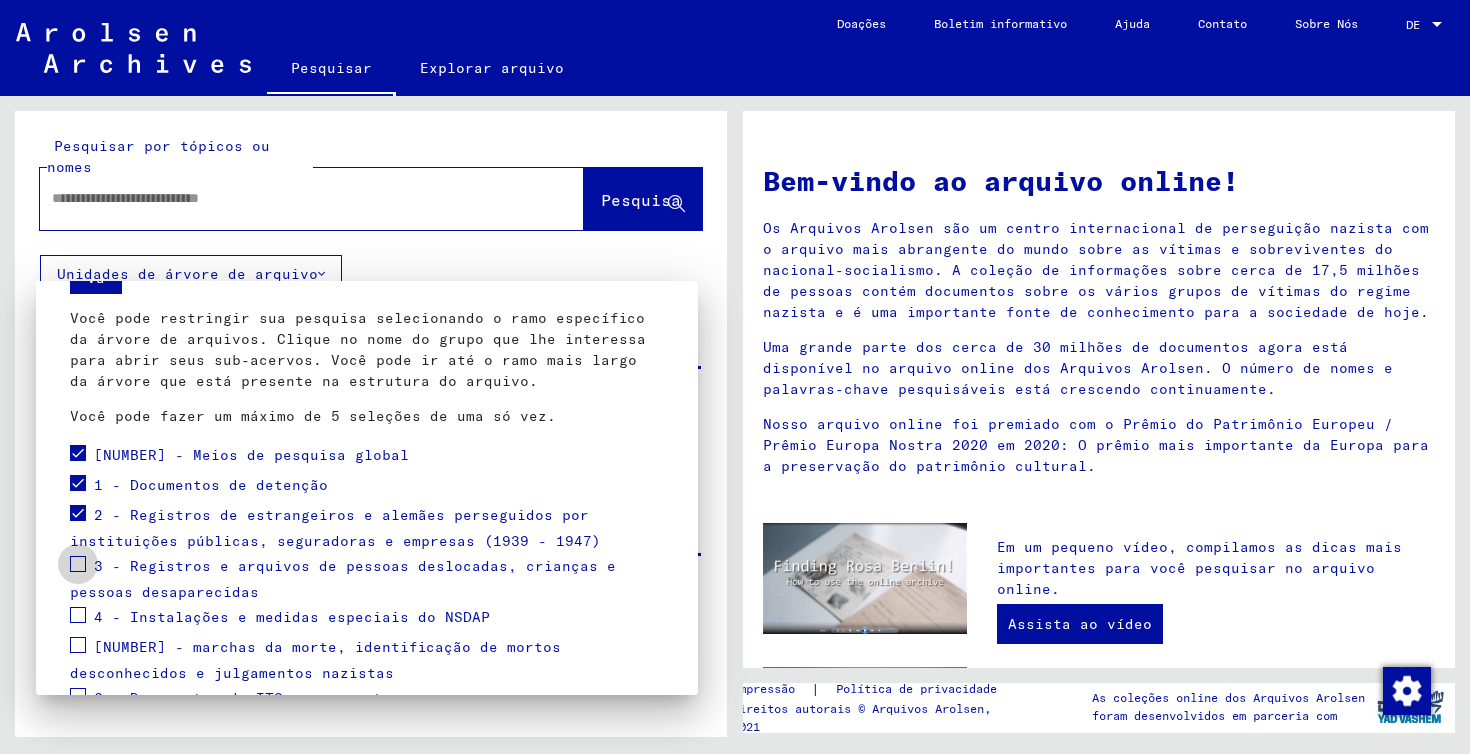 click at bounding box center (78, 564) 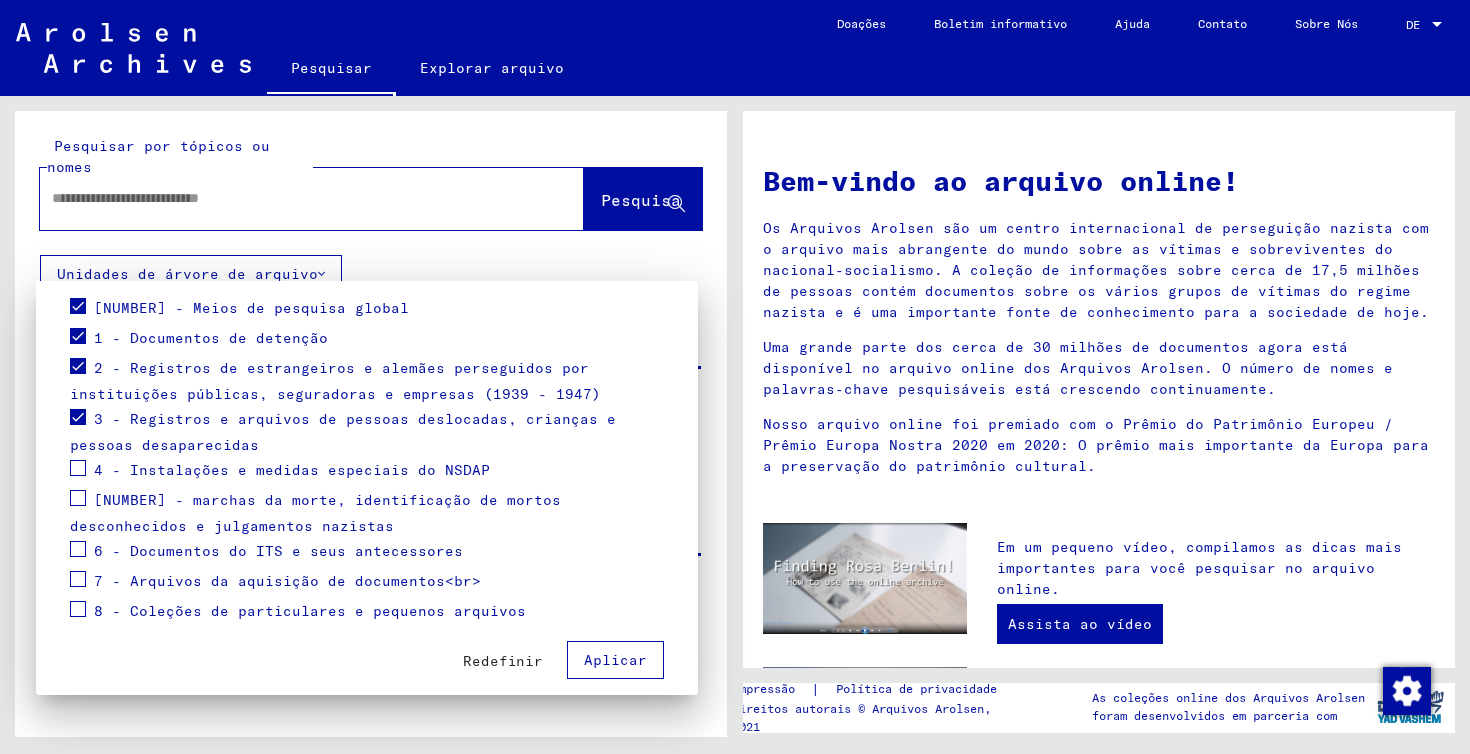 scroll, scrollTop: 246, scrollLeft: 0, axis: vertical 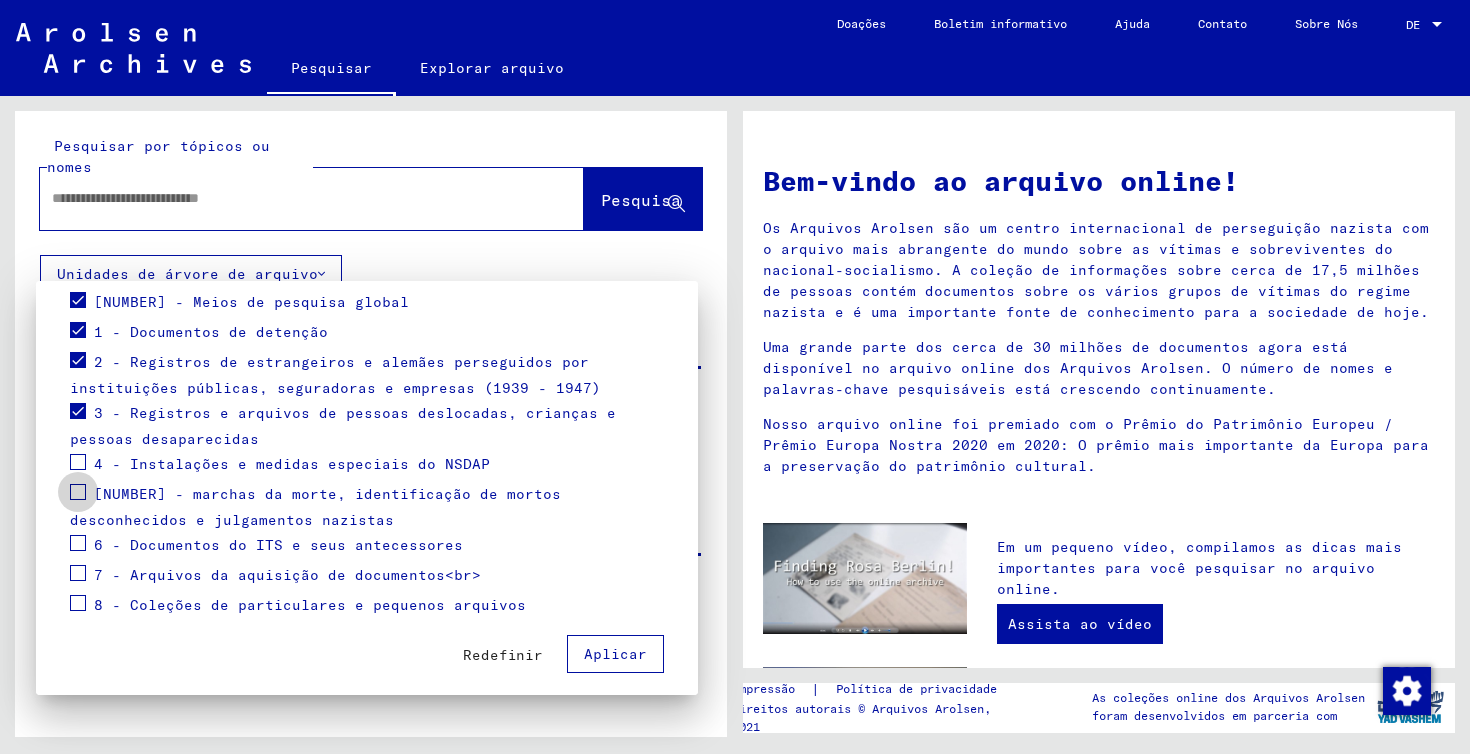 click at bounding box center (78, 492) 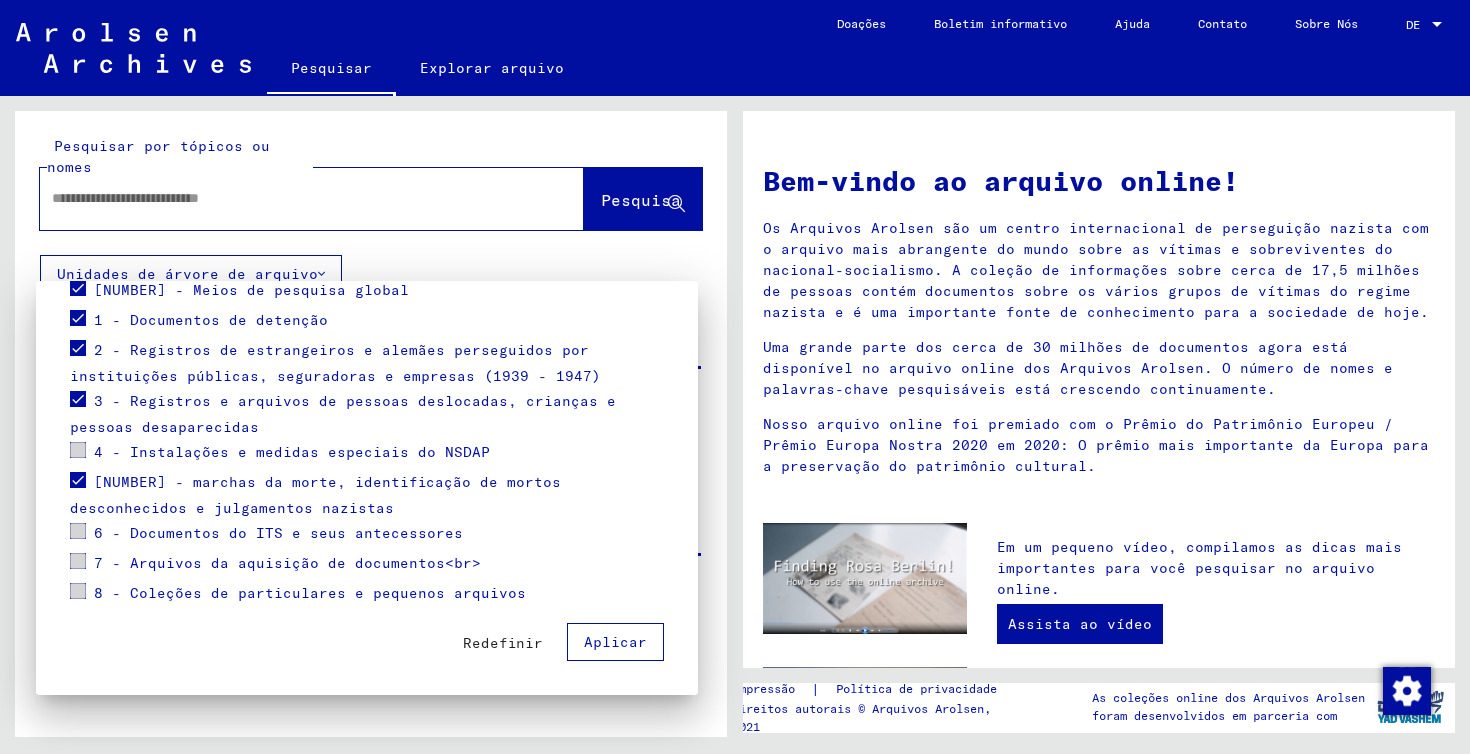 scroll, scrollTop: 258, scrollLeft: 0, axis: vertical 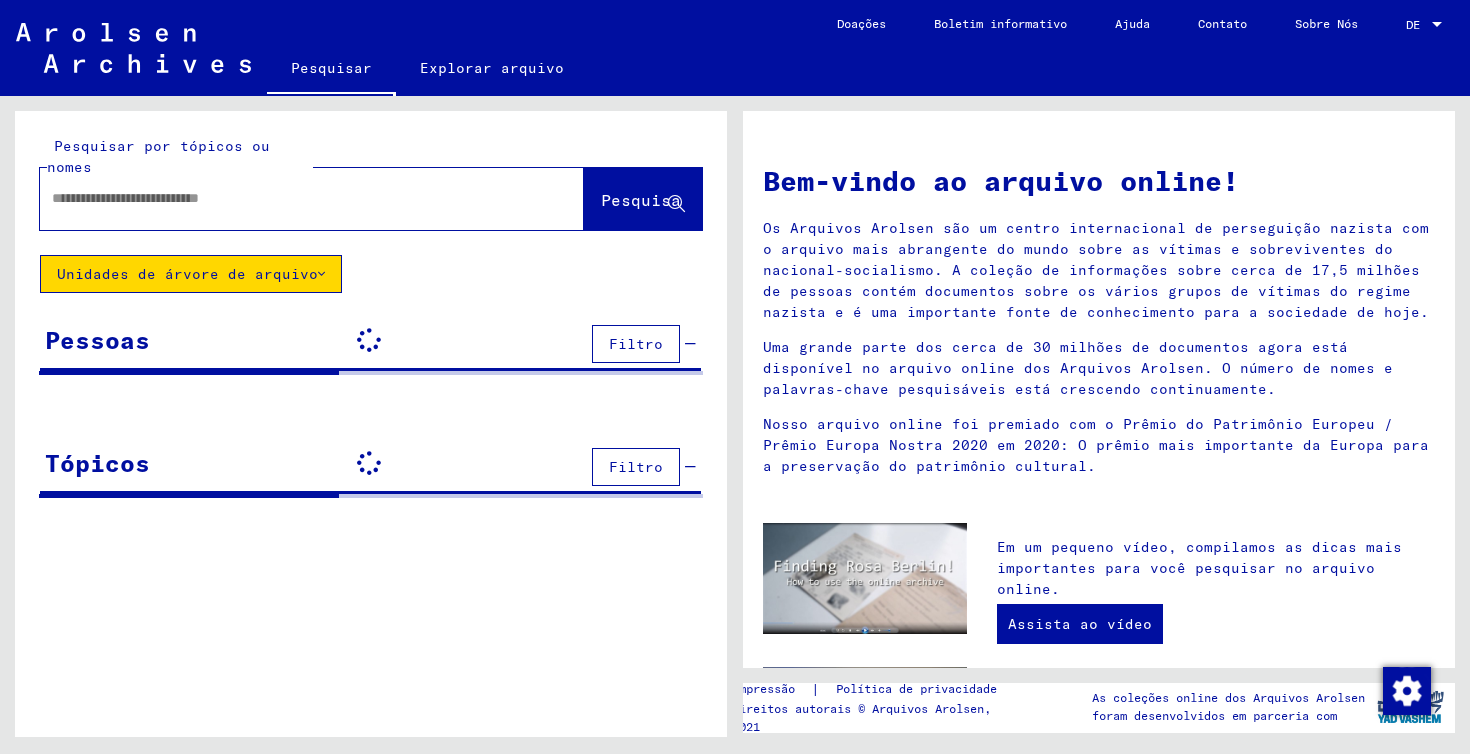 click at bounding box center [288, 198] 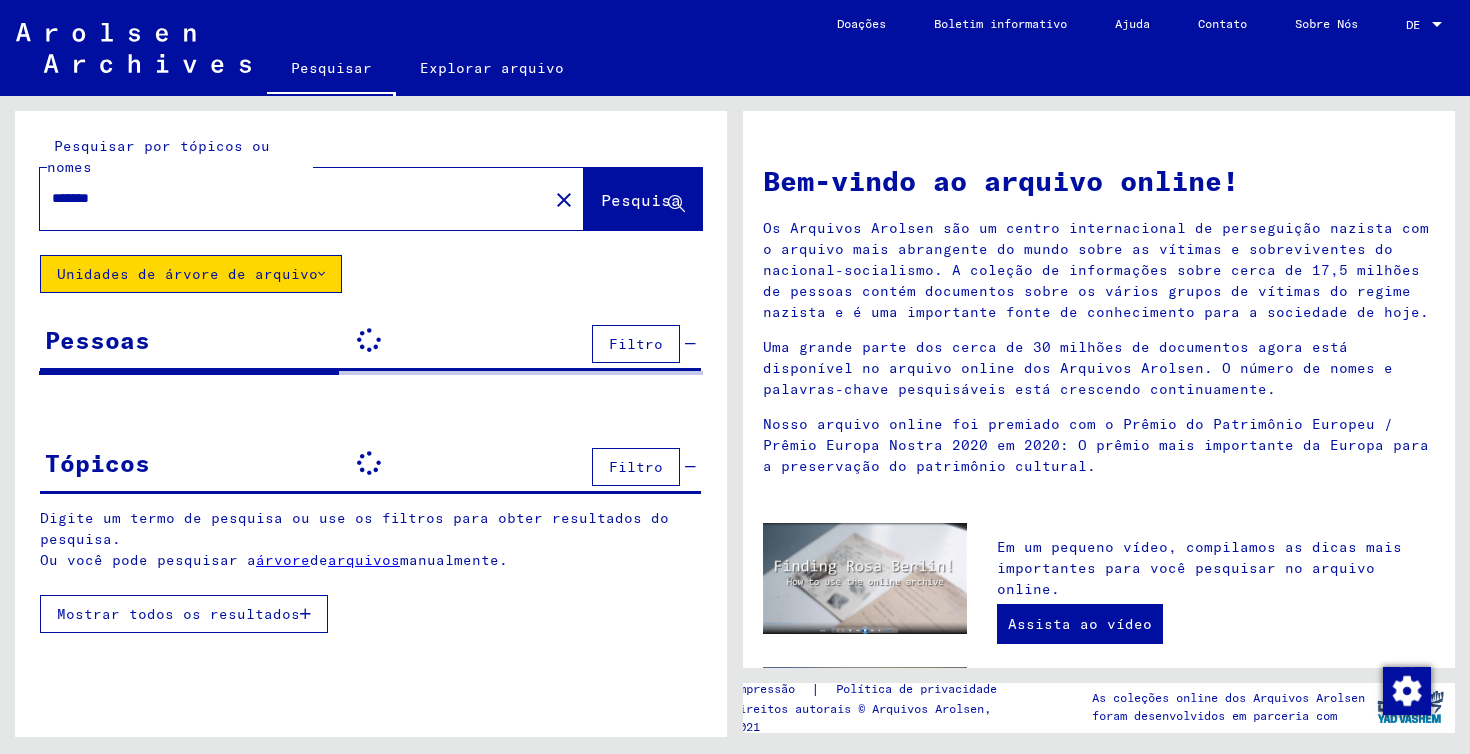 scroll, scrollTop: 0, scrollLeft: 0, axis: both 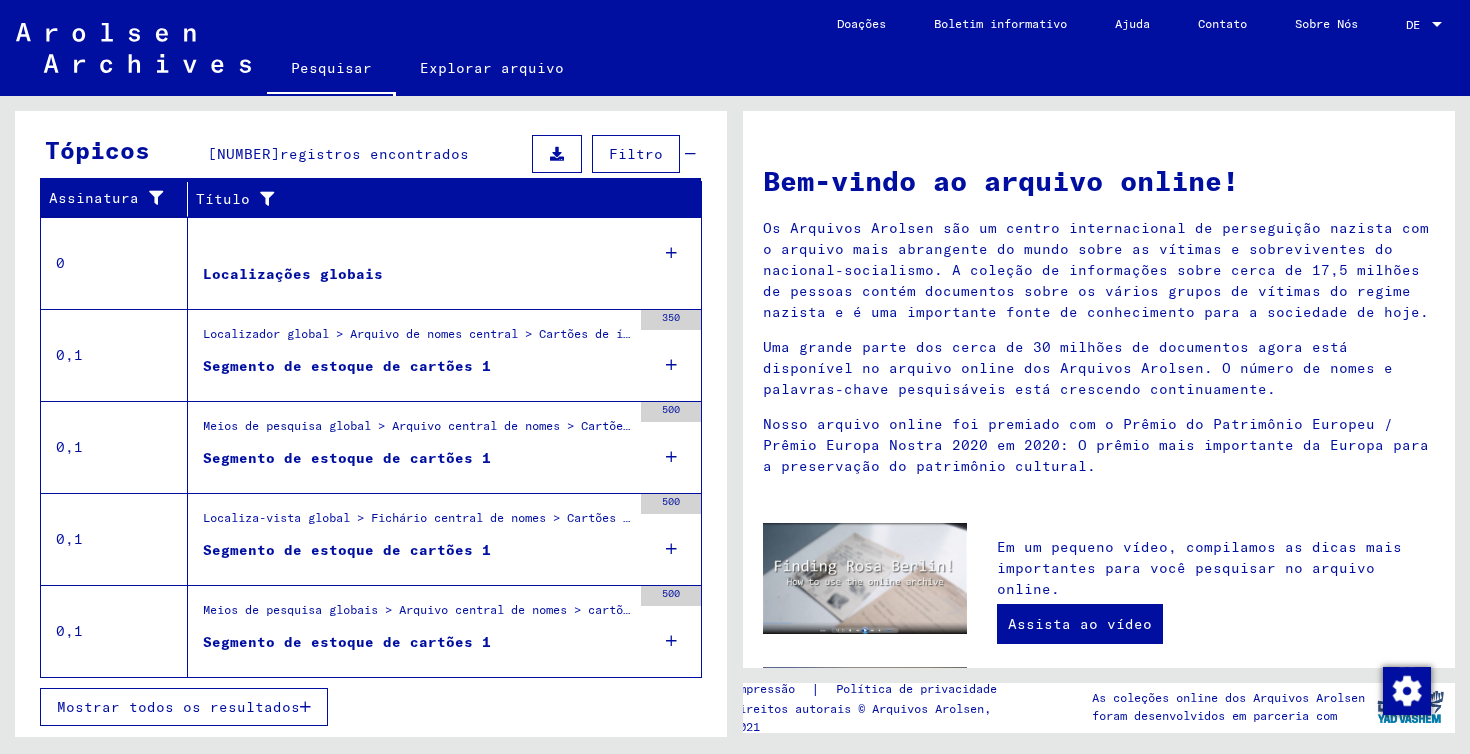 type on "*******" 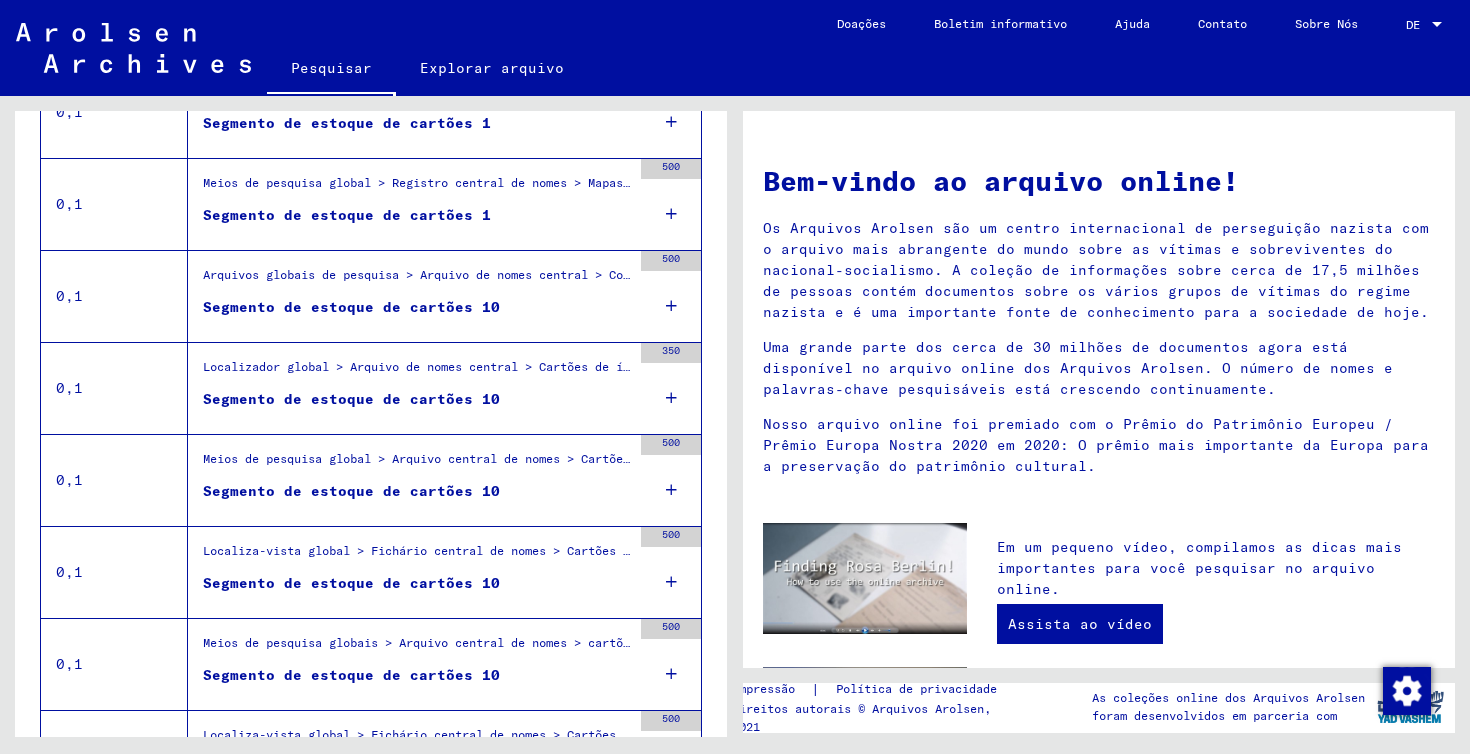 scroll, scrollTop: 917, scrollLeft: 0, axis: vertical 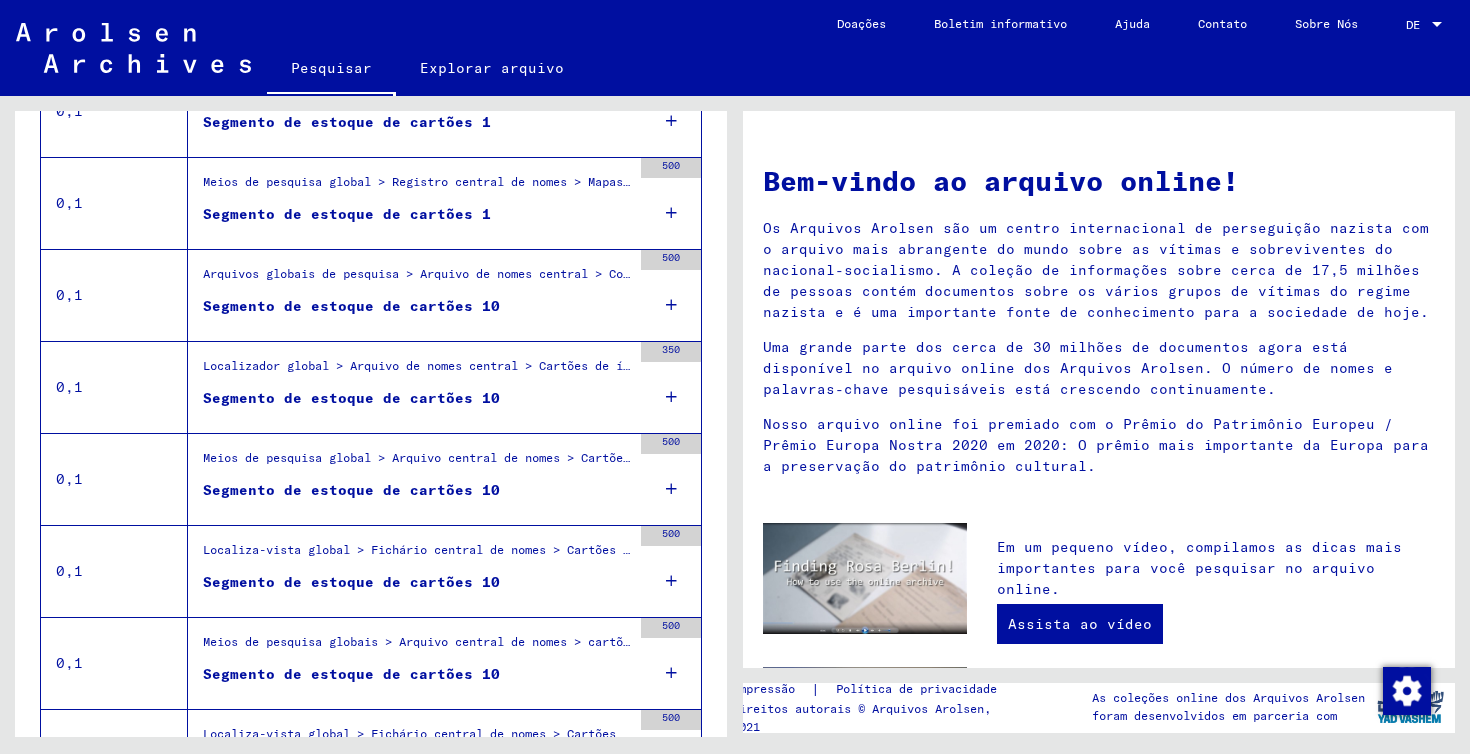 click on "Segmento de estoque de cartões 10" at bounding box center [351, 582] 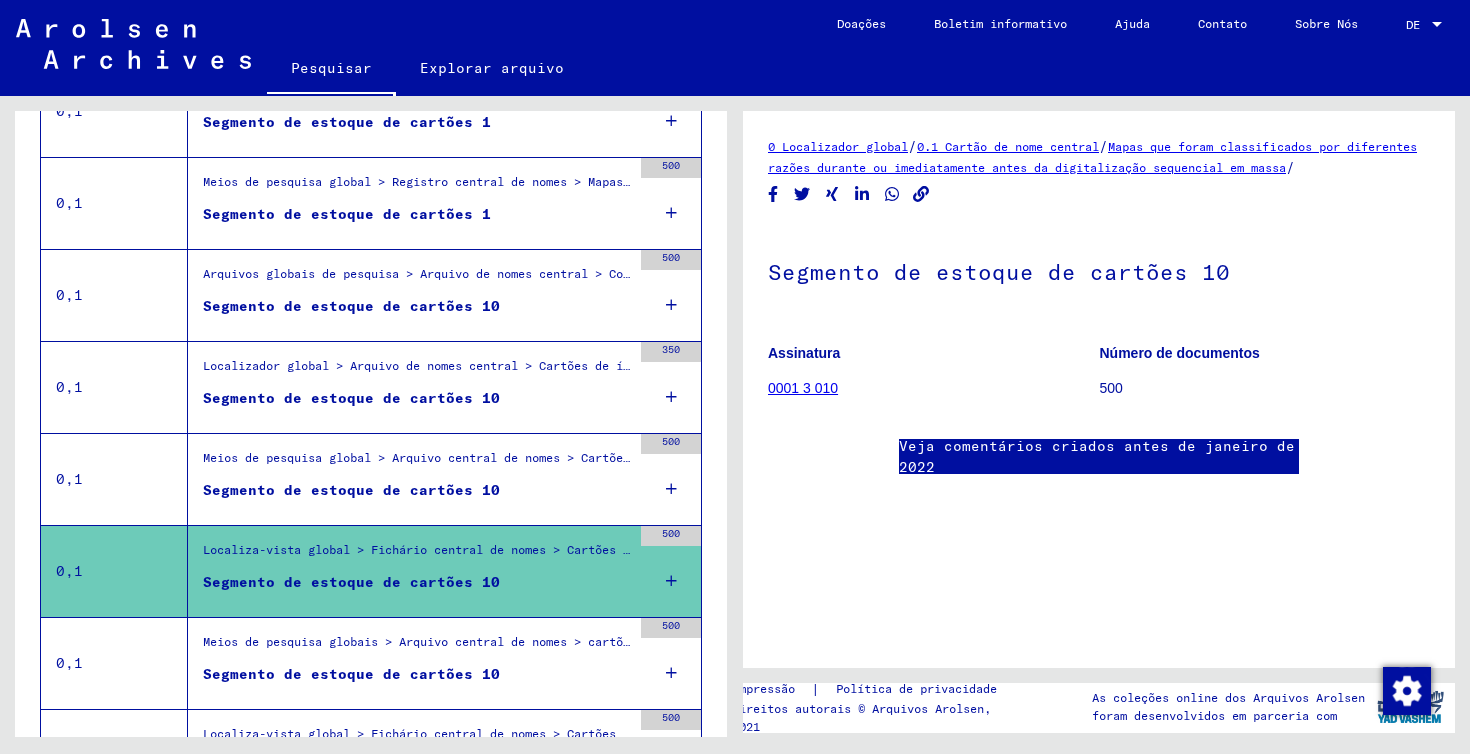 scroll, scrollTop: 508, scrollLeft: 0, axis: vertical 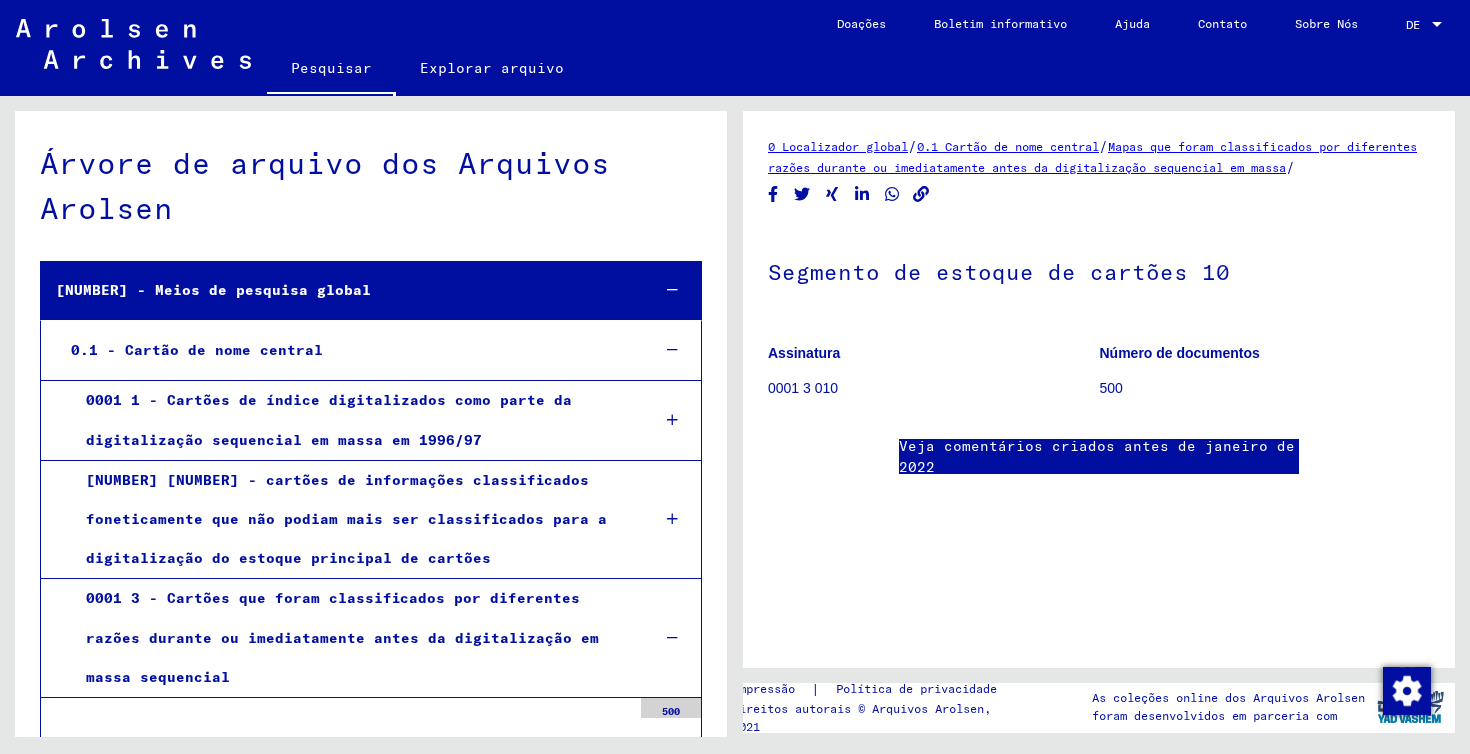 click on "0.1 - Cartão de nome central" at bounding box center [344, 350] 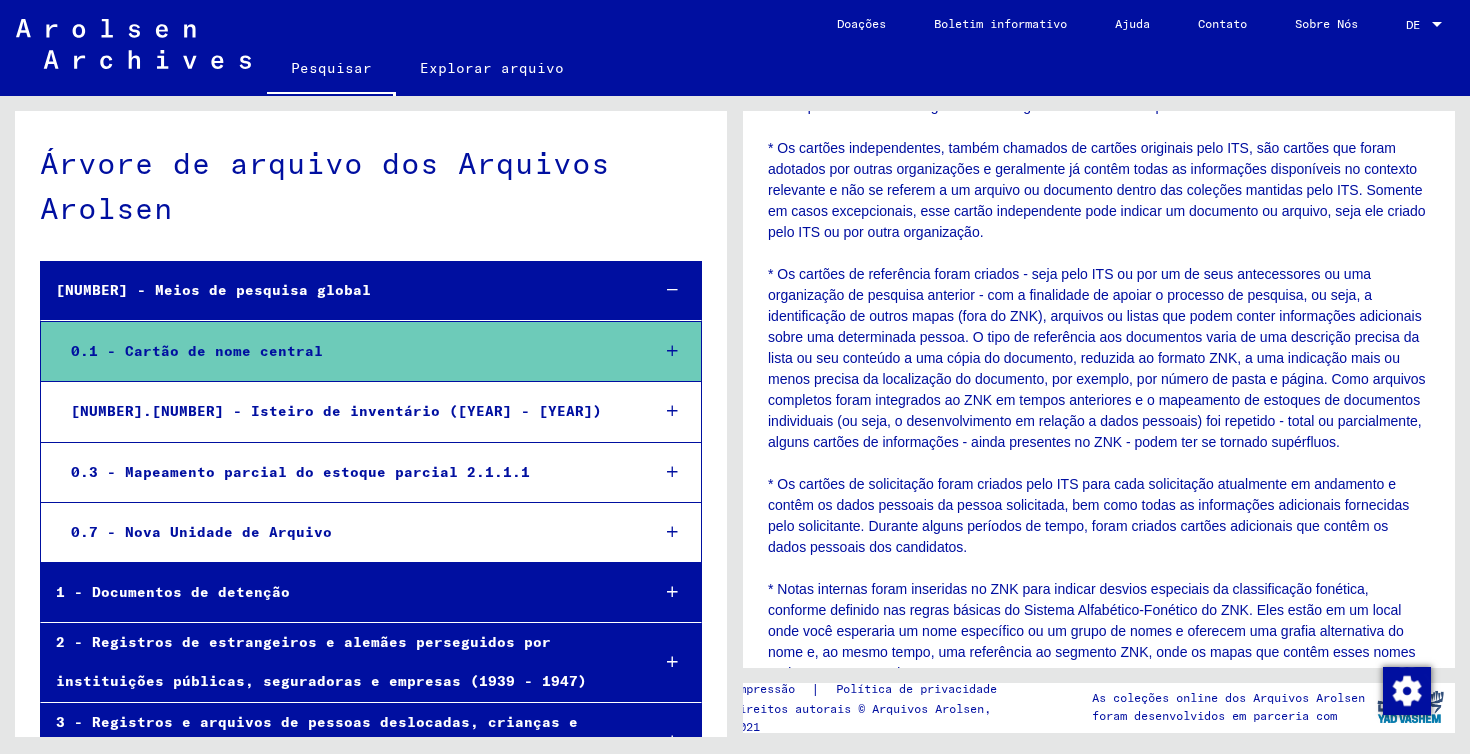 click on "[NUMBER].[NUMBER] - Isteiro de inventário ([YEAR] - [YEAR])" at bounding box center [344, 411] 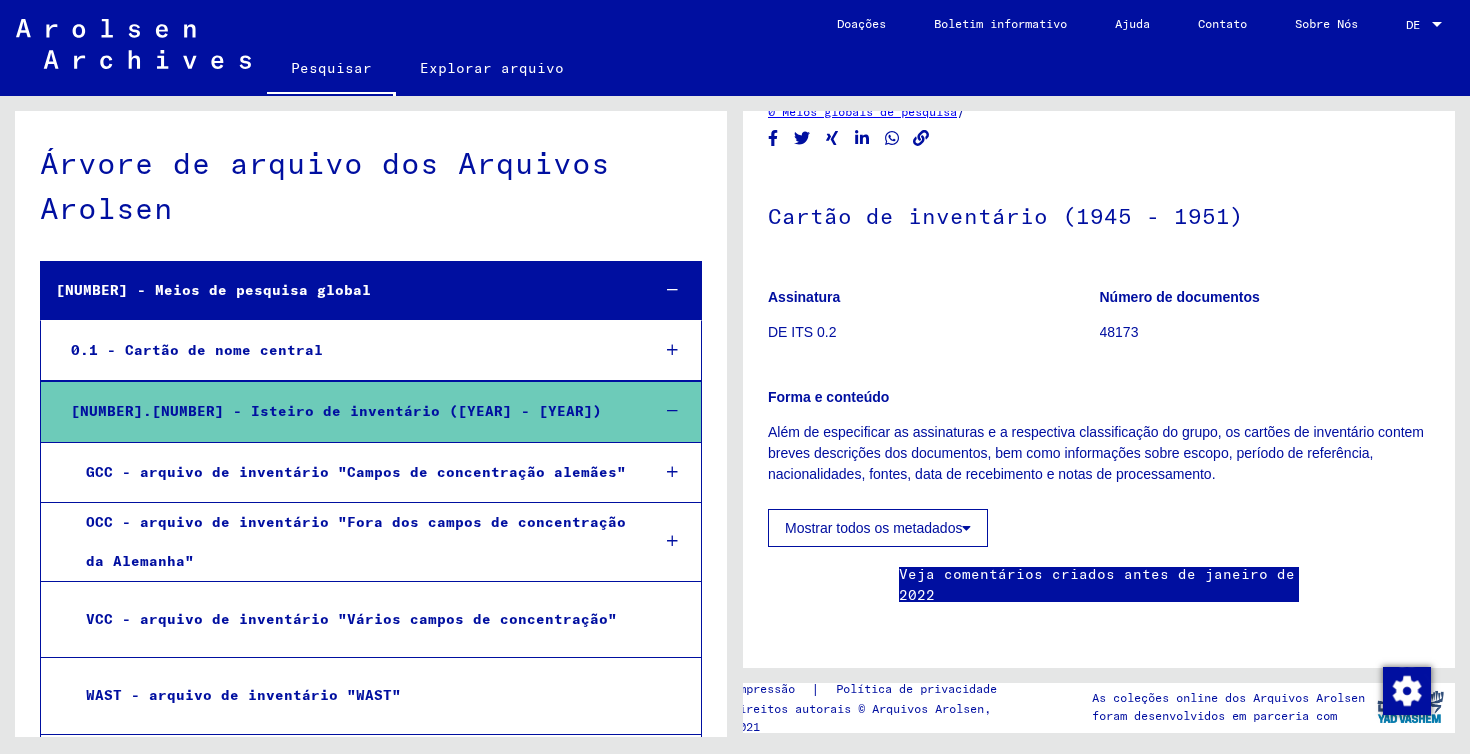 scroll, scrollTop: 138, scrollLeft: 0, axis: vertical 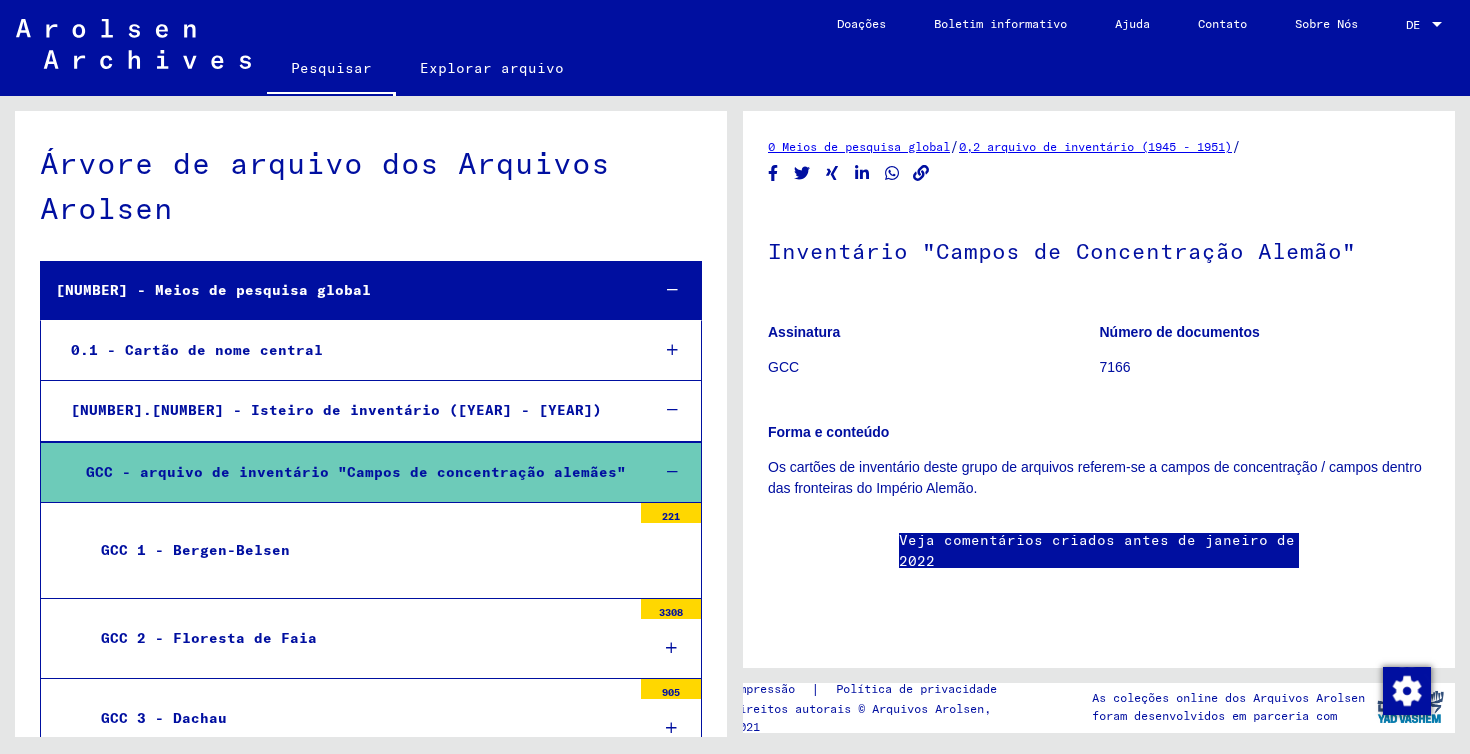 click on "7166" 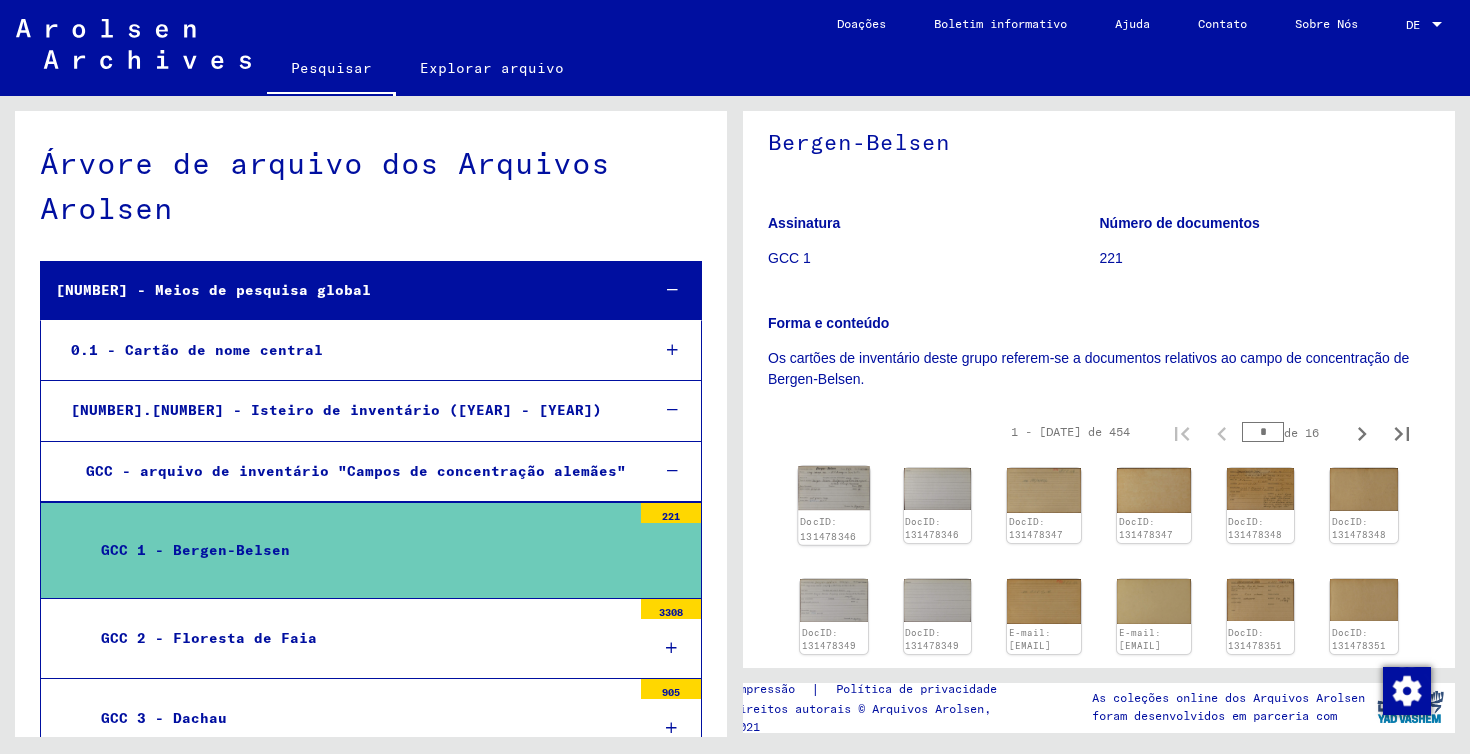 click 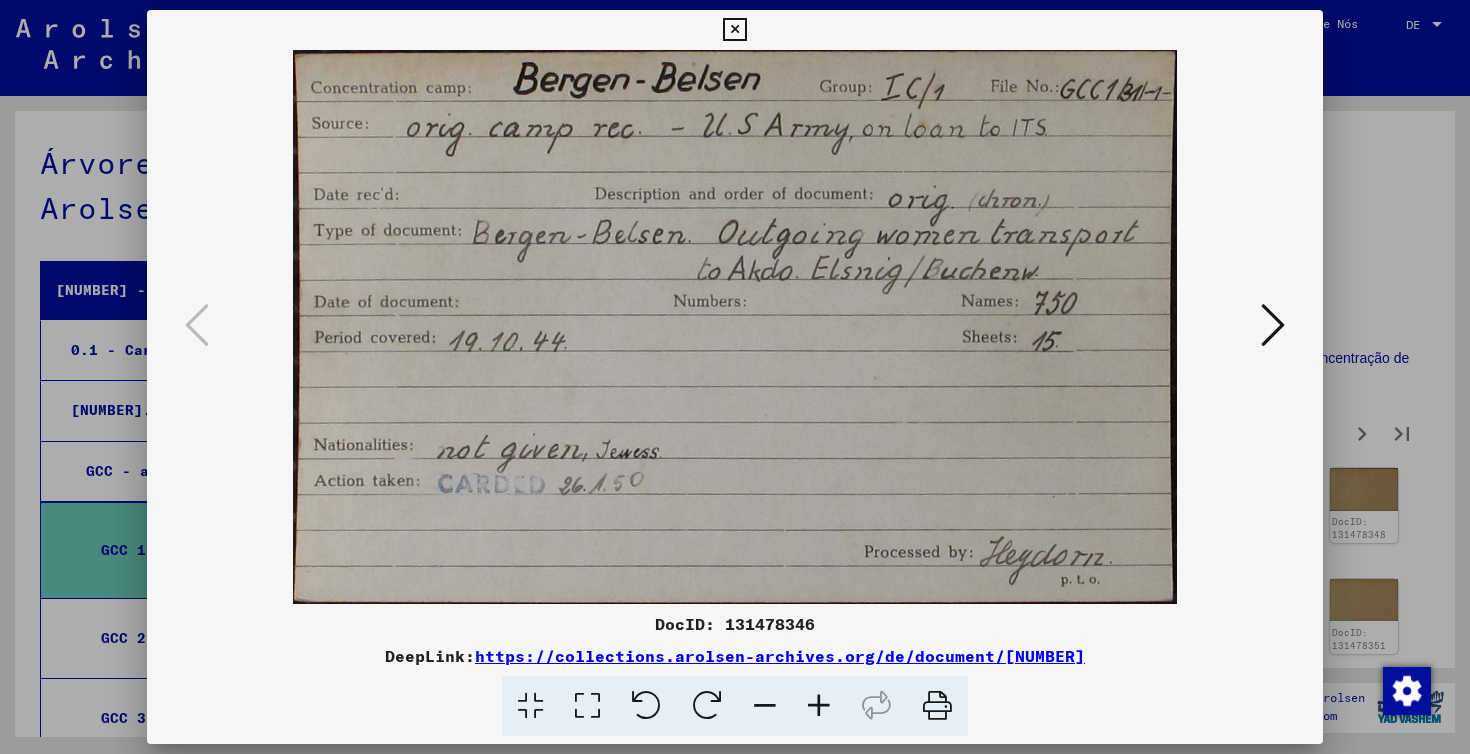 click at bounding box center (735, 327) 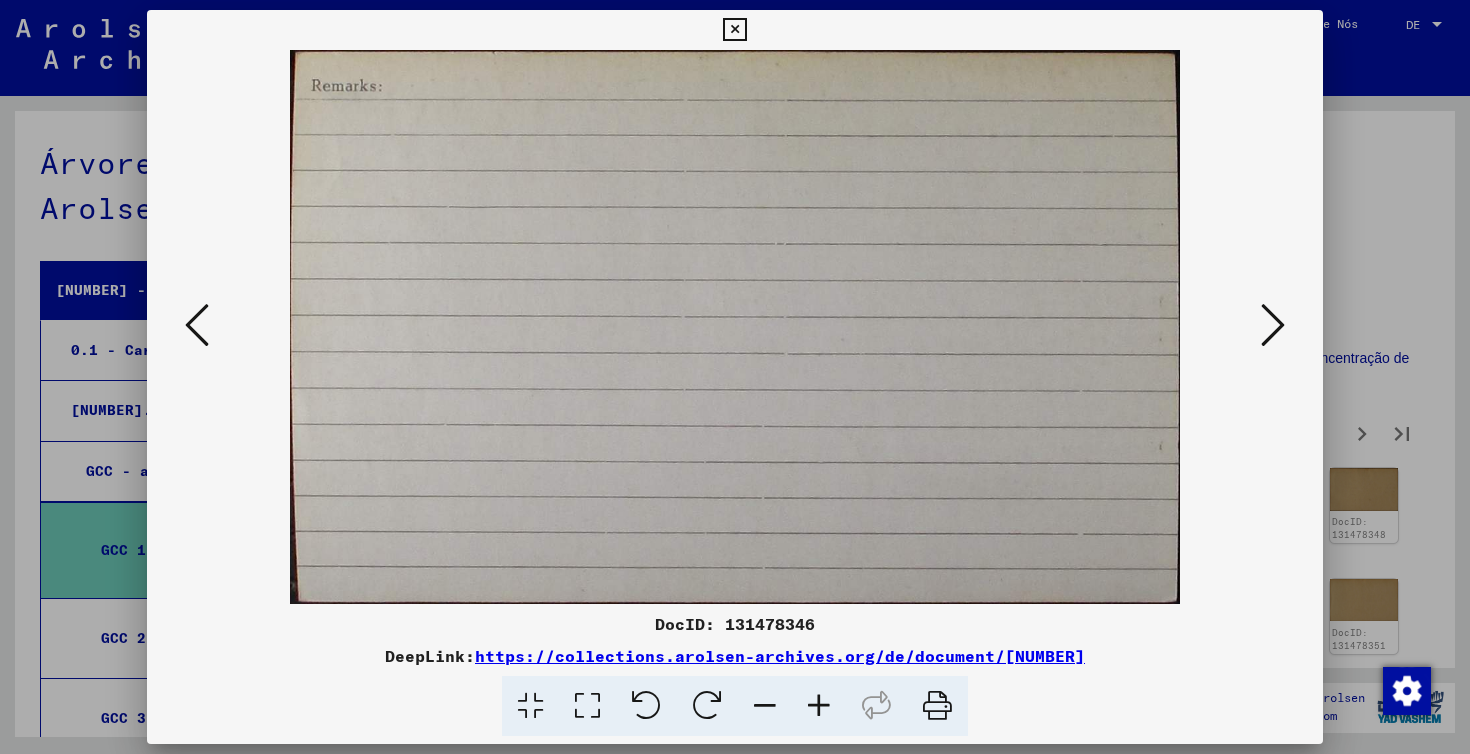 click at bounding box center (1273, 325) 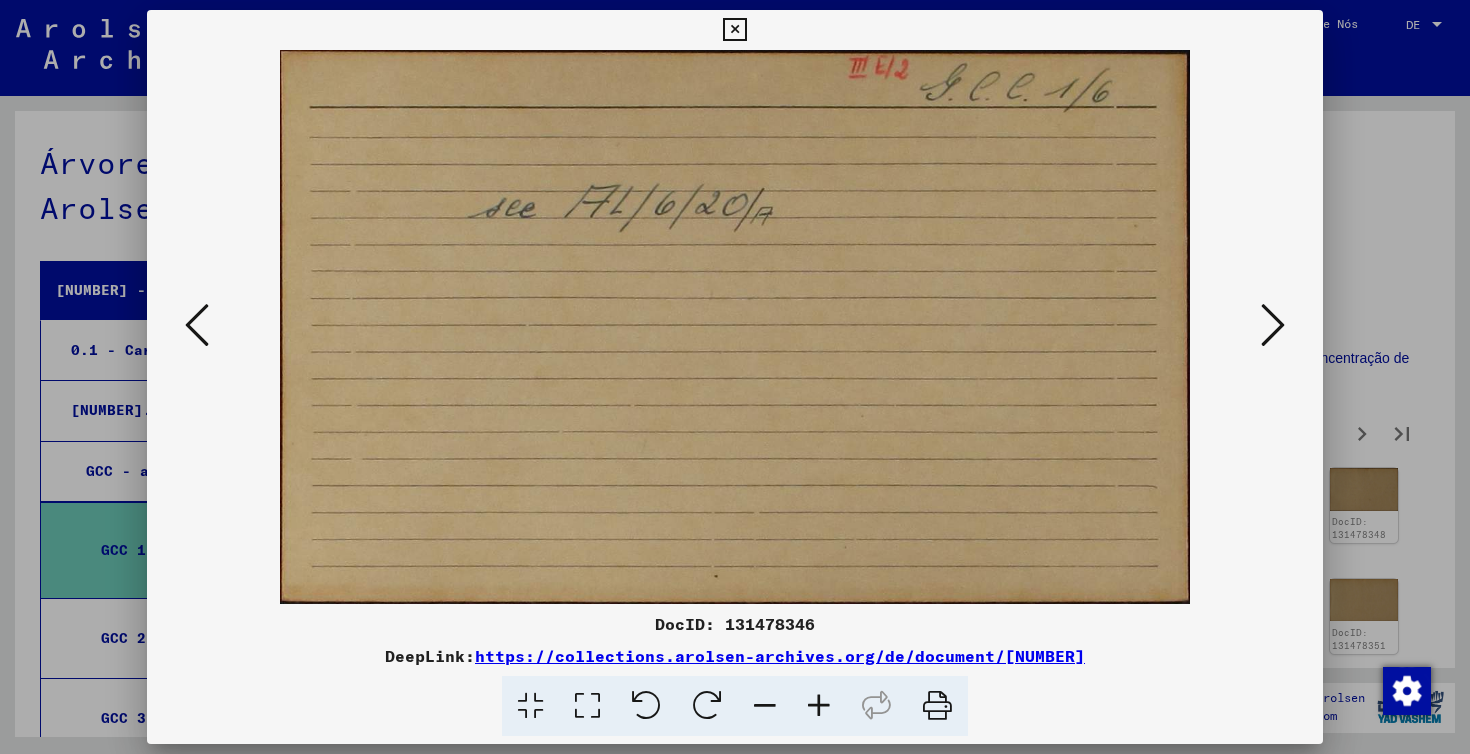 click at bounding box center (1273, 325) 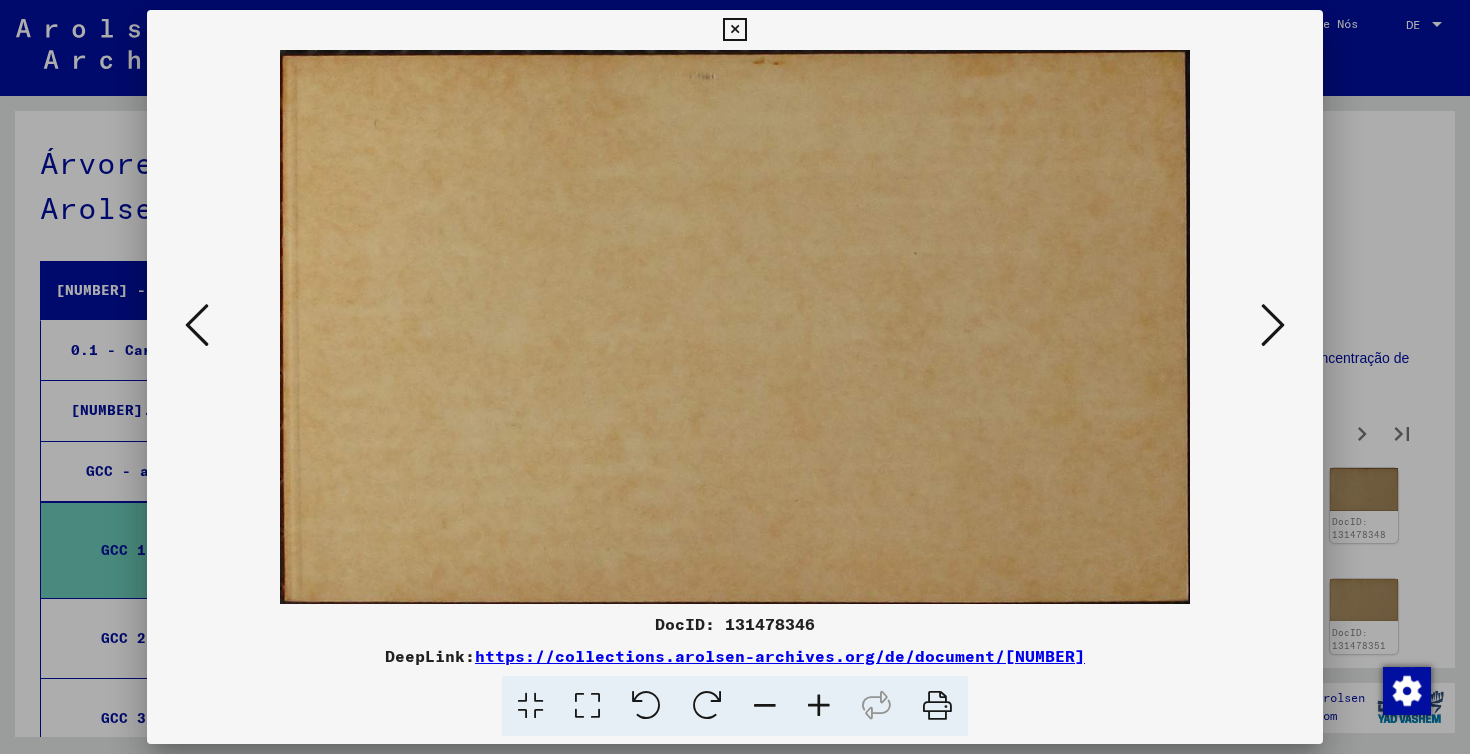 click at bounding box center [1273, 325] 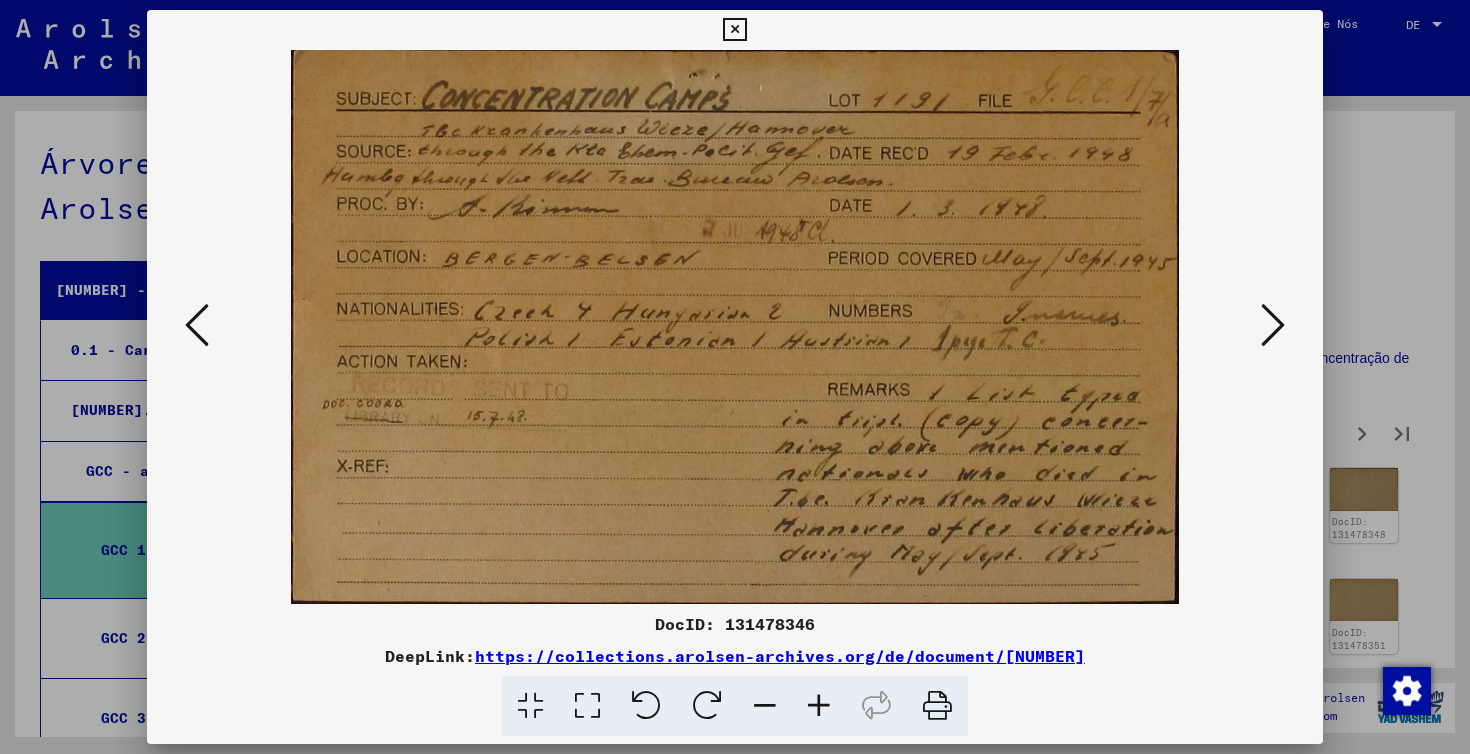 click at bounding box center (1273, 326) 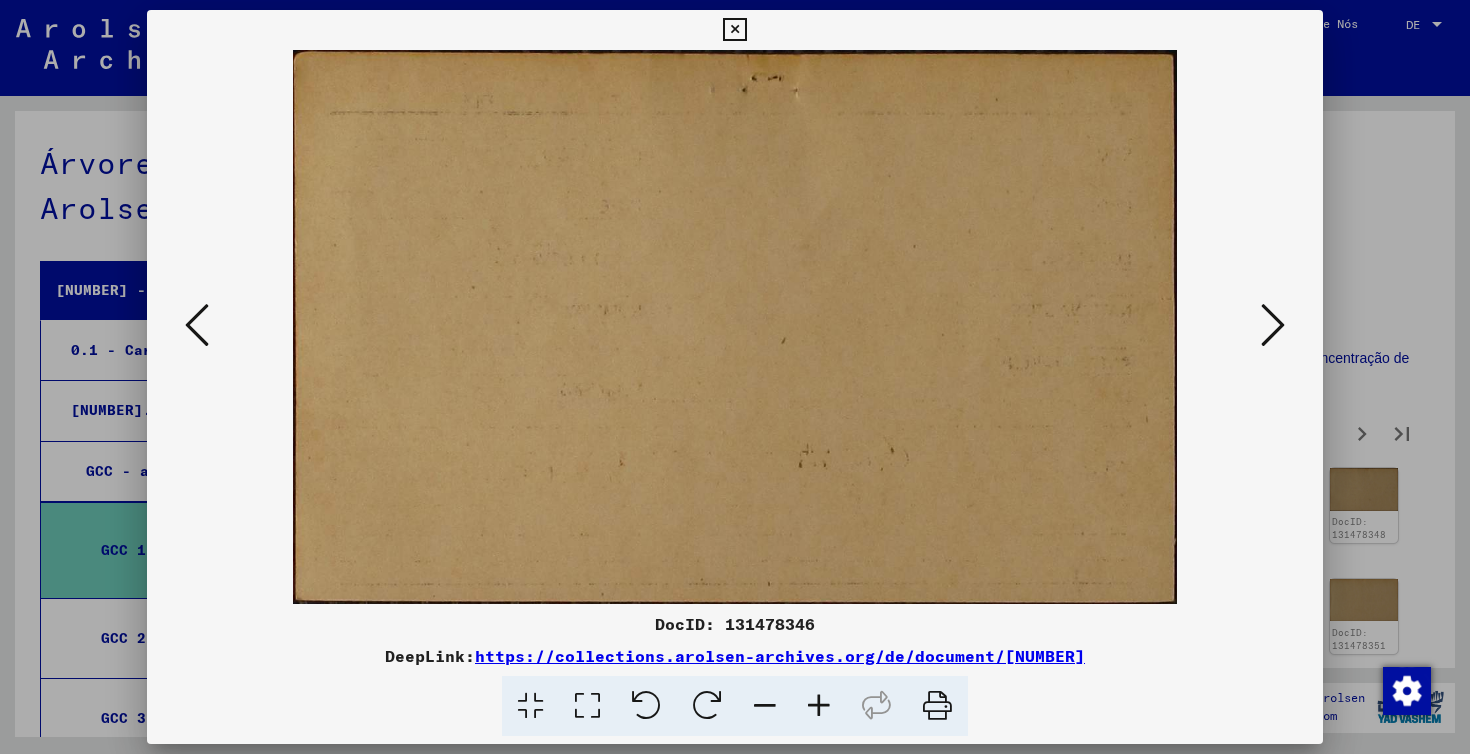 click at bounding box center (1273, 326) 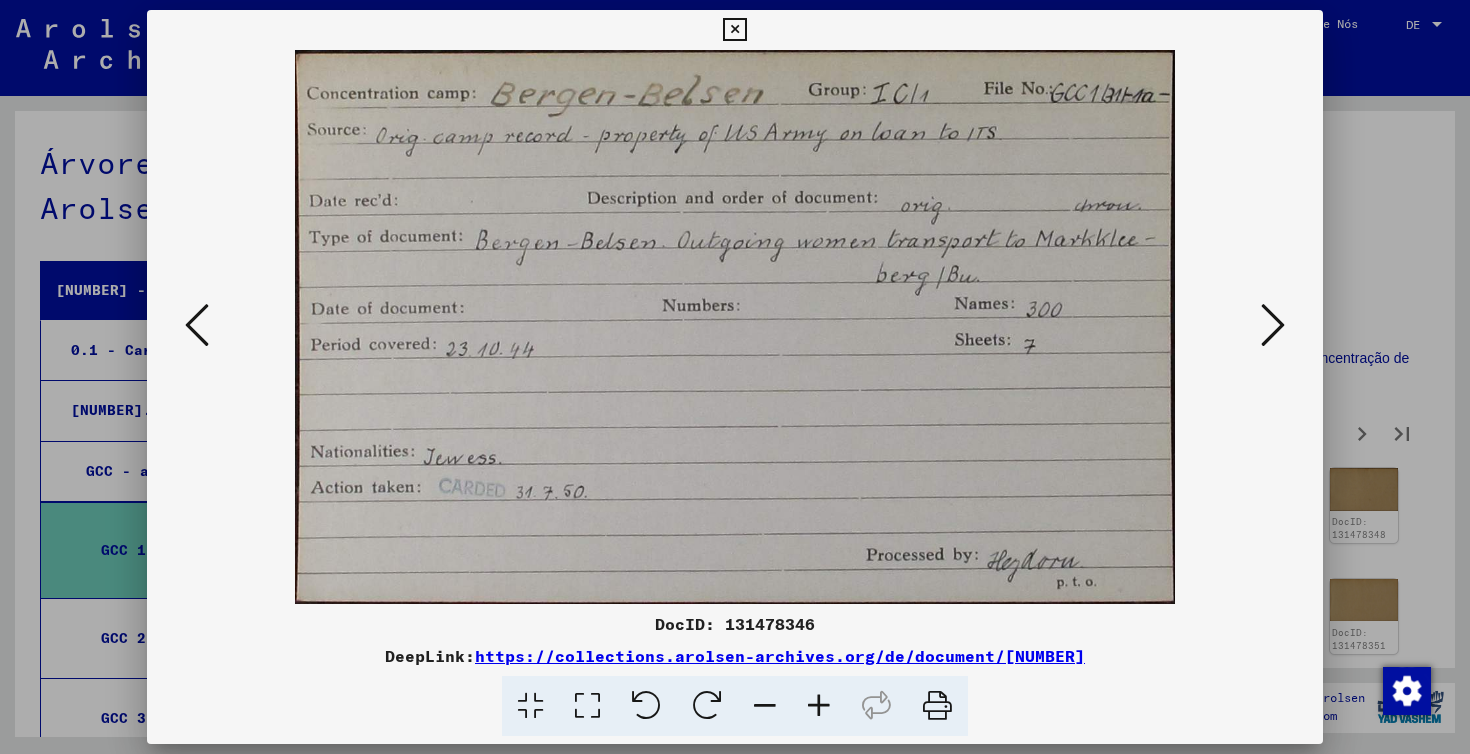 click at bounding box center (1273, 326) 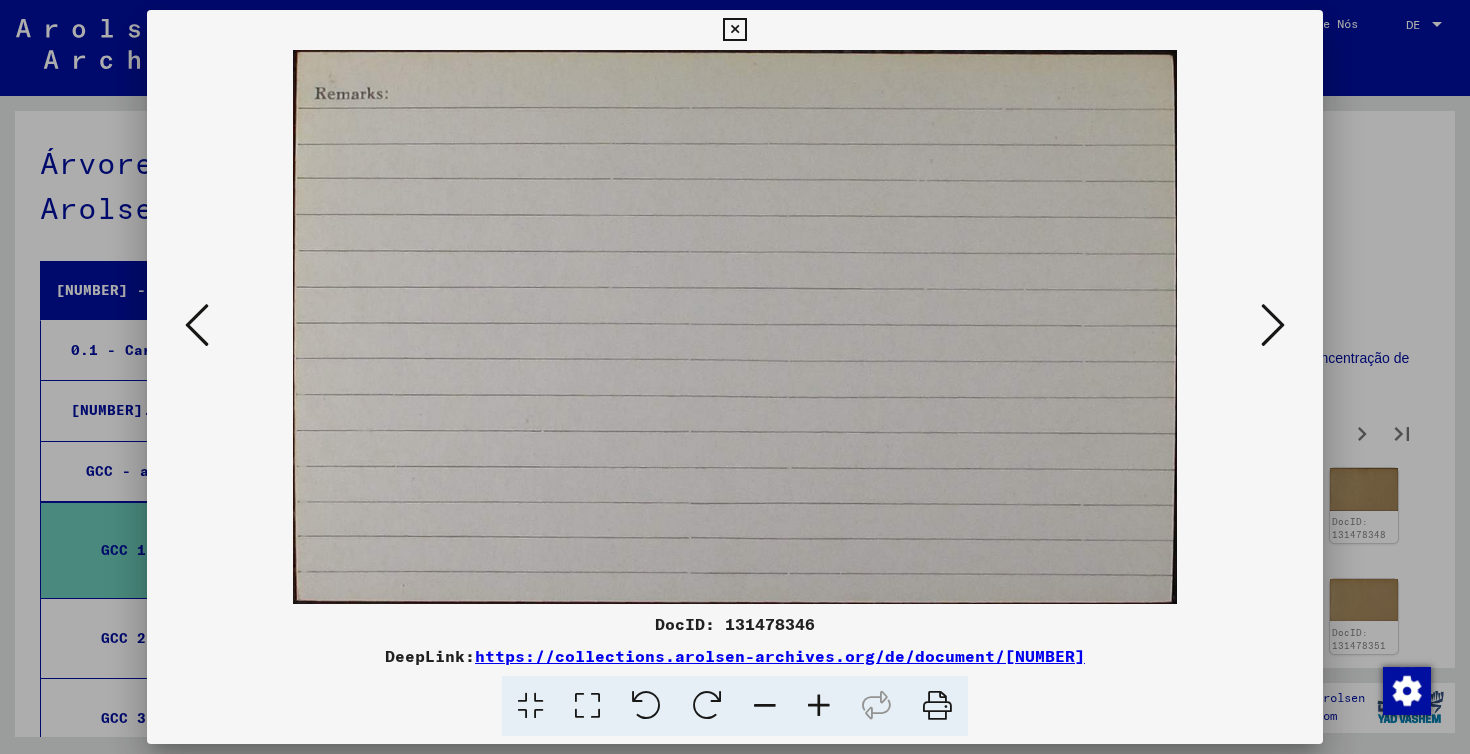 click at bounding box center [1273, 326] 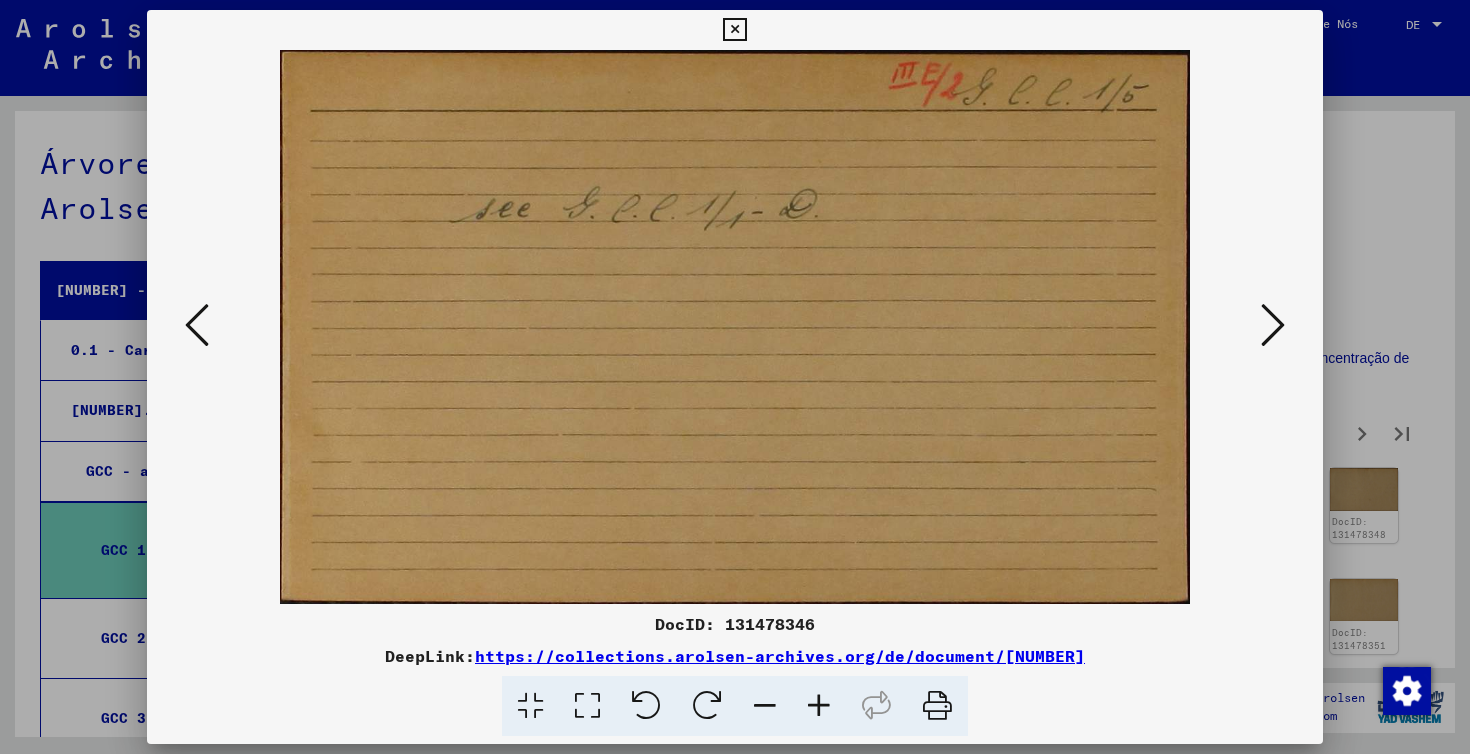 click at bounding box center (1273, 326) 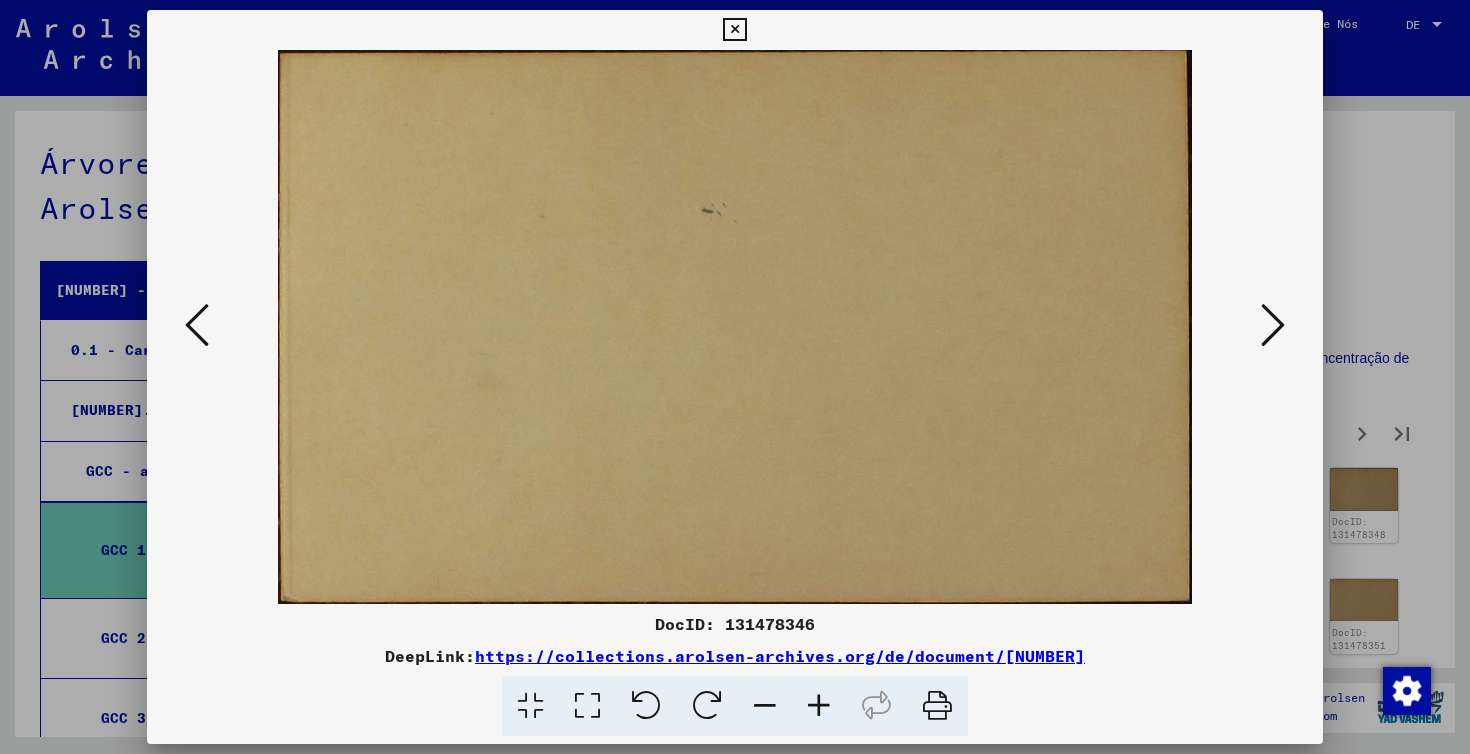 click at bounding box center (1273, 326) 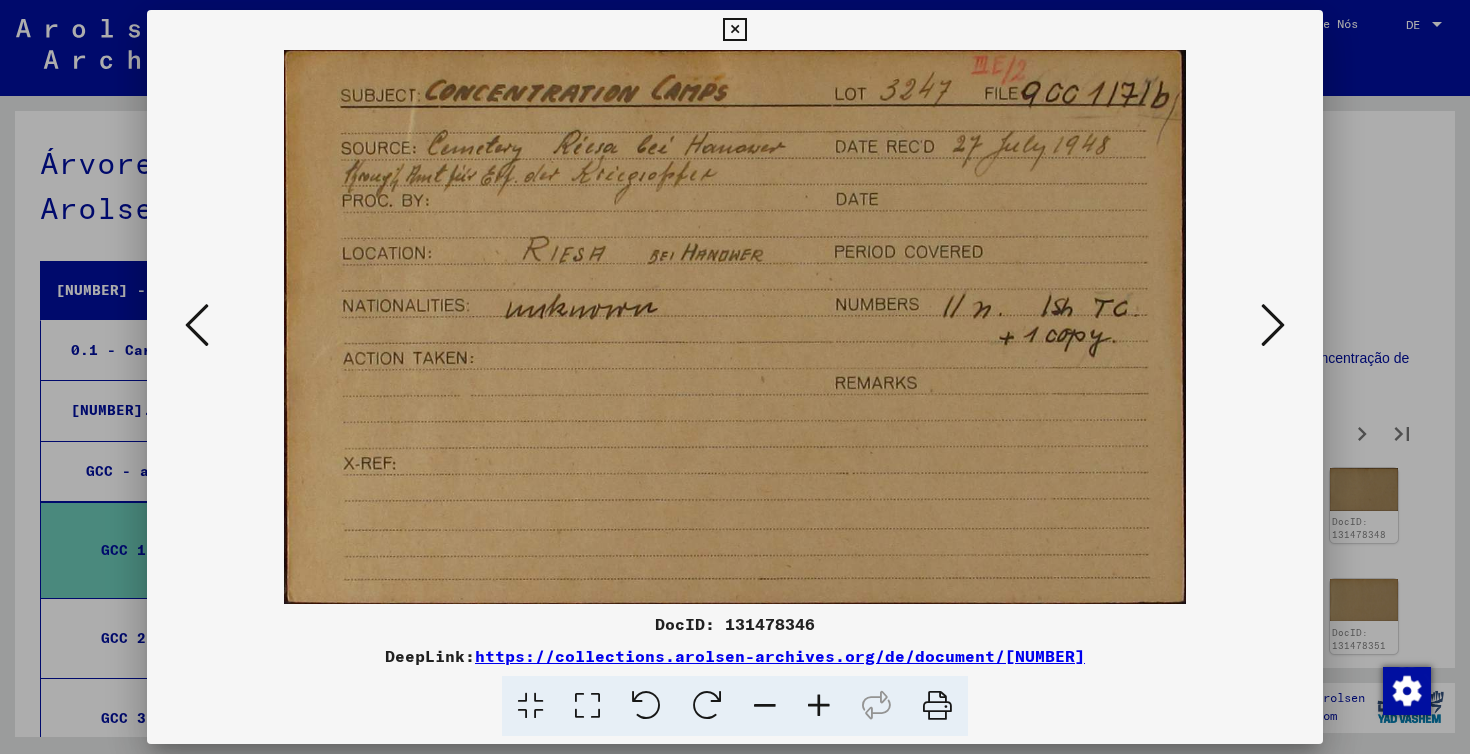 click at bounding box center (1273, 326) 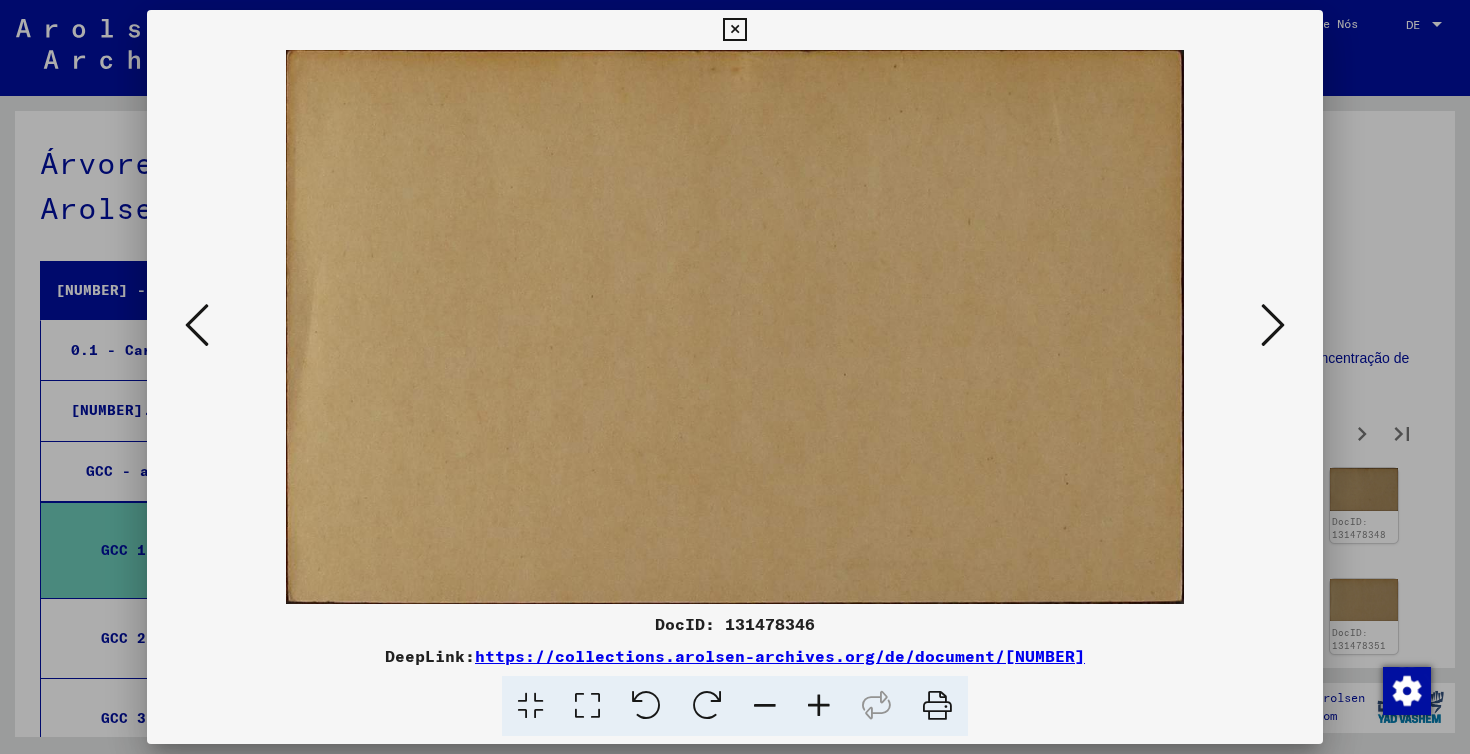 click at bounding box center (1273, 326) 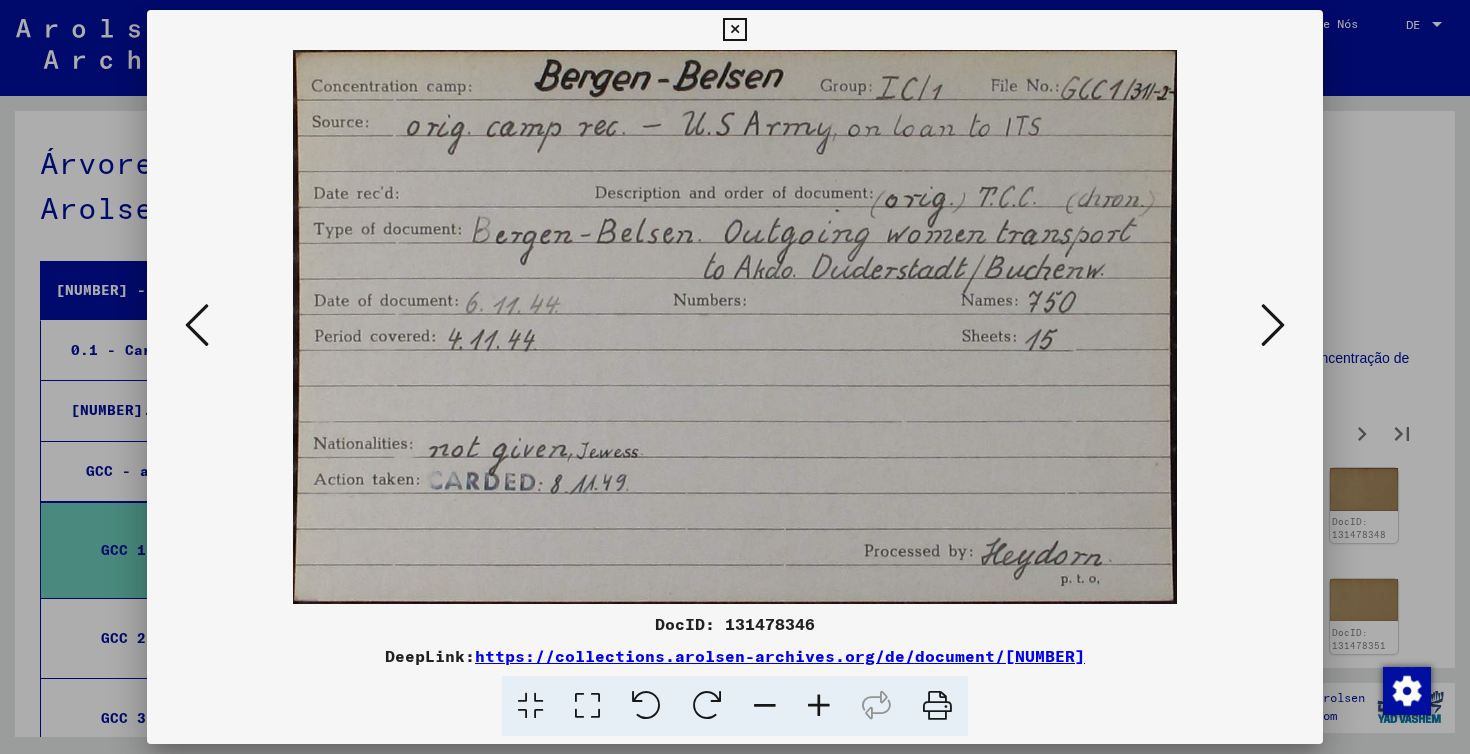 click at bounding box center (1273, 326) 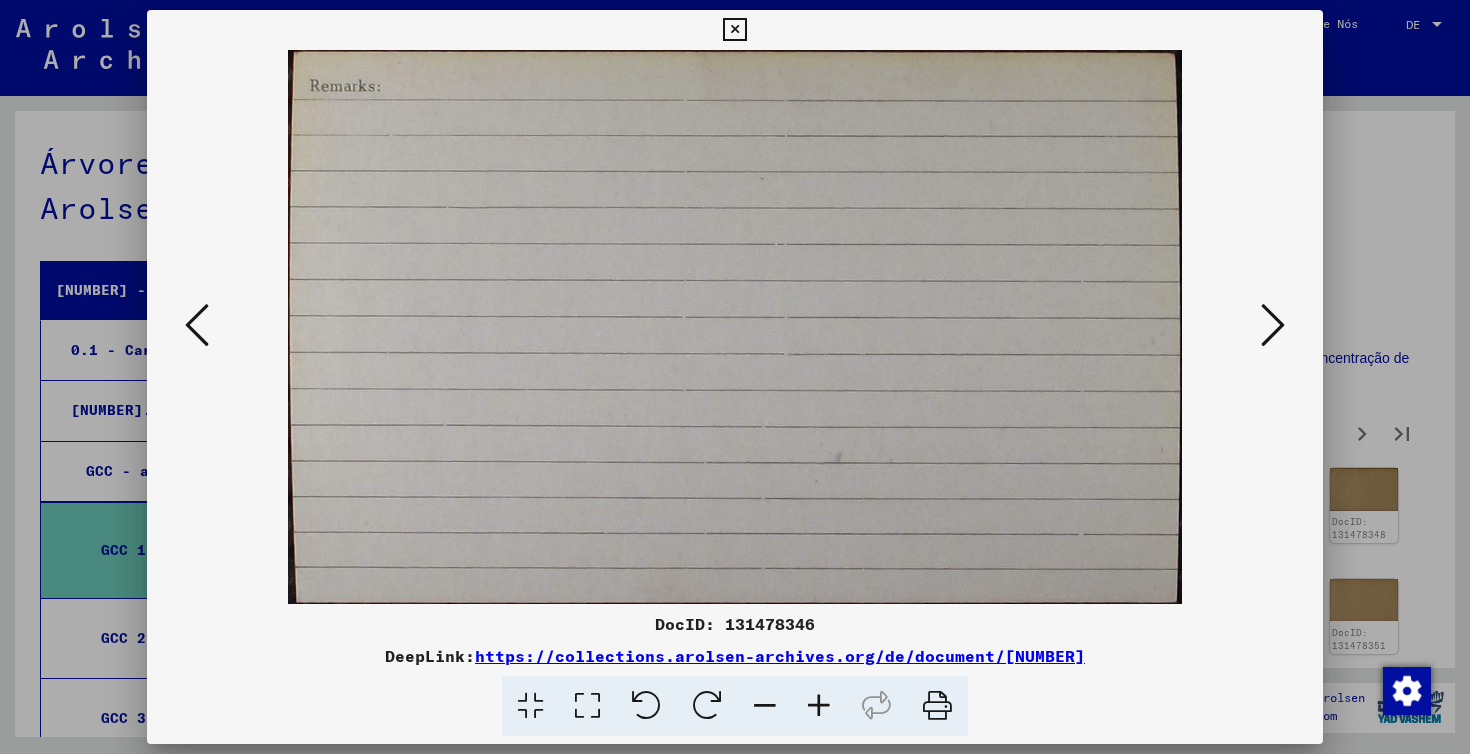 click at bounding box center (1273, 326) 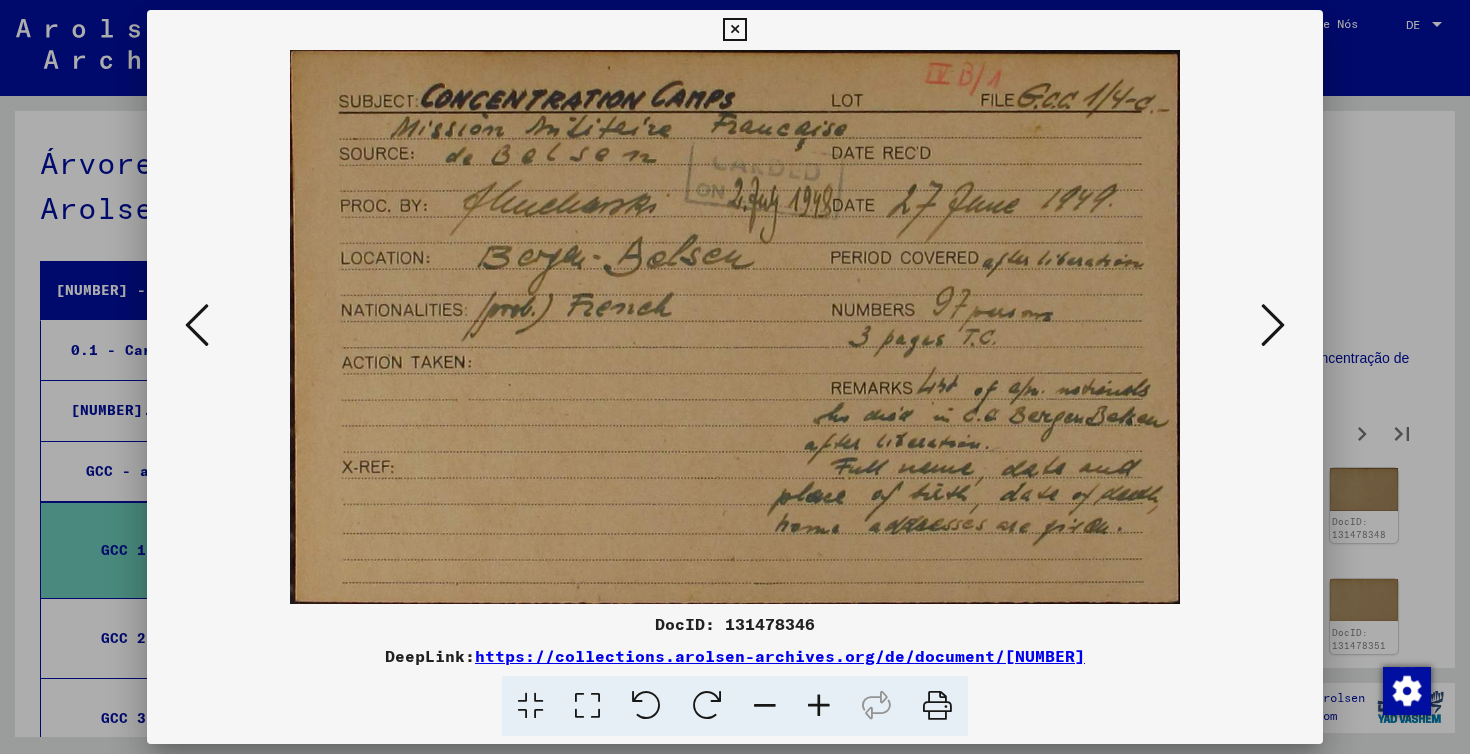 scroll, scrollTop: 0, scrollLeft: 0, axis: both 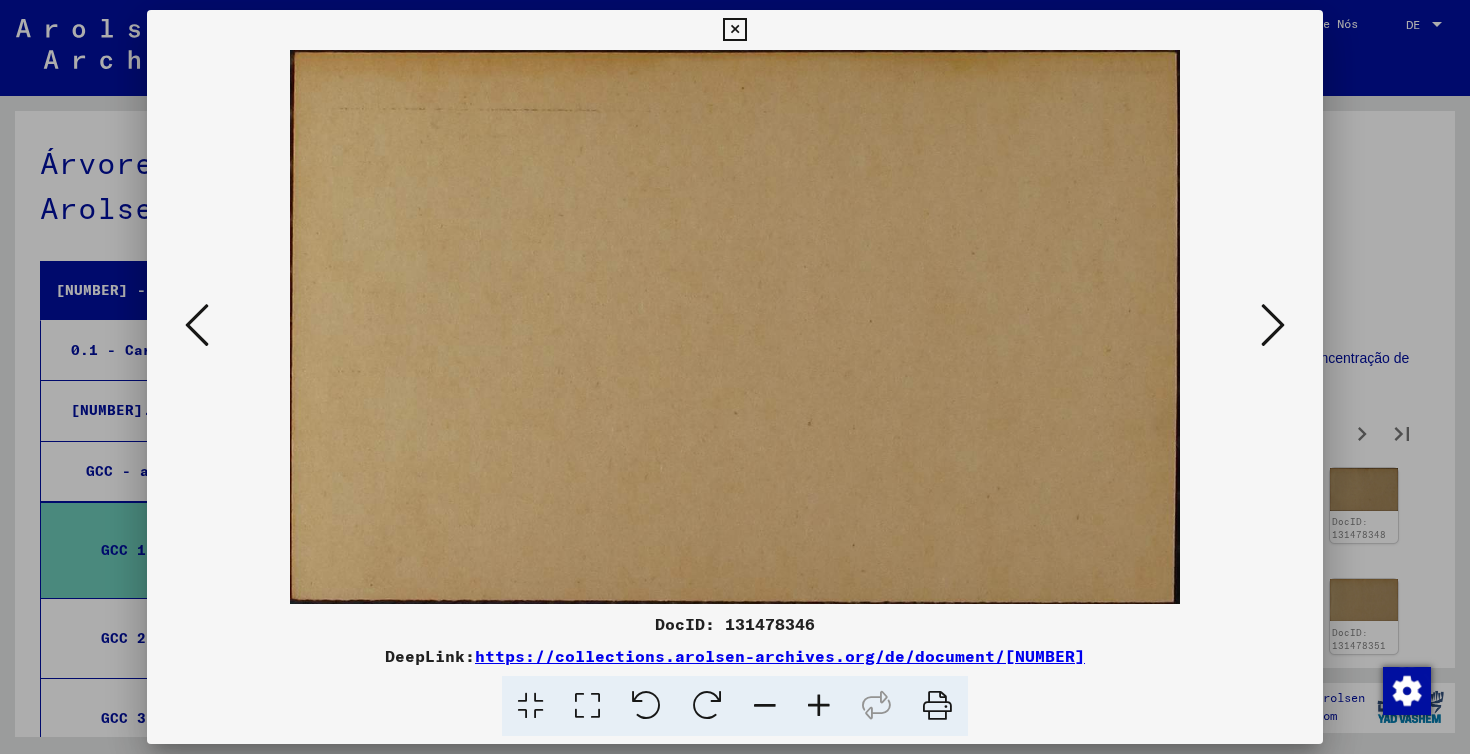 click at bounding box center [734, 30] 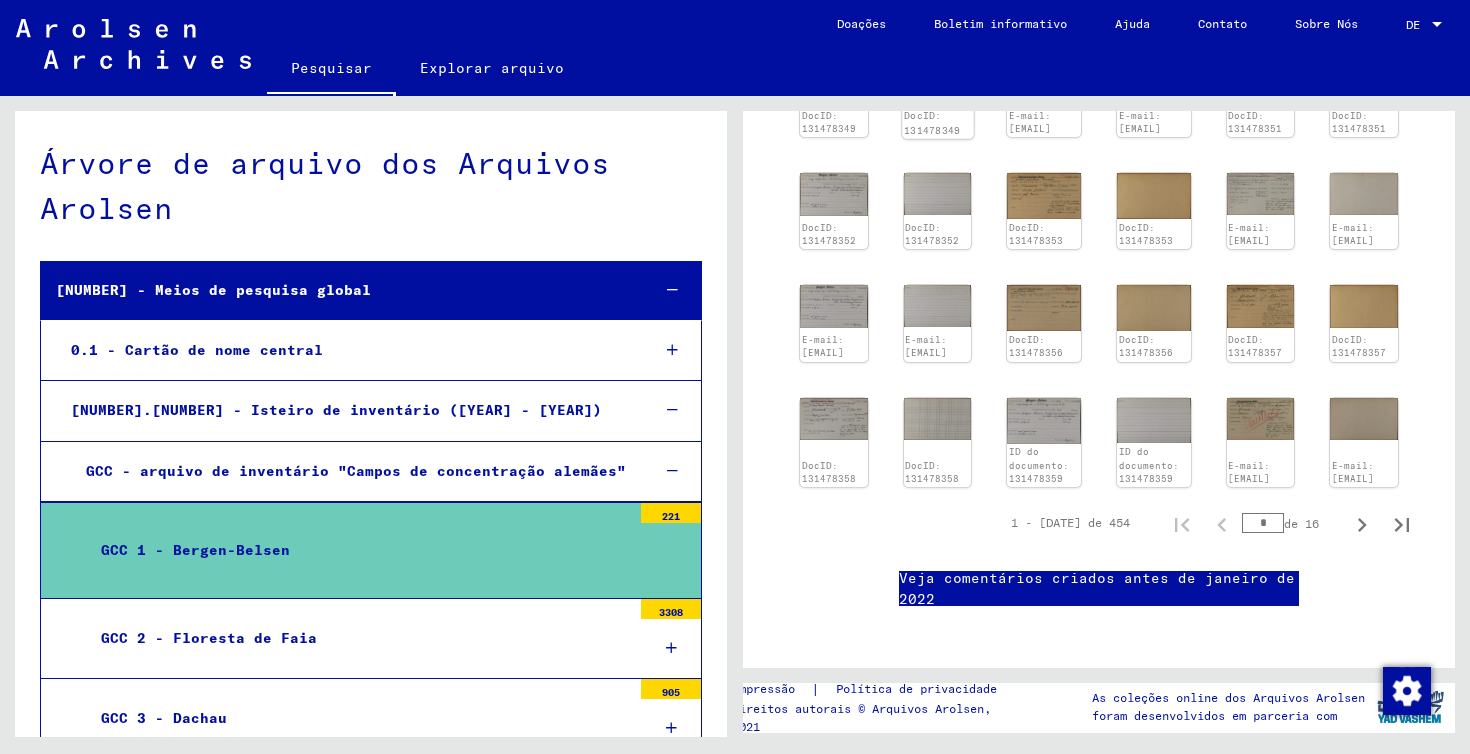 scroll, scrollTop: 648, scrollLeft: 0, axis: vertical 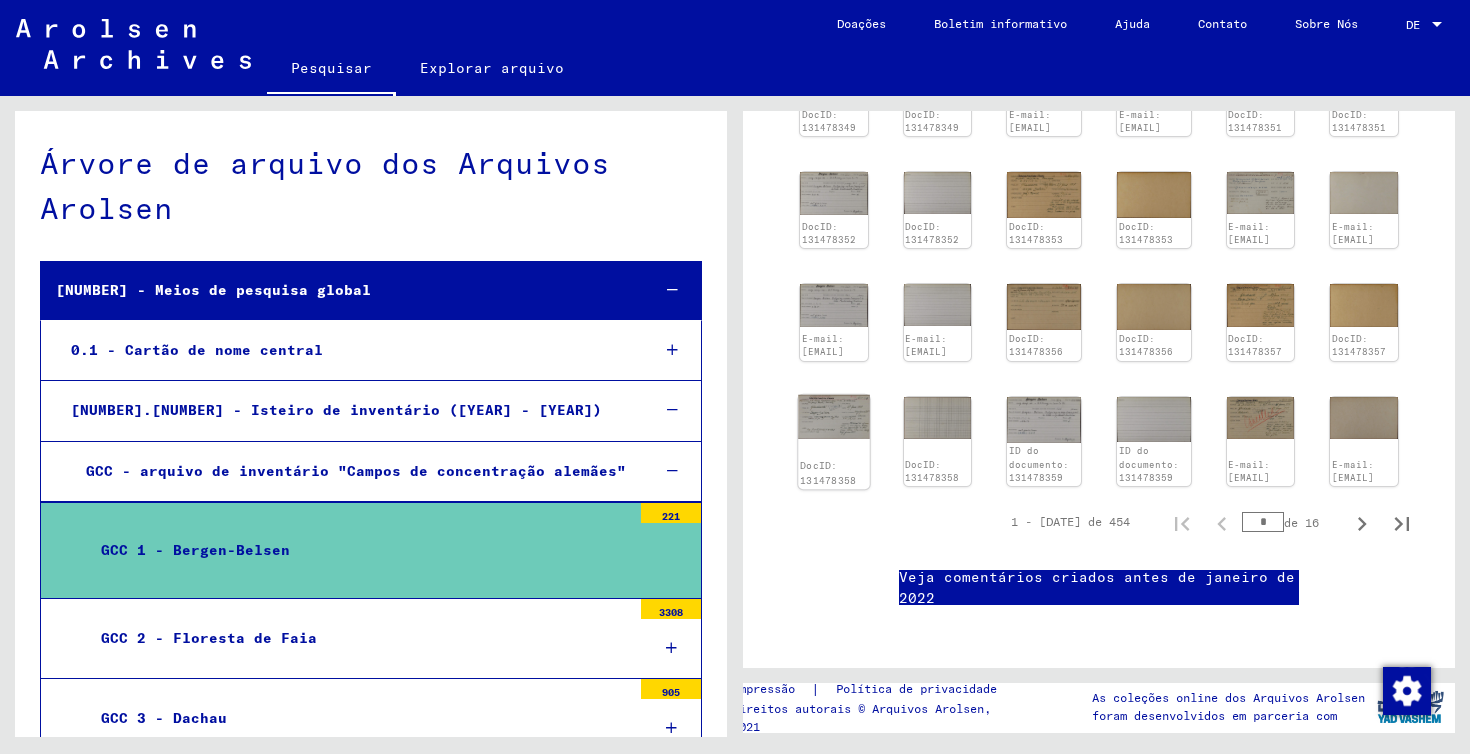 click 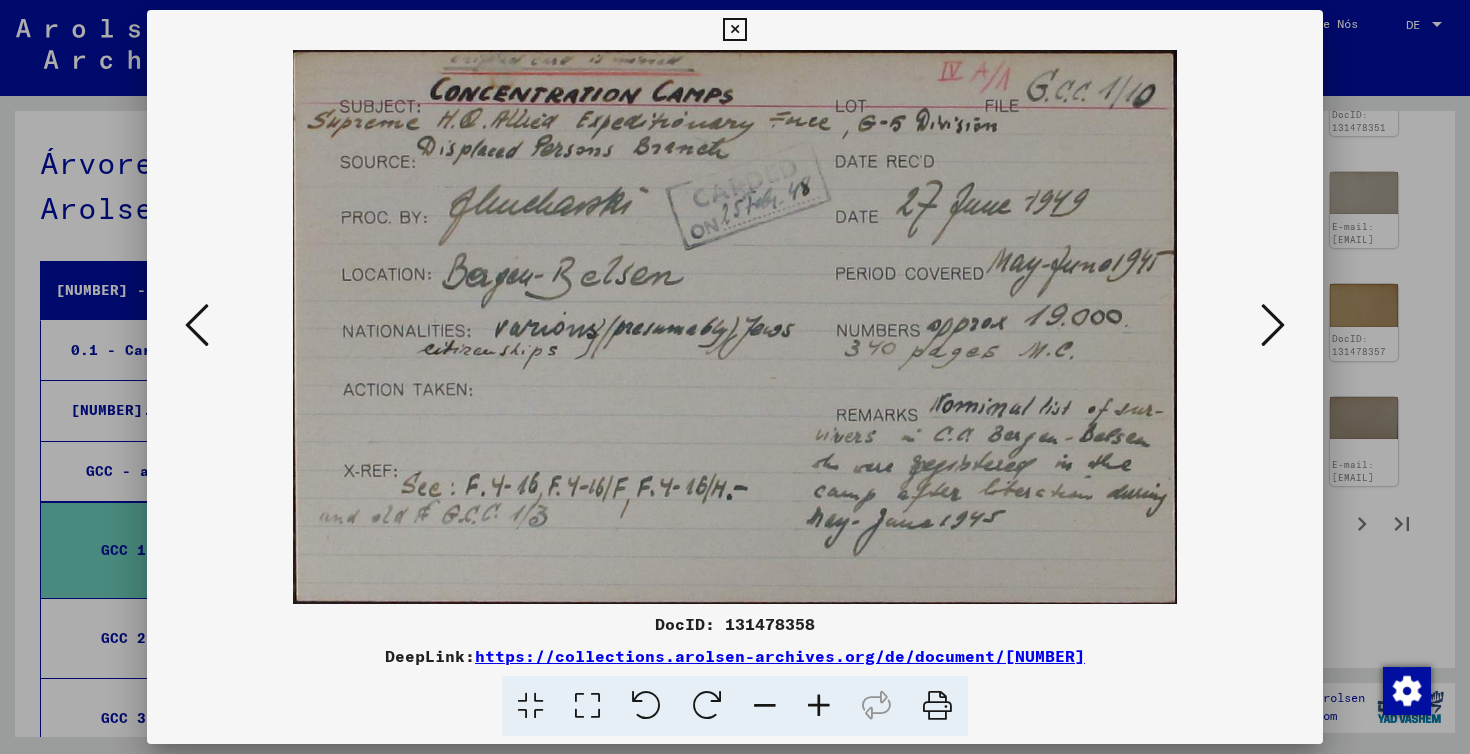 click at bounding box center (1273, 325) 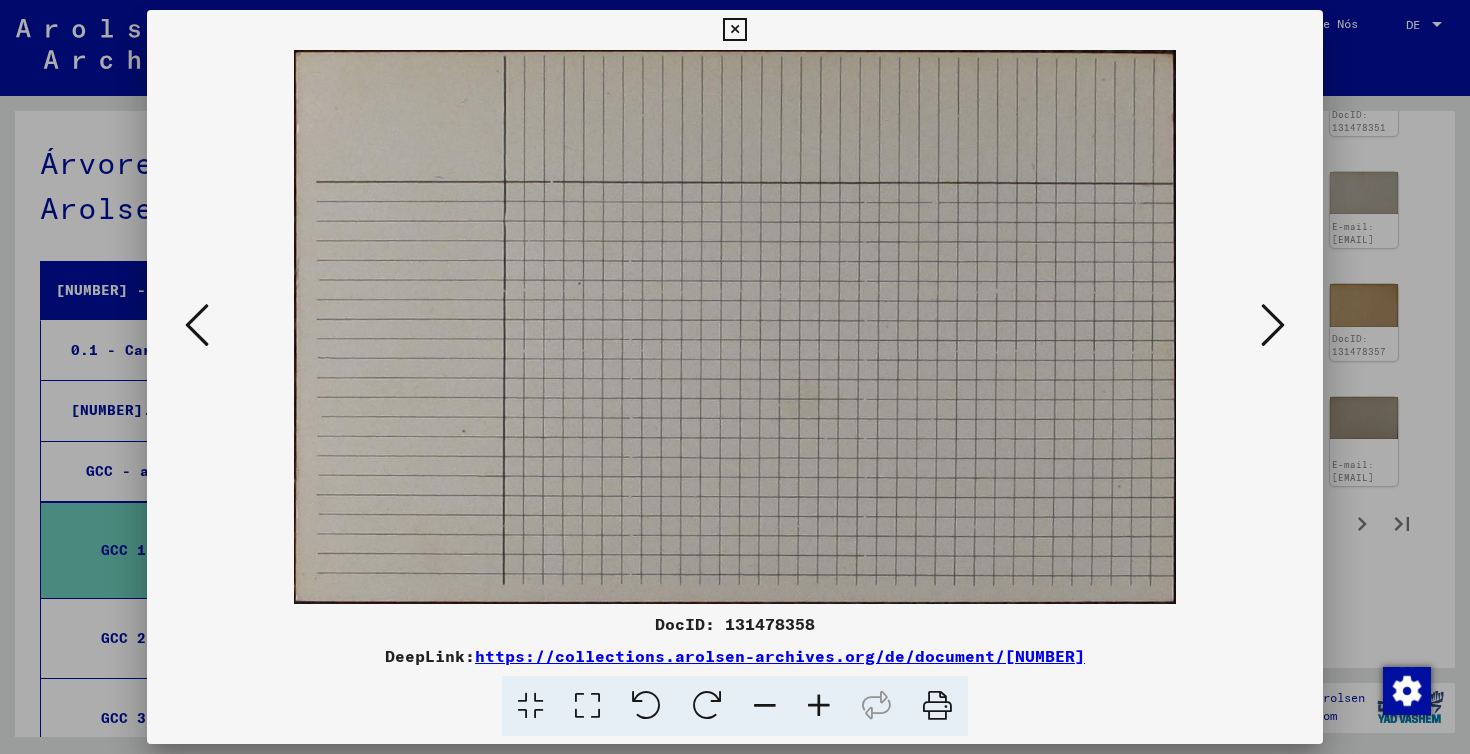 click at bounding box center [1273, 325] 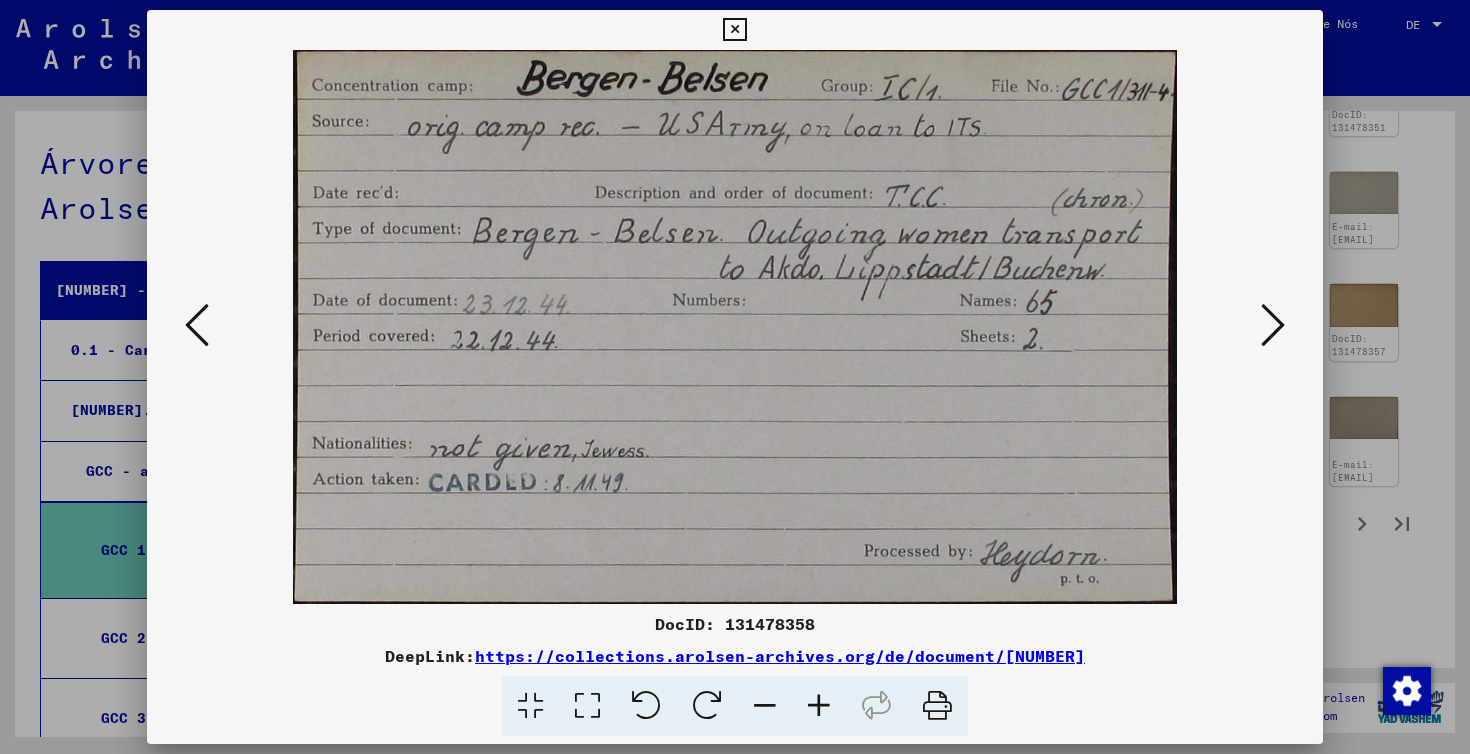 click at bounding box center (1273, 325) 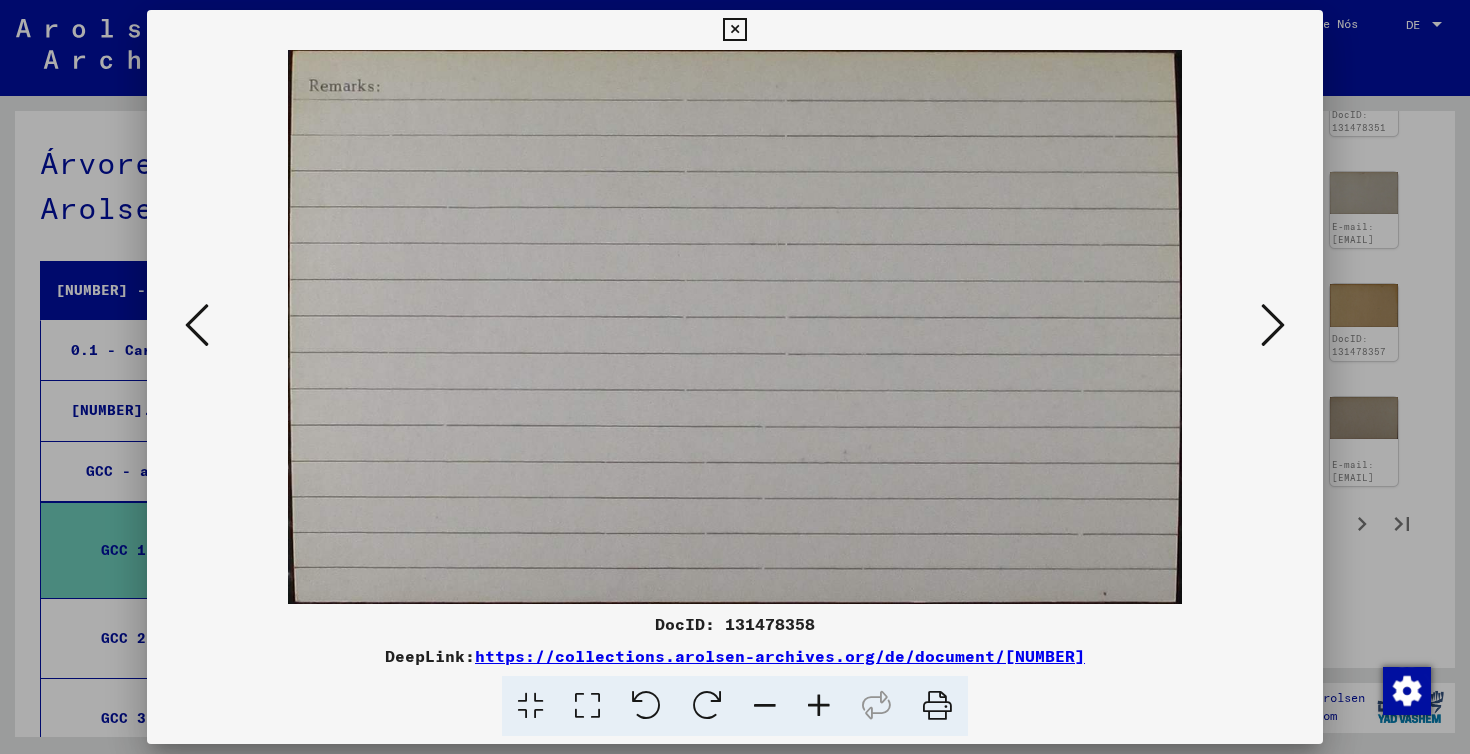 click at bounding box center [1273, 325] 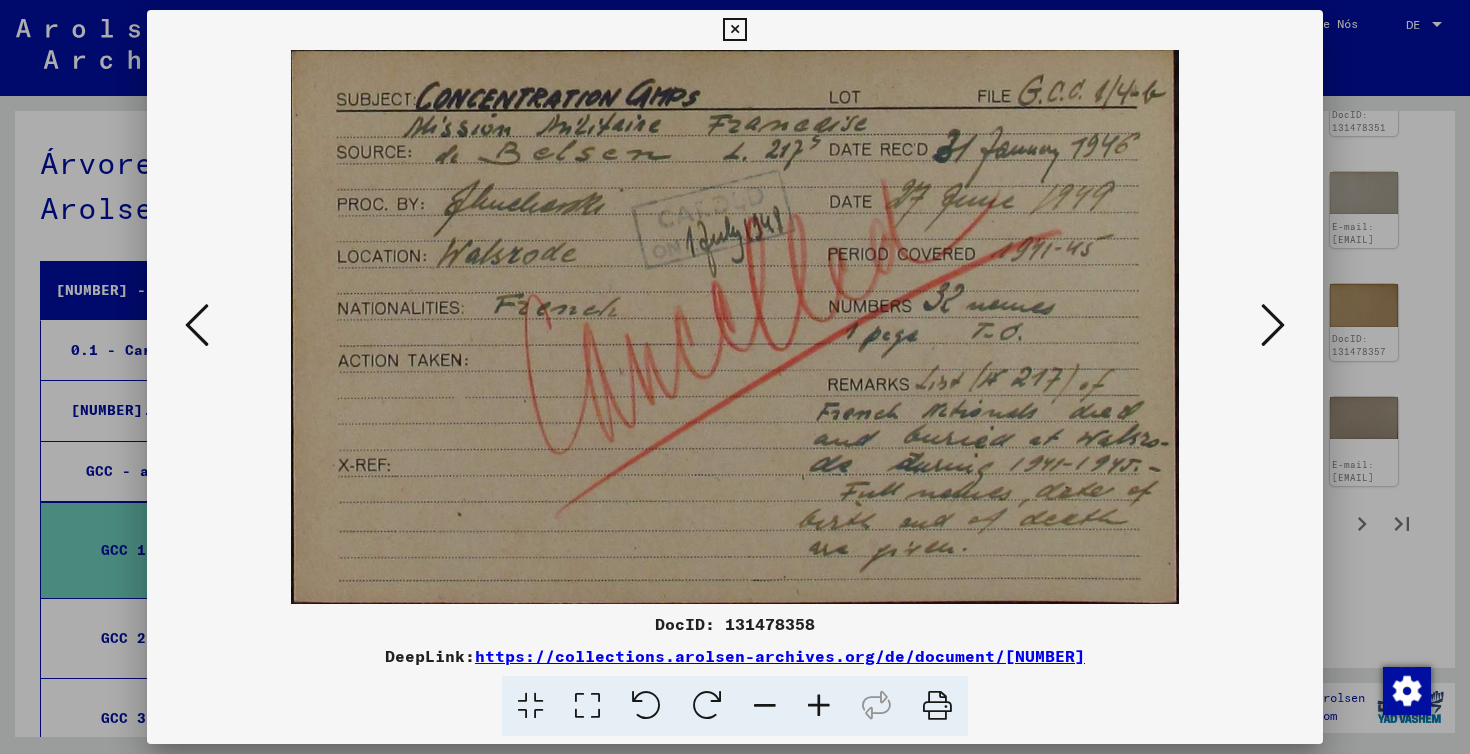 click at bounding box center [734, 30] 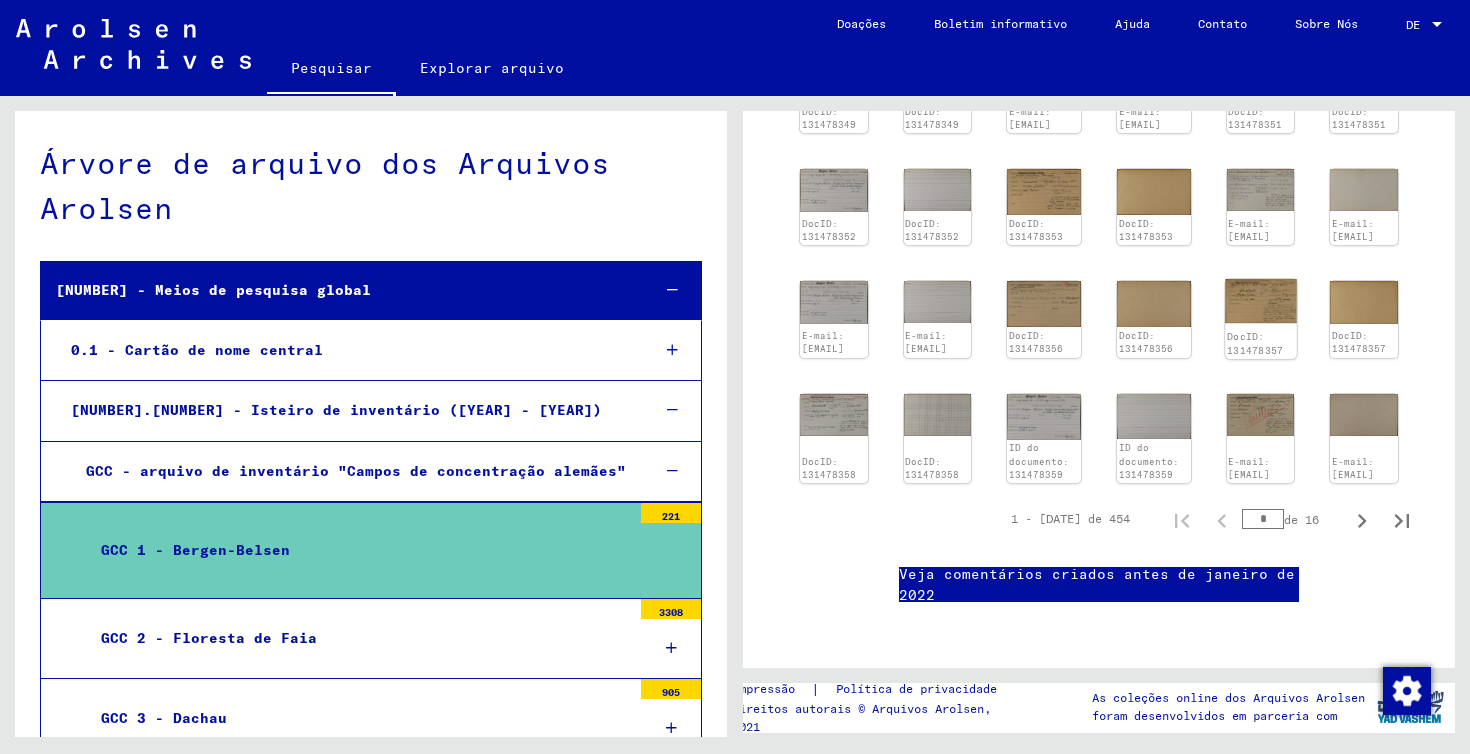 scroll, scrollTop: 1203, scrollLeft: 0, axis: vertical 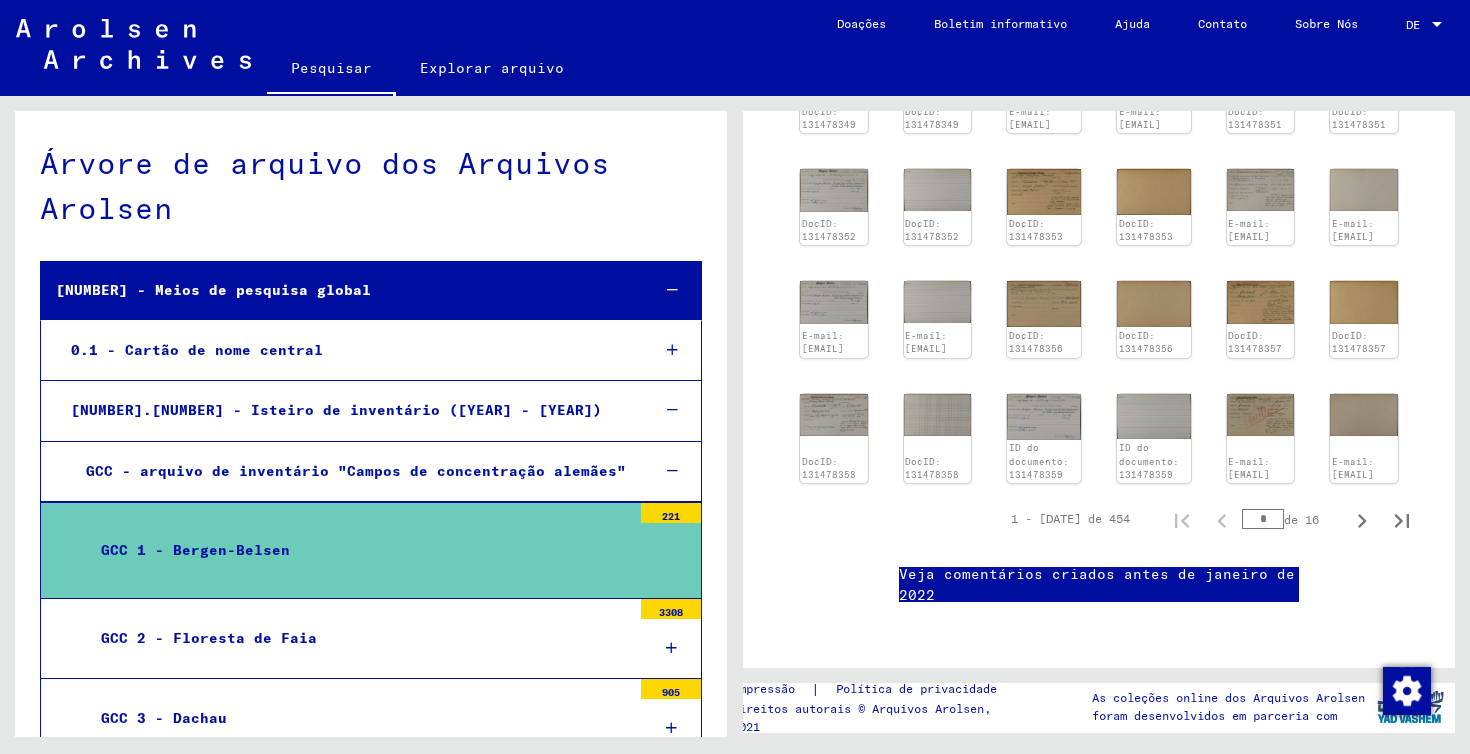 click on "Árvore de arquivo dos Arquivos Arolsen" 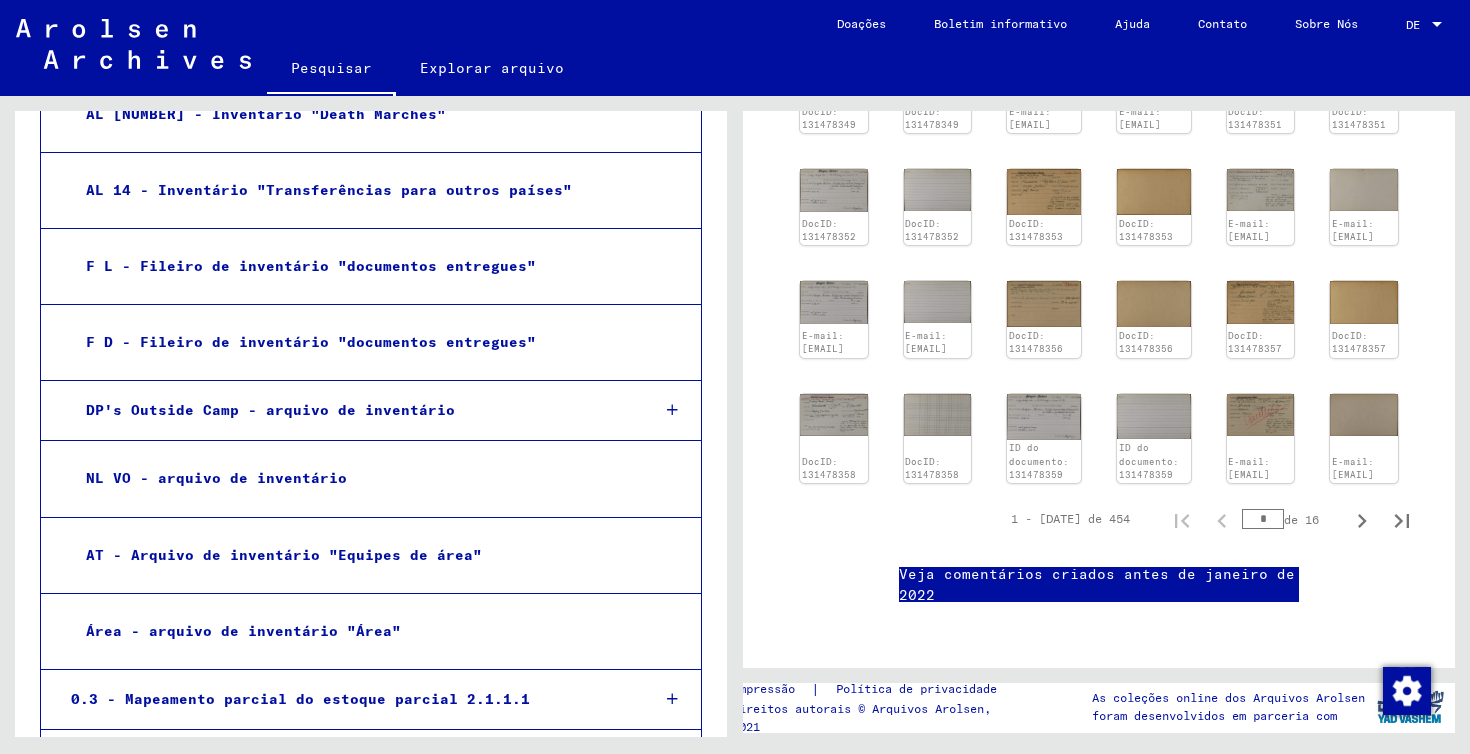 scroll, scrollTop: 4369, scrollLeft: 0, axis: vertical 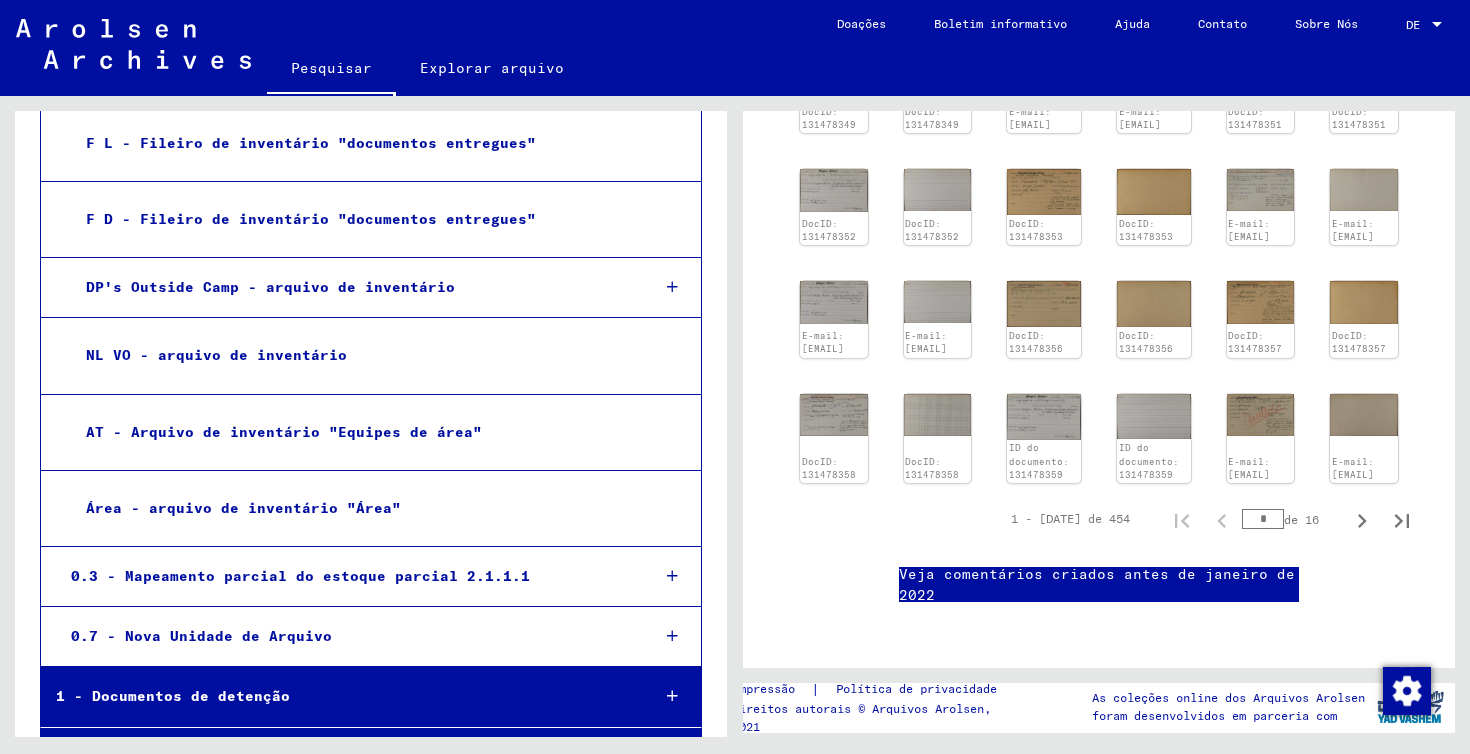 click on "[NUMBER] - marchas da morte, identificação de mortos desconhecidos e julgamentos nazistas" at bounding box center (337, 986) 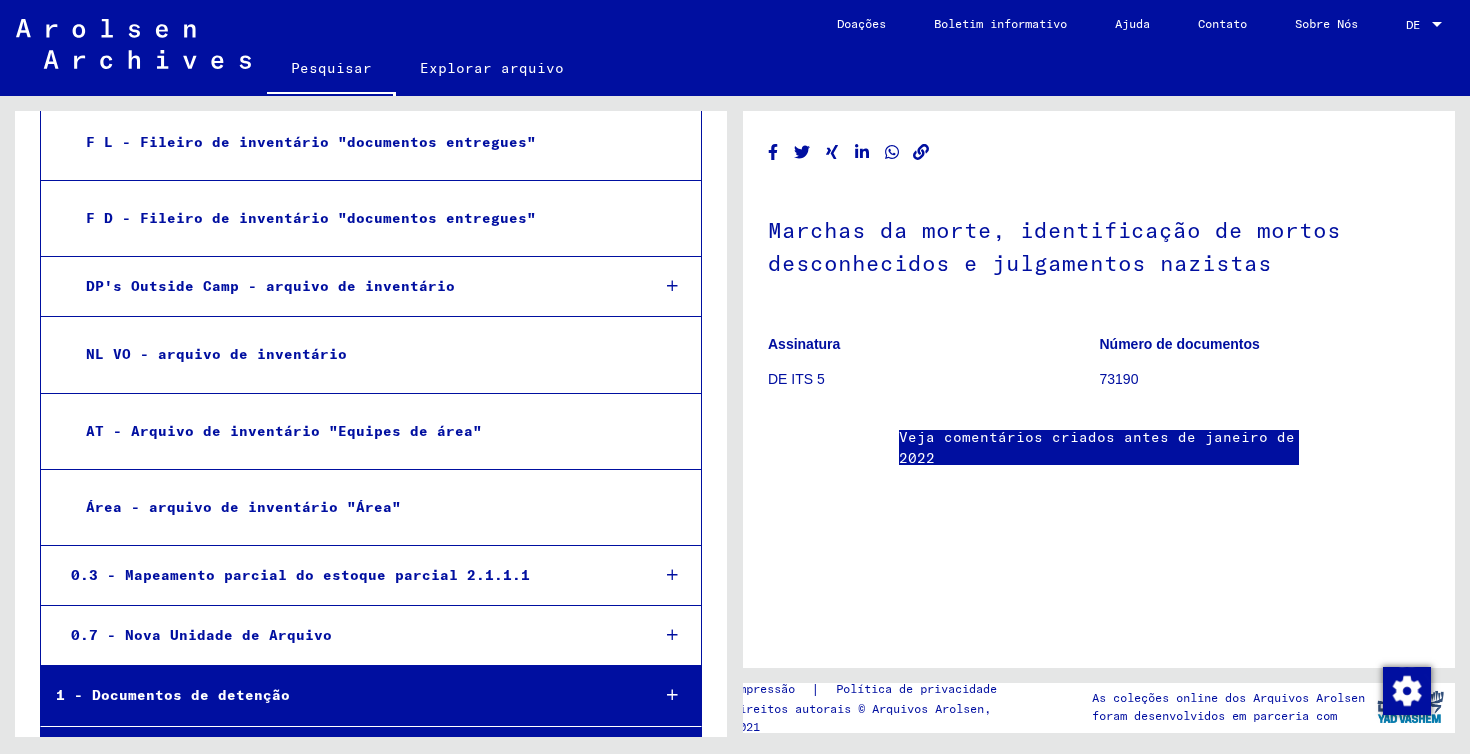 click on "73190" 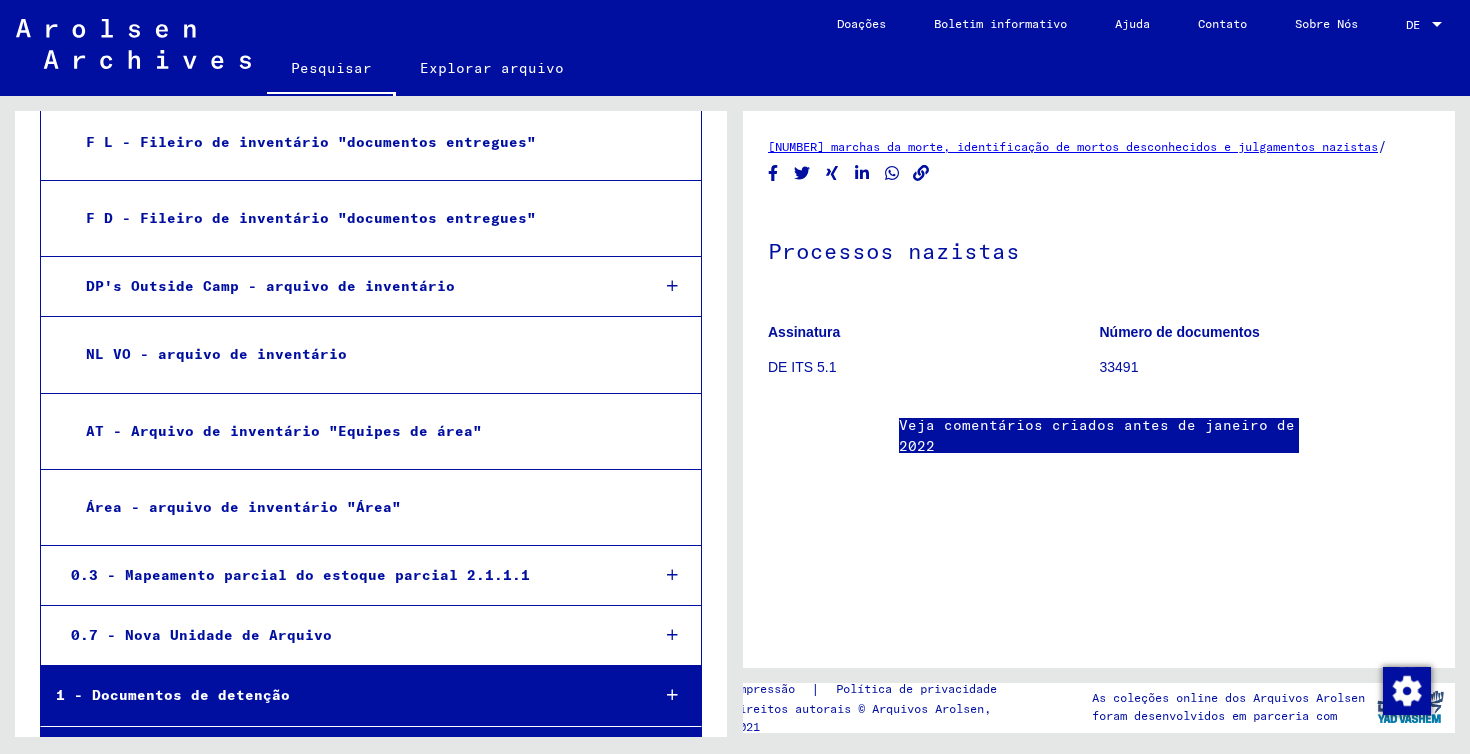 click on "DE ITS 5.1" 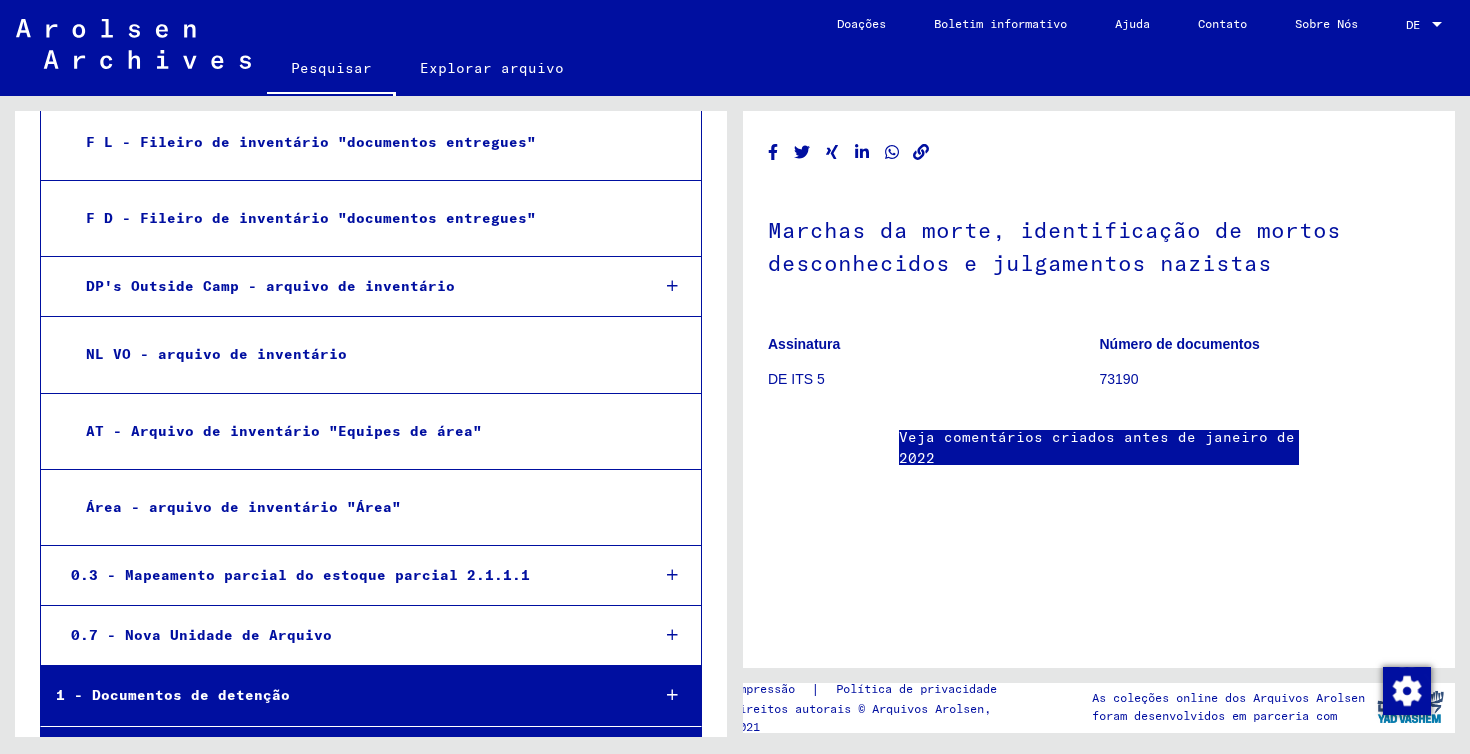 click on "6 - Documentos do ITS e seus antecessores" at bounding box center [337, 1055] 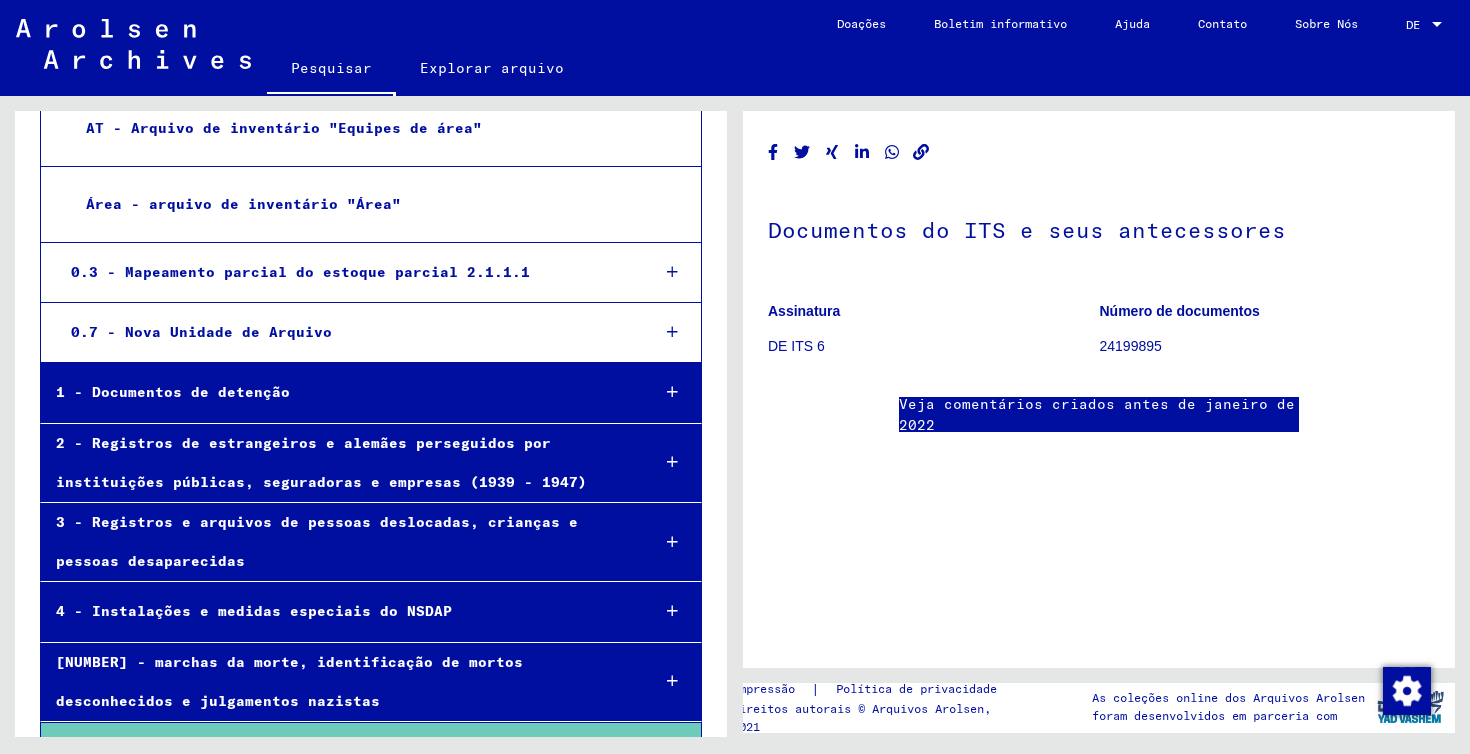 scroll, scrollTop: 4671, scrollLeft: 0, axis: vertical 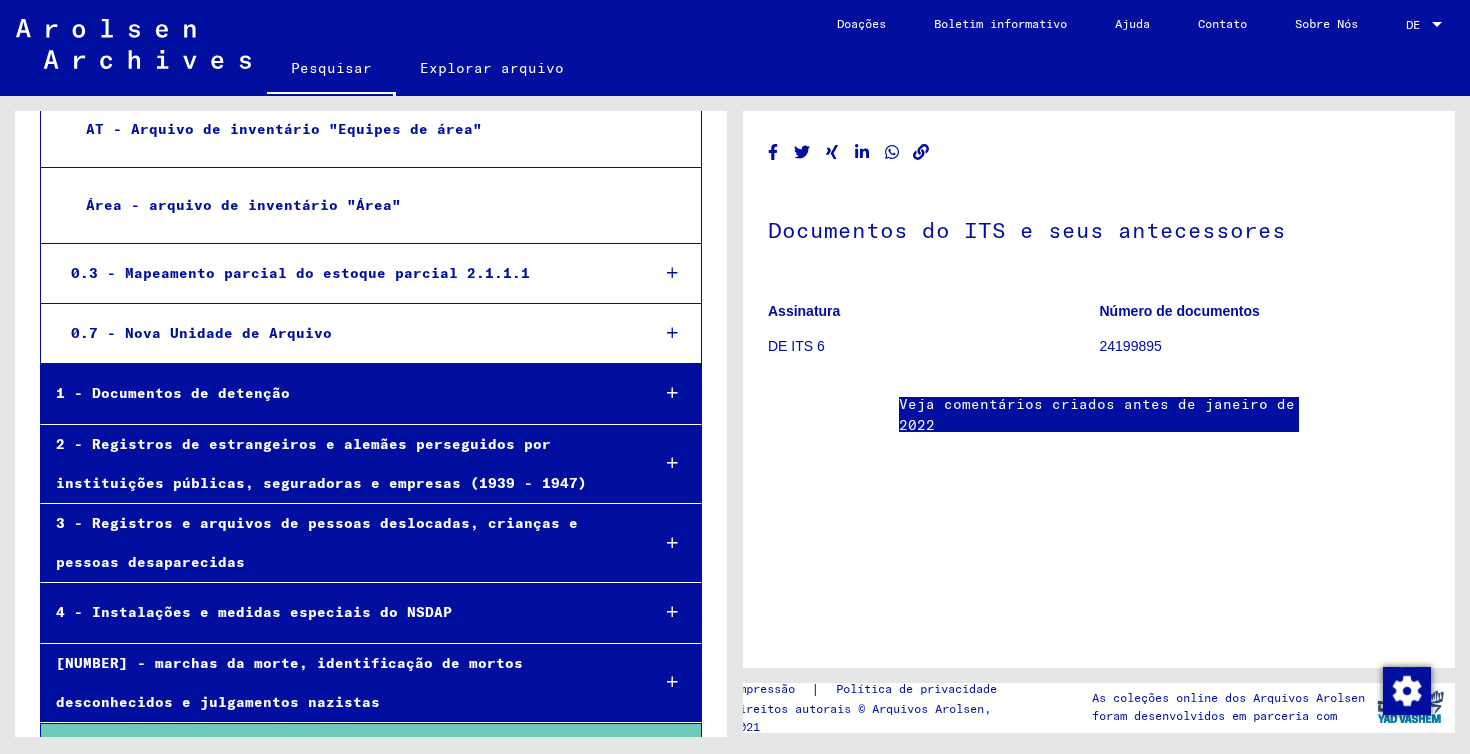 click on "8 - Coleções de particulares e pequenos arquivos" at bounding box center [337, 1190] 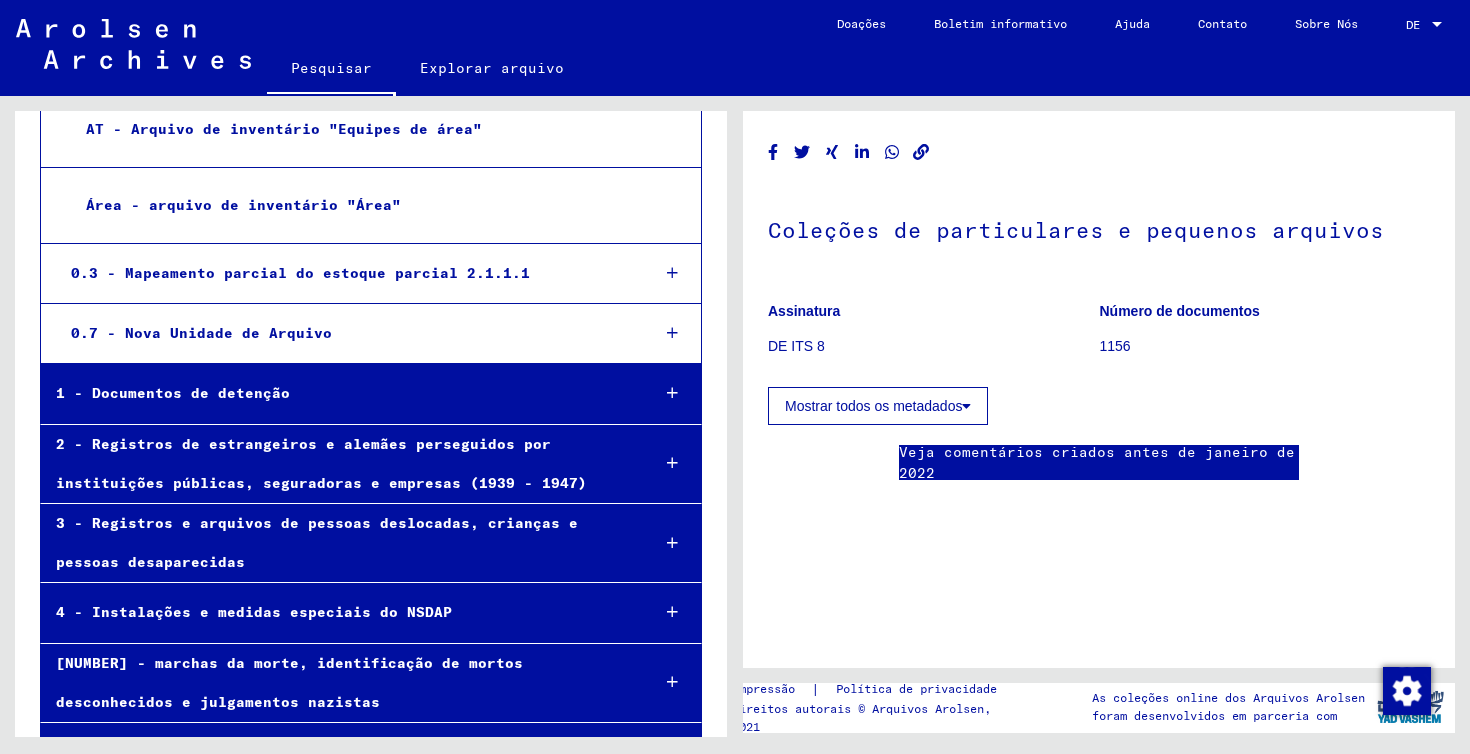 scroll, scrollTop: 0, scrollLeft: 0, axis: both 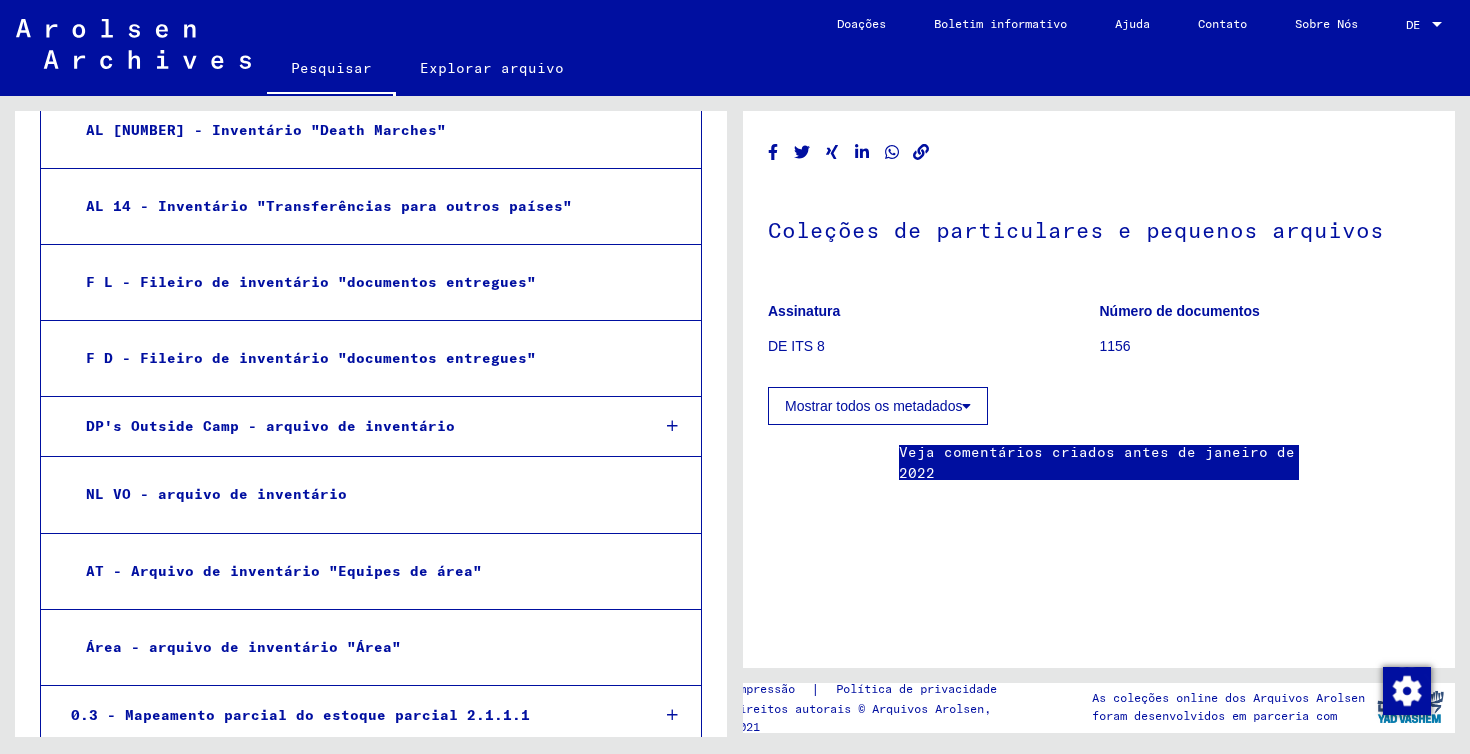 click on "1 - Documentos de detenção" at bounding box center [337, 835] 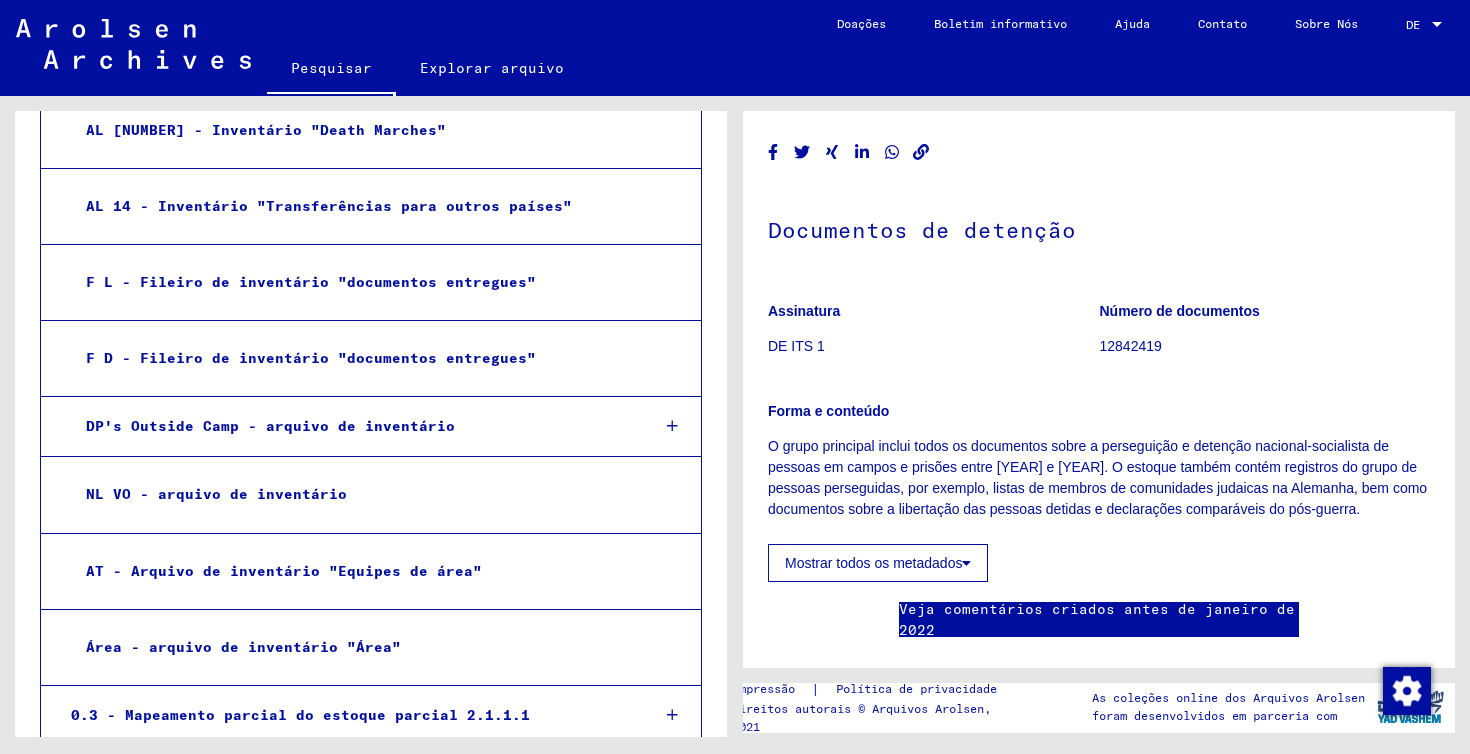 click on "1.1 - Acampamentos e guetos" at bounding box center (344, 897) 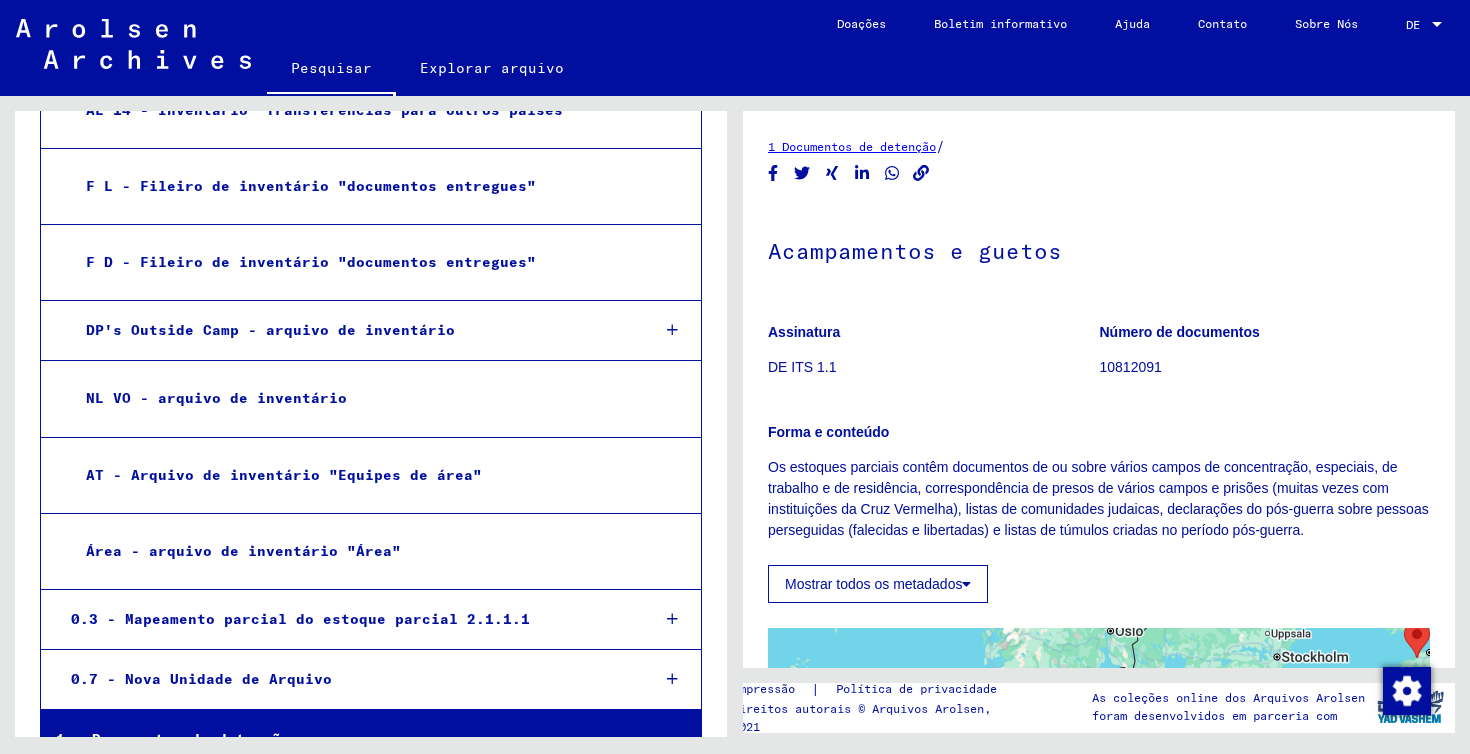 scroll, scrollTop: 4336, scrollLeft: 0, axis: vertical 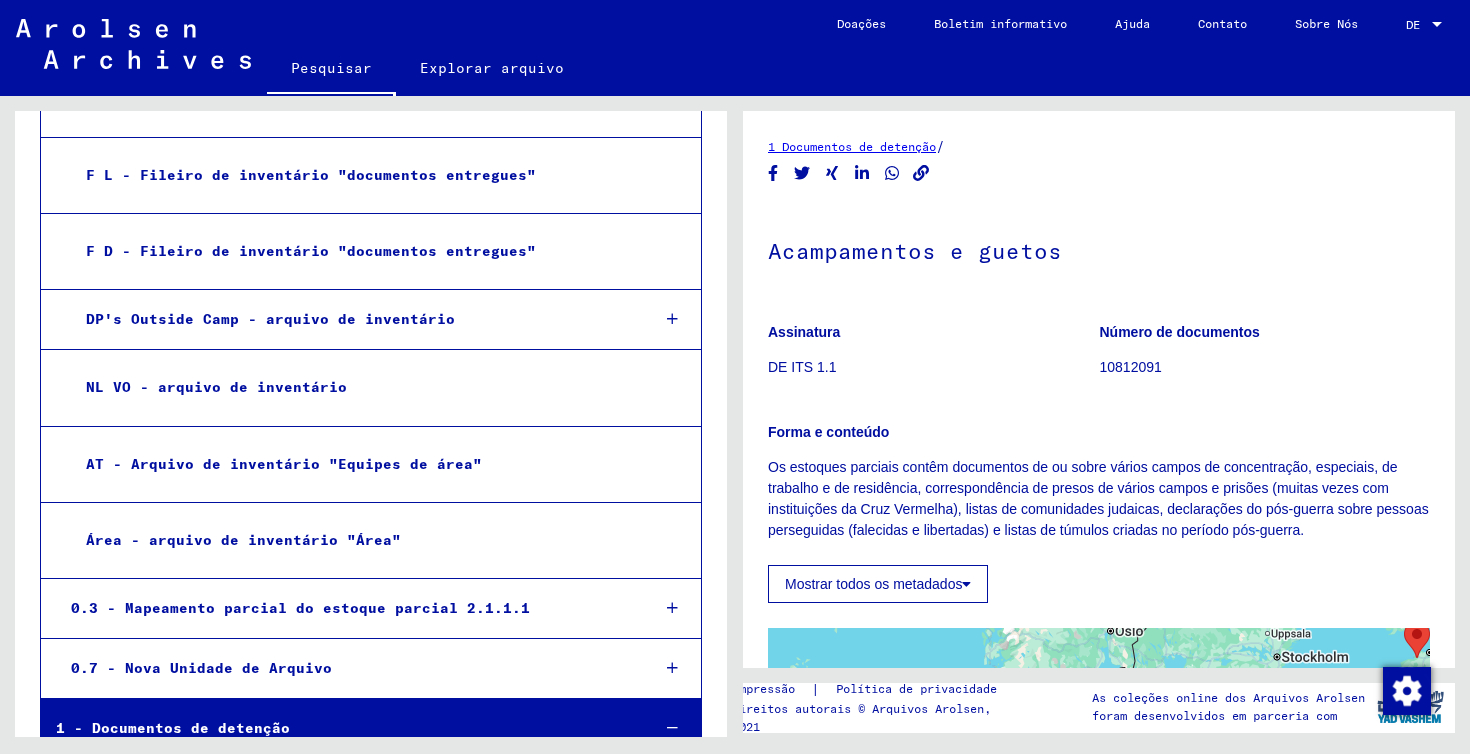 click on ". Campo de concentração e extermínio de Auschwitz" at bounding box center [352, 970] 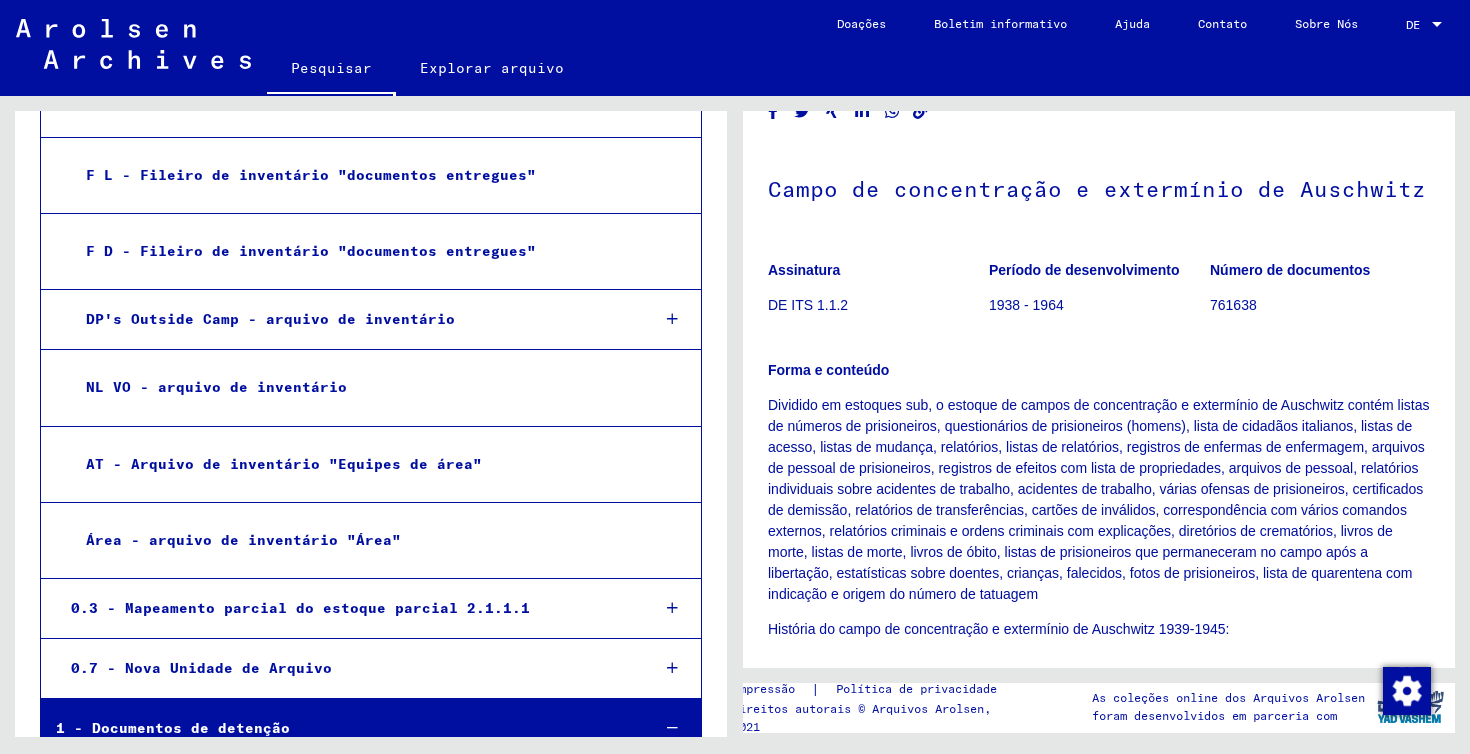 scroll, scrollTop: 69, scrollLeft: 0, axis: vertical 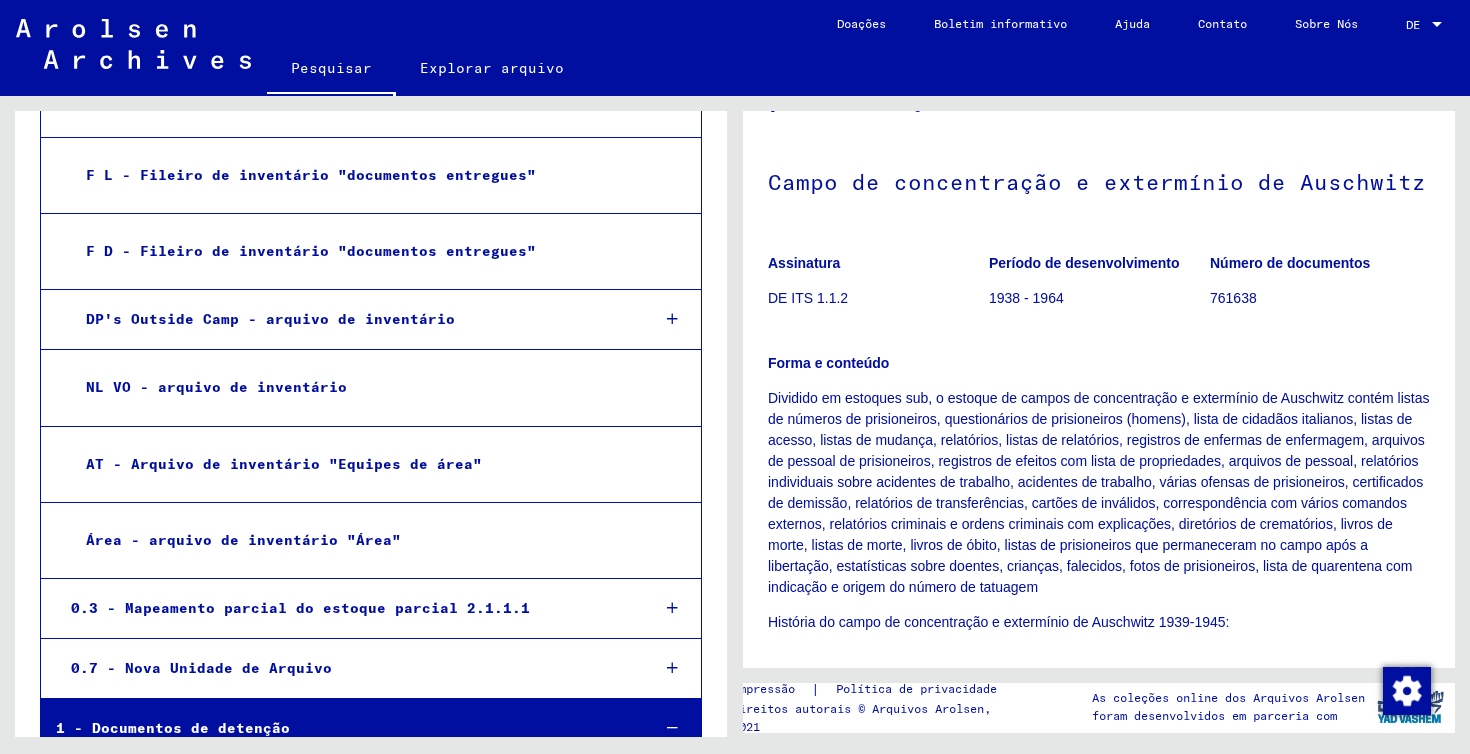 click on "1938 - 1964" 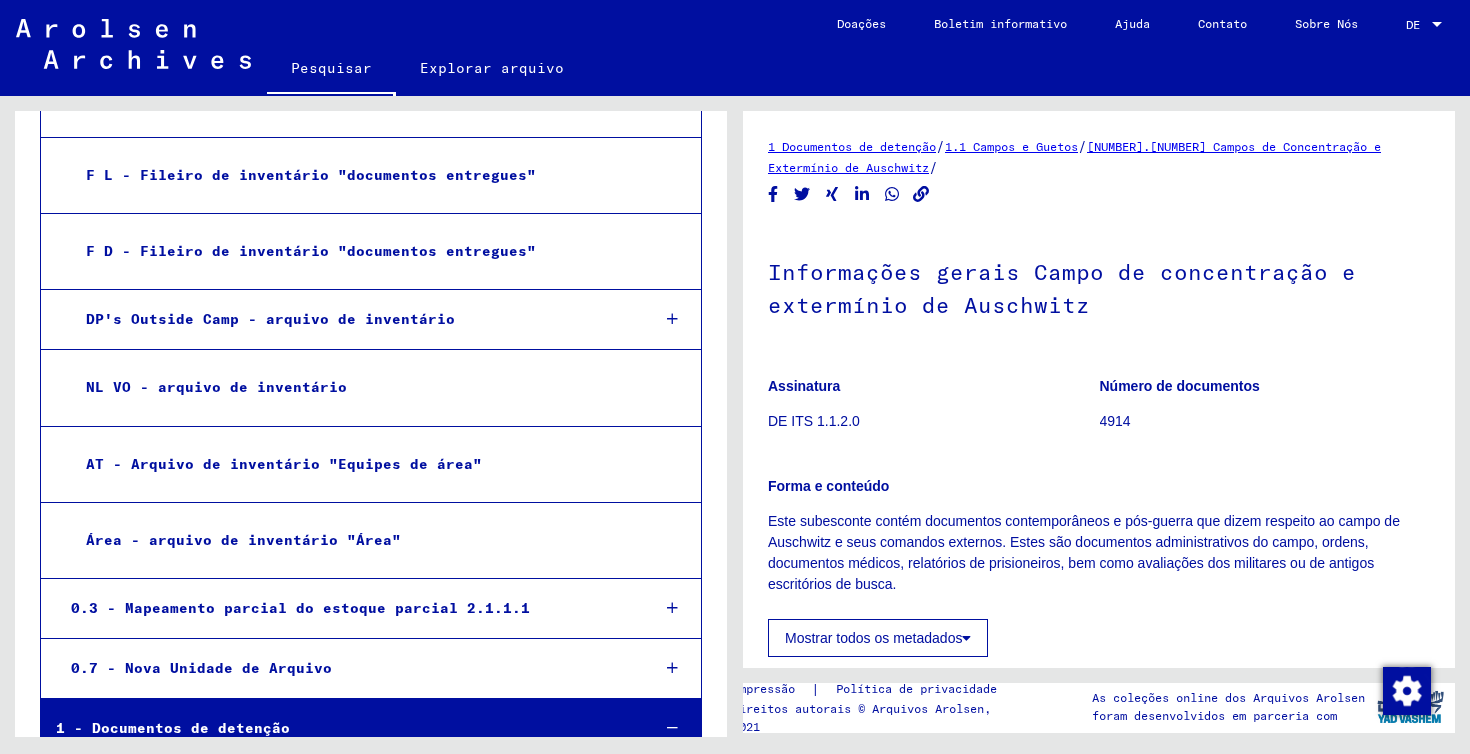 scroll, scrollTop: 0, scrollLeft: 0, axis: both 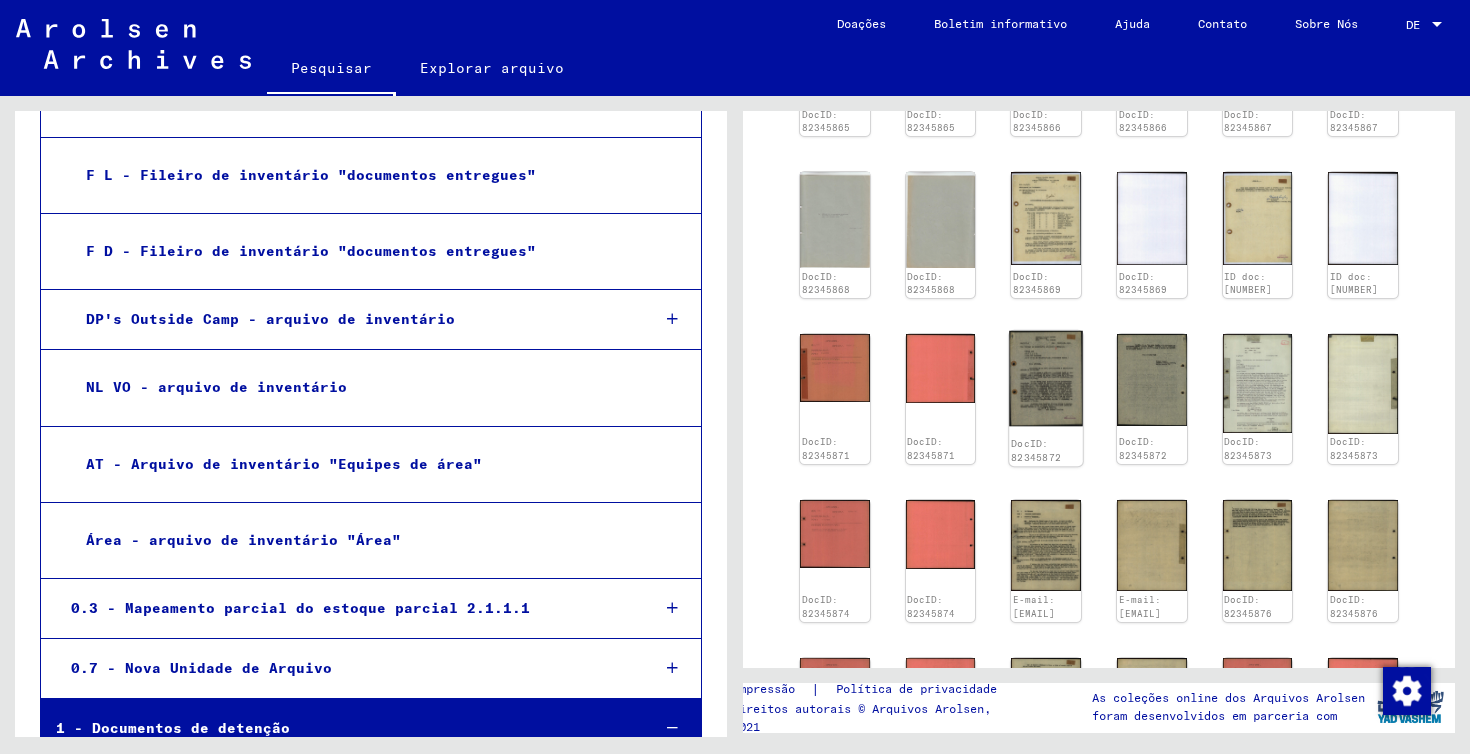 click 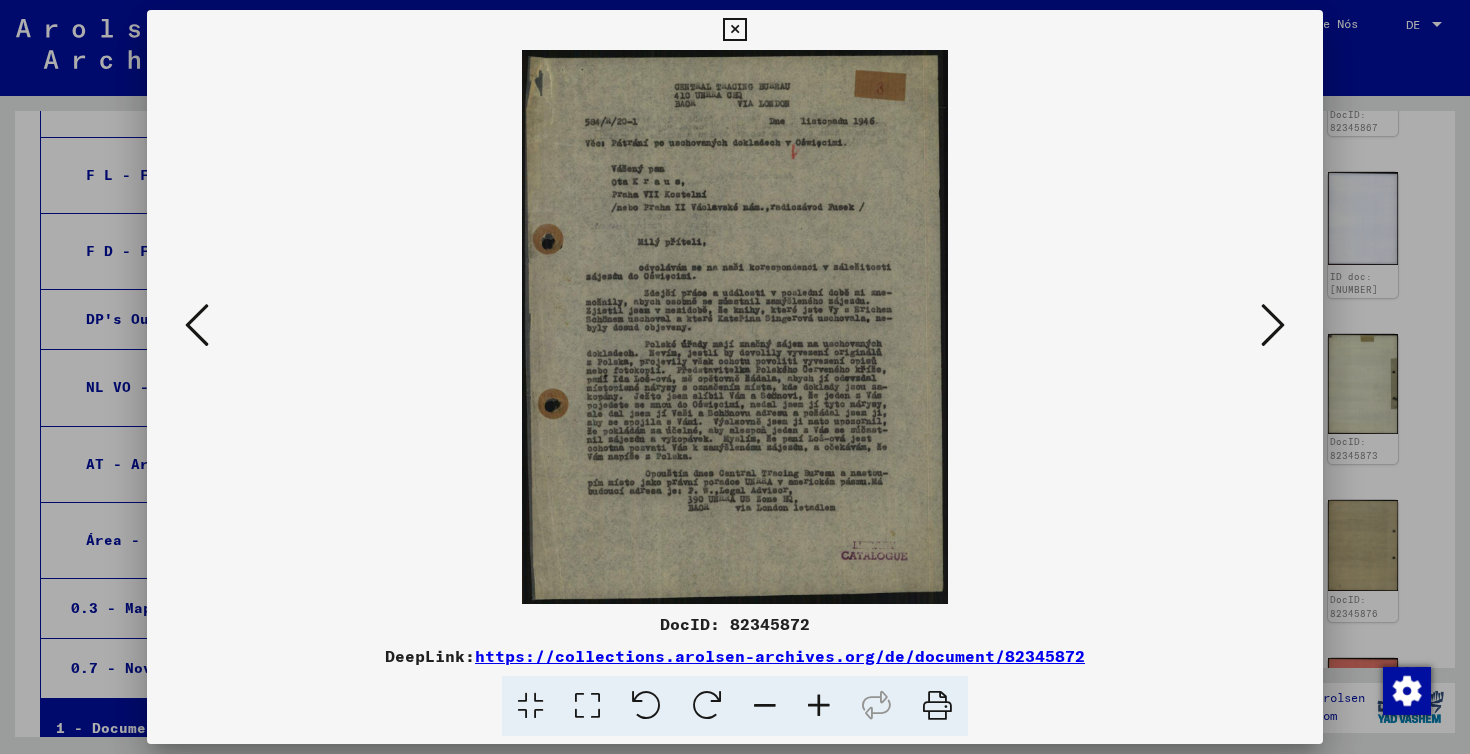 click at bounding box center (735, 327) 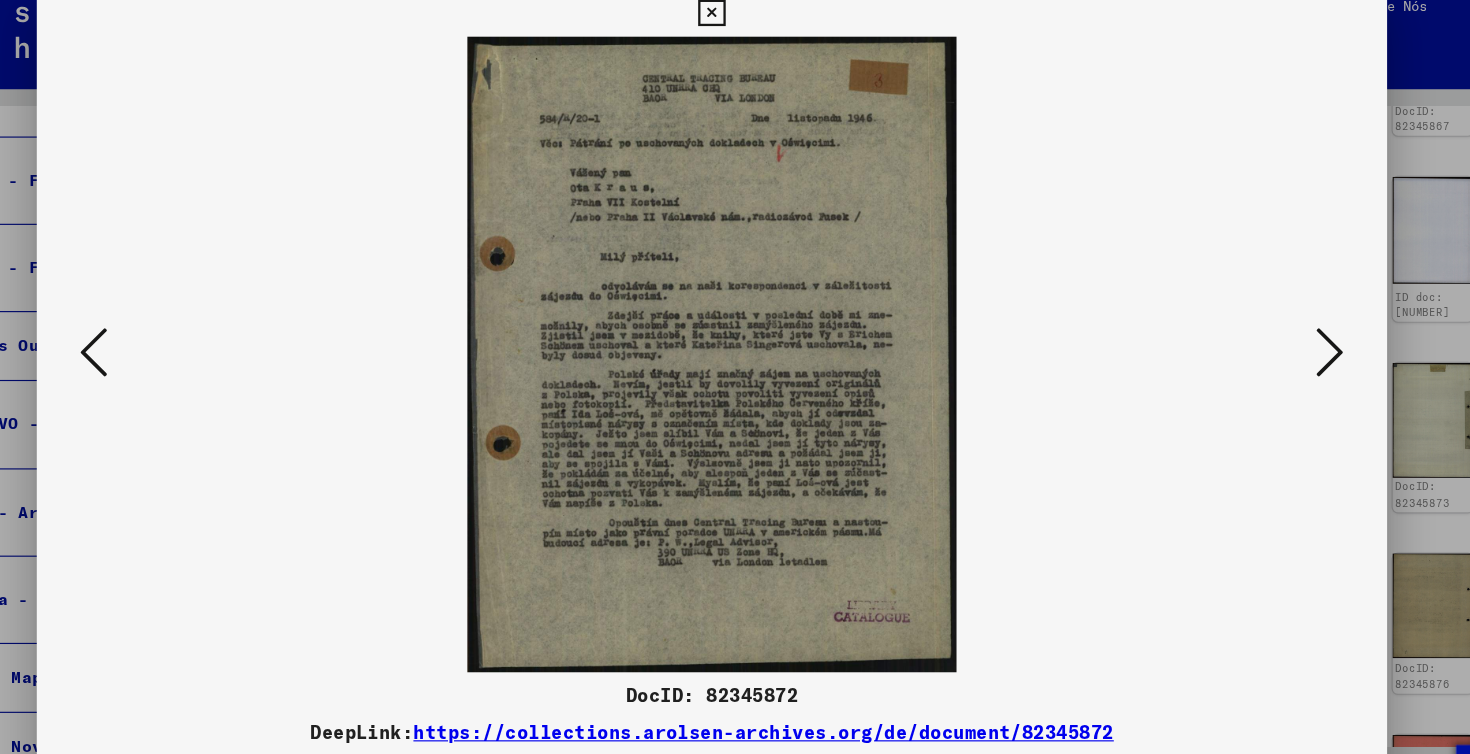 click at bounding box center (1273, 326) 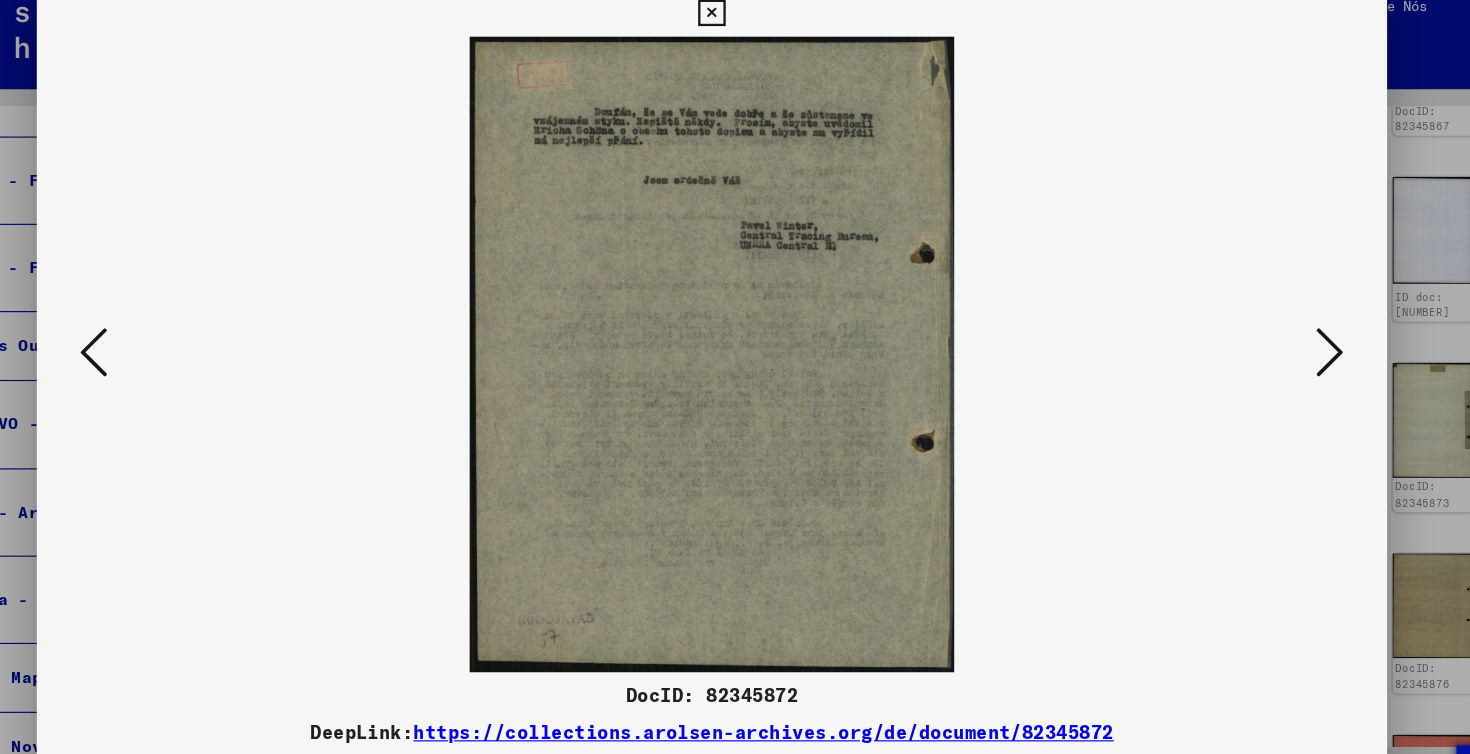click at bounding box center [734, 30] 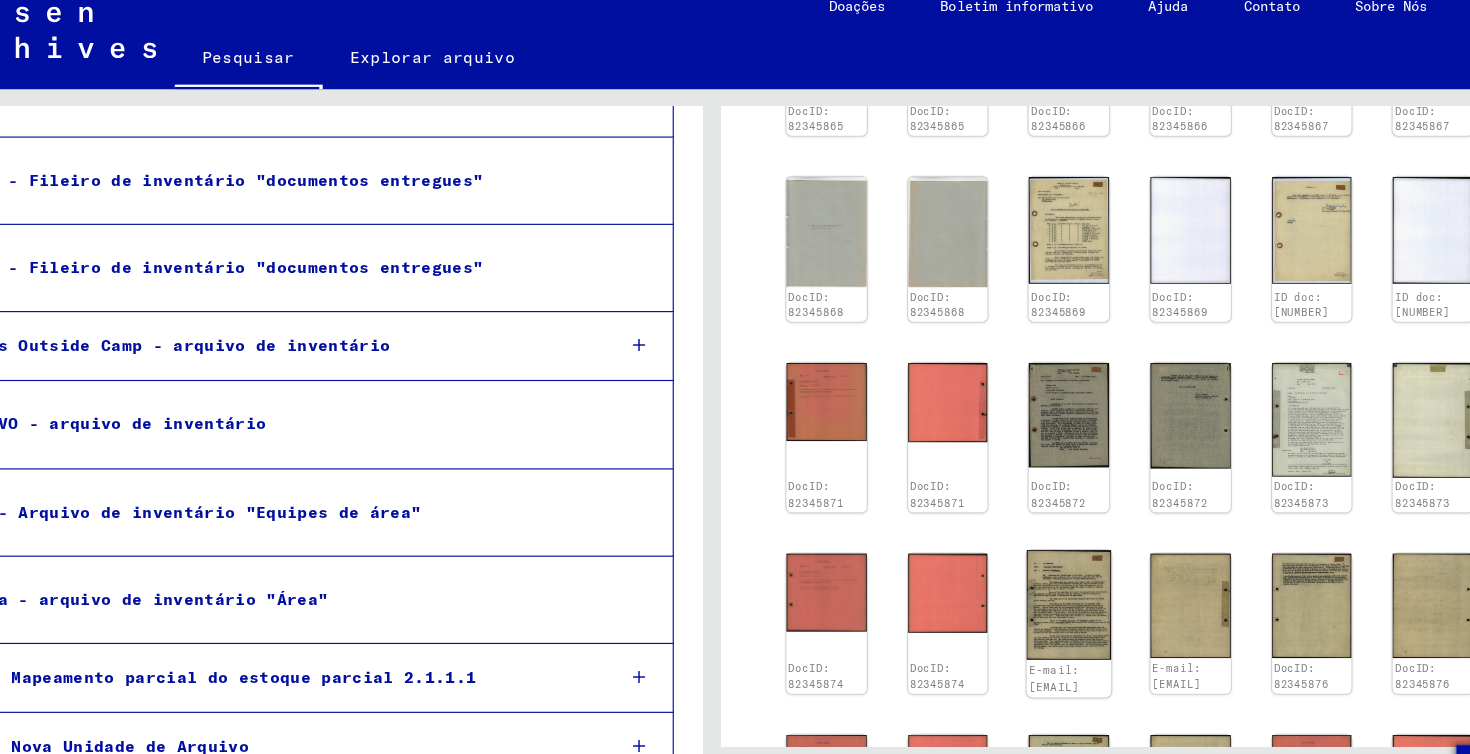 click 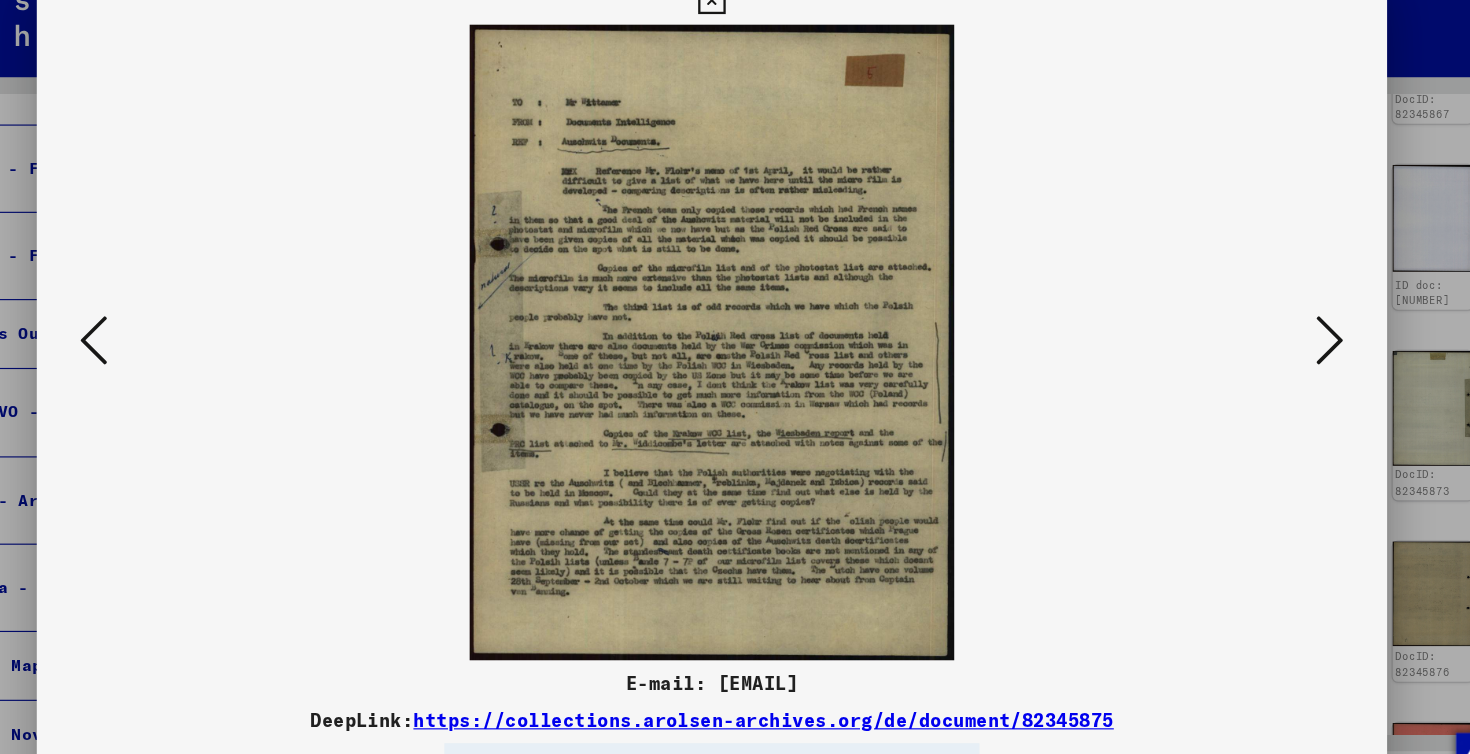 click at bounding box center (1273, 325) 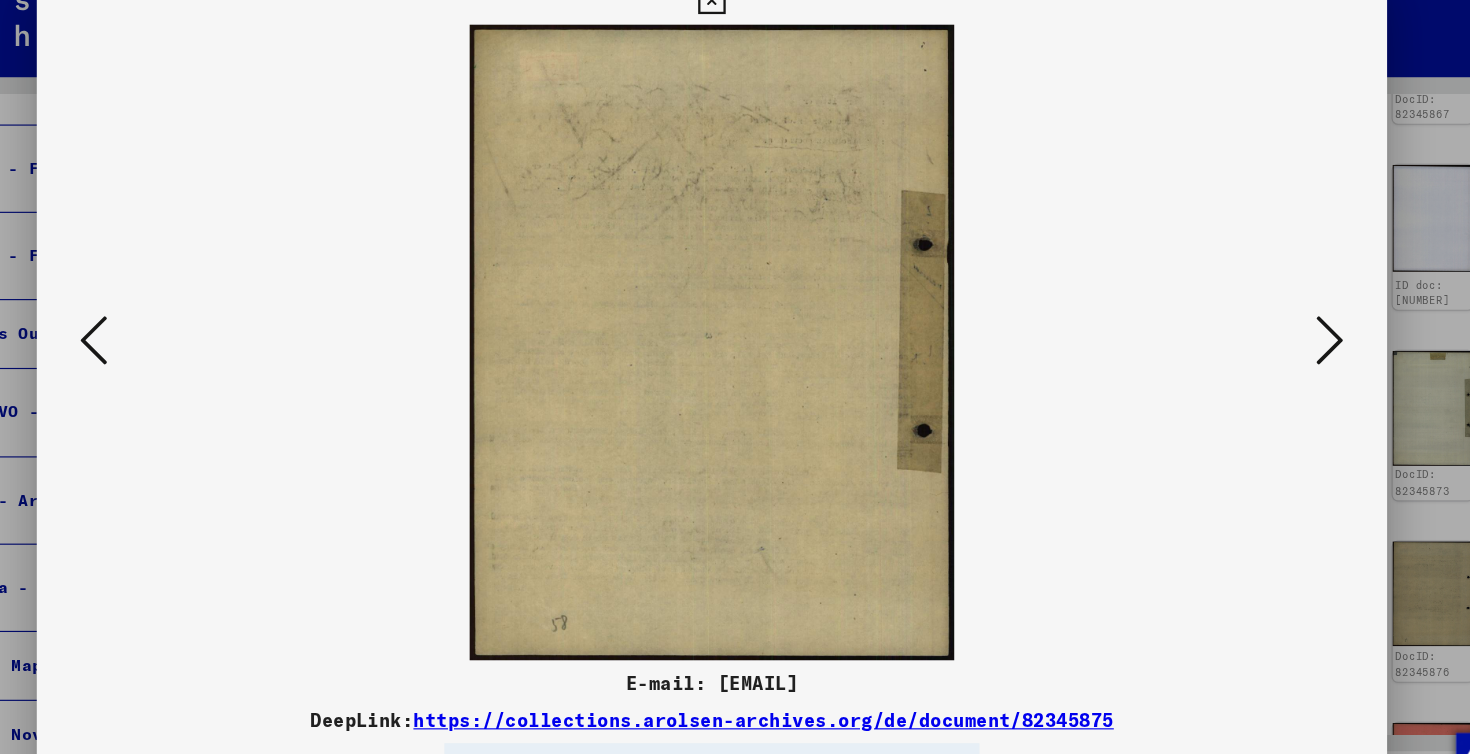 click at bounding box center [1273, 325] 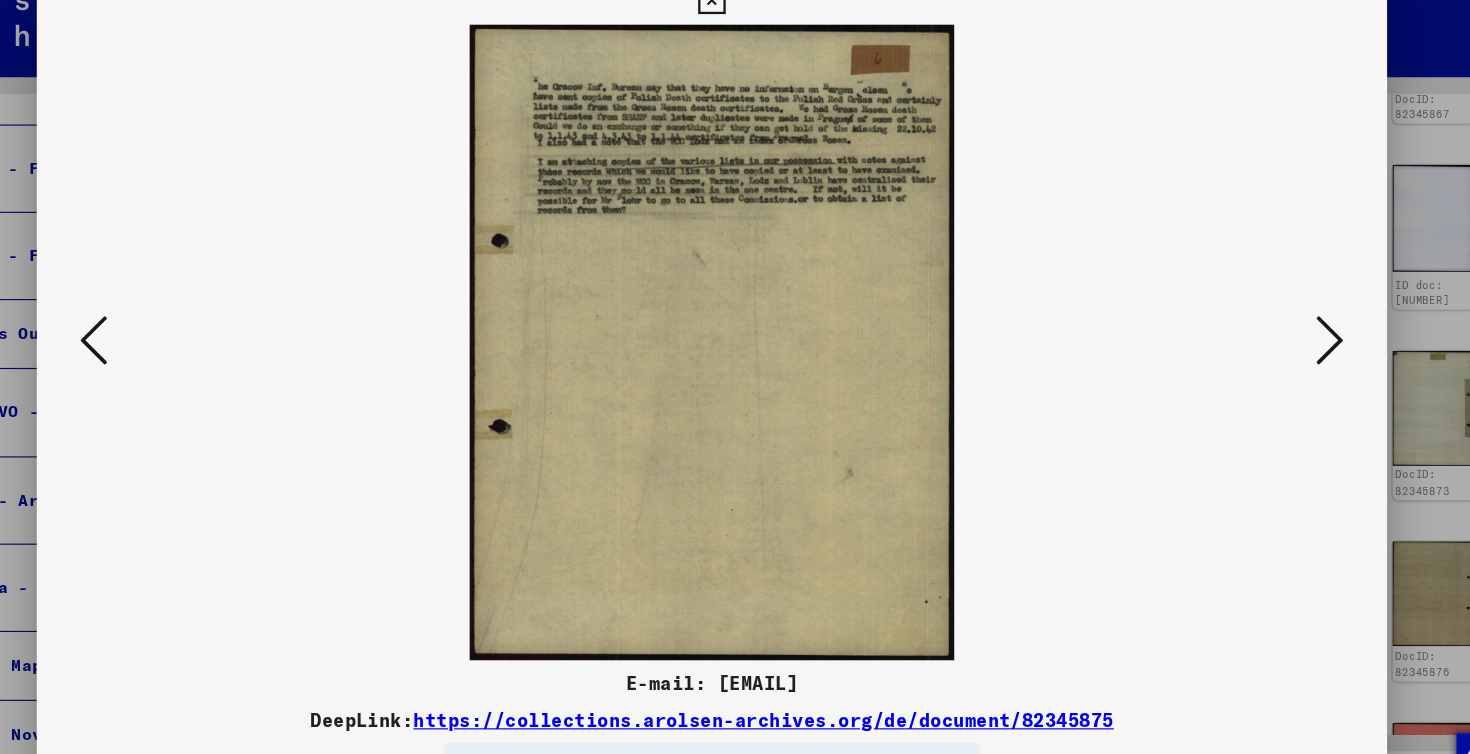 click at bounding box center (1273, 325) 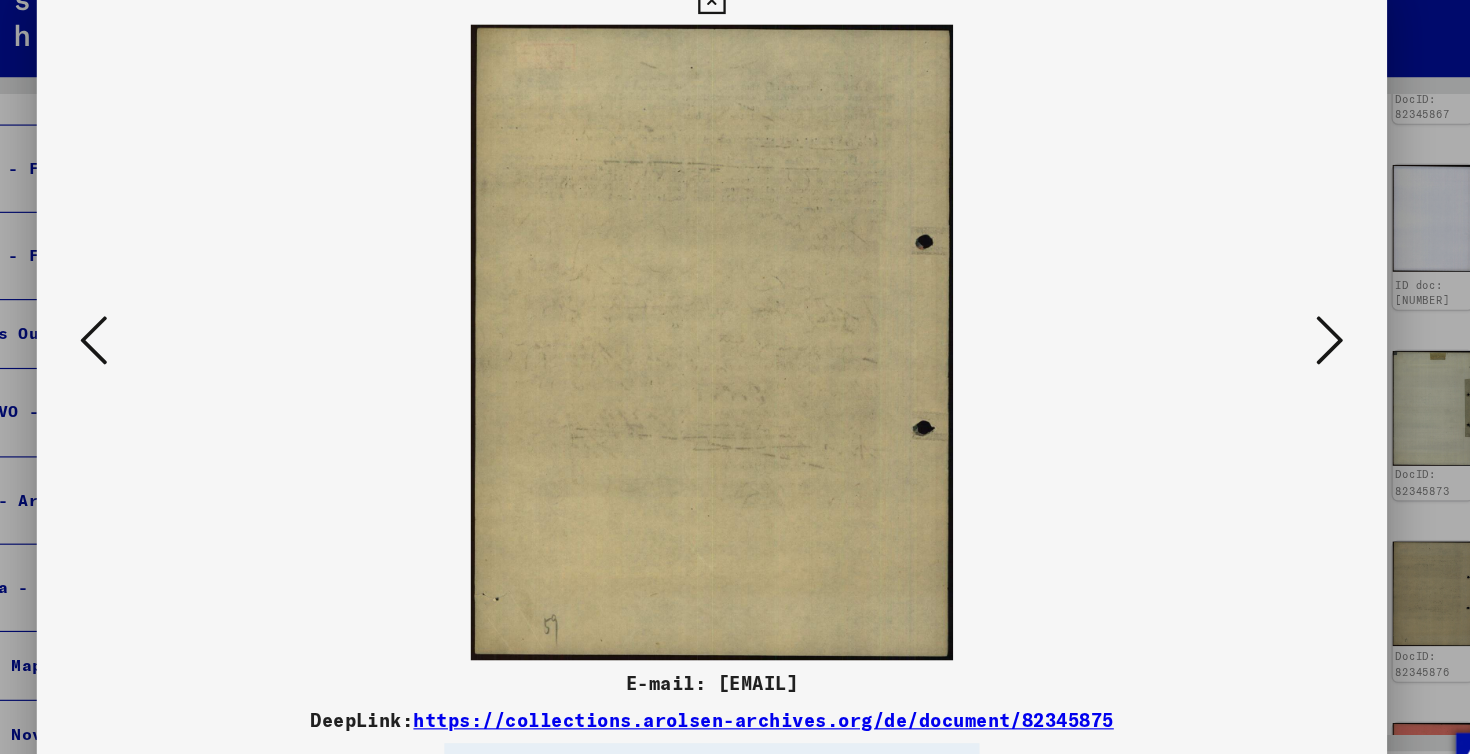 click at bounding box center [1273, 325] 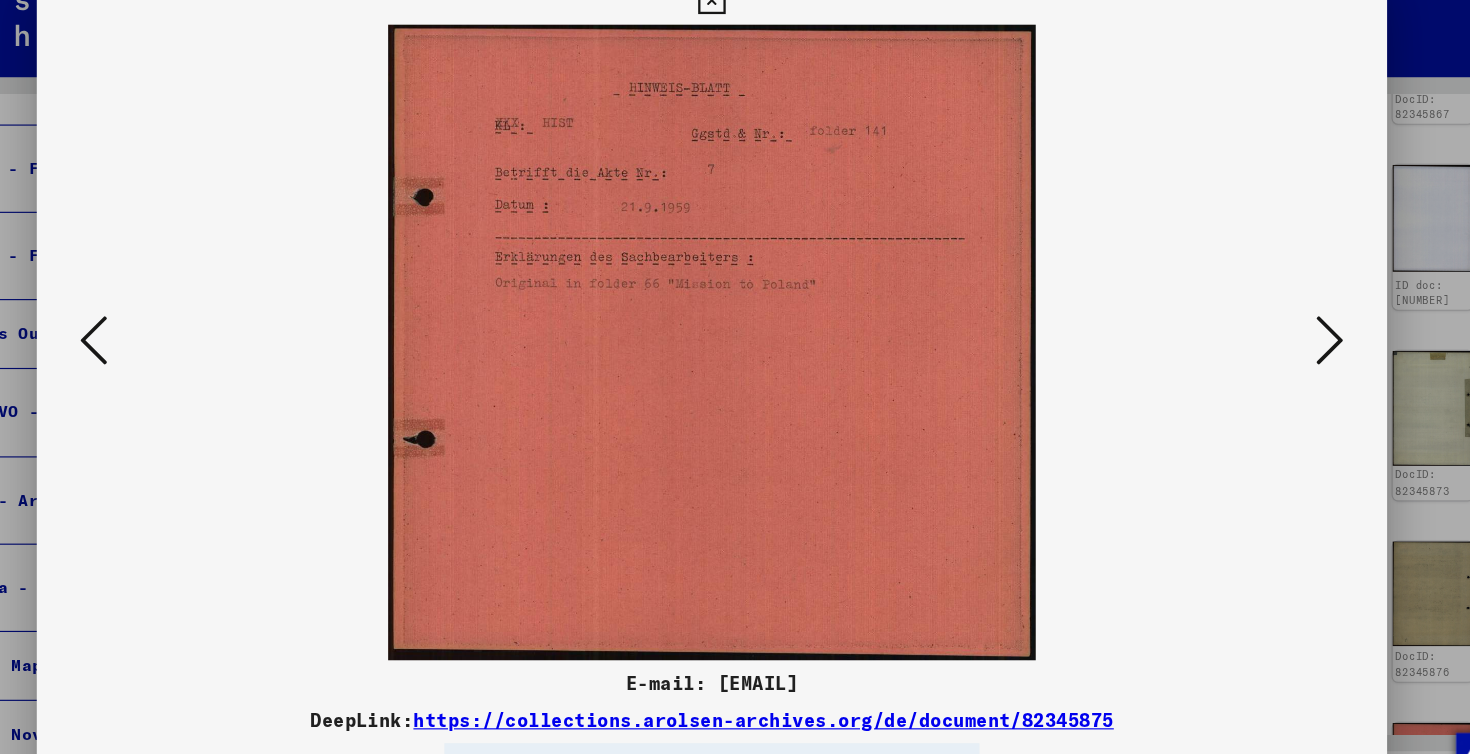 click at bounding box center [1273, 325] 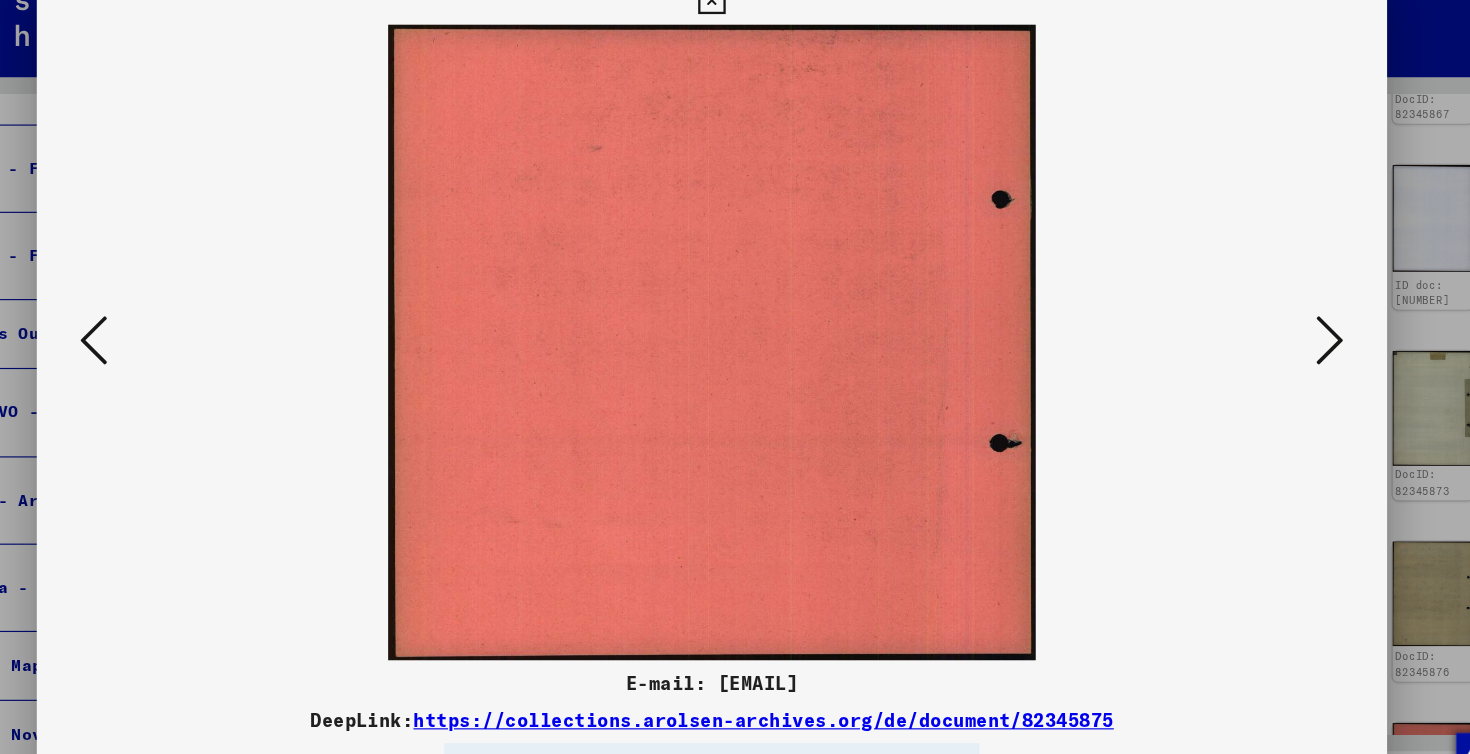 click at bounding box center [1273, 325] 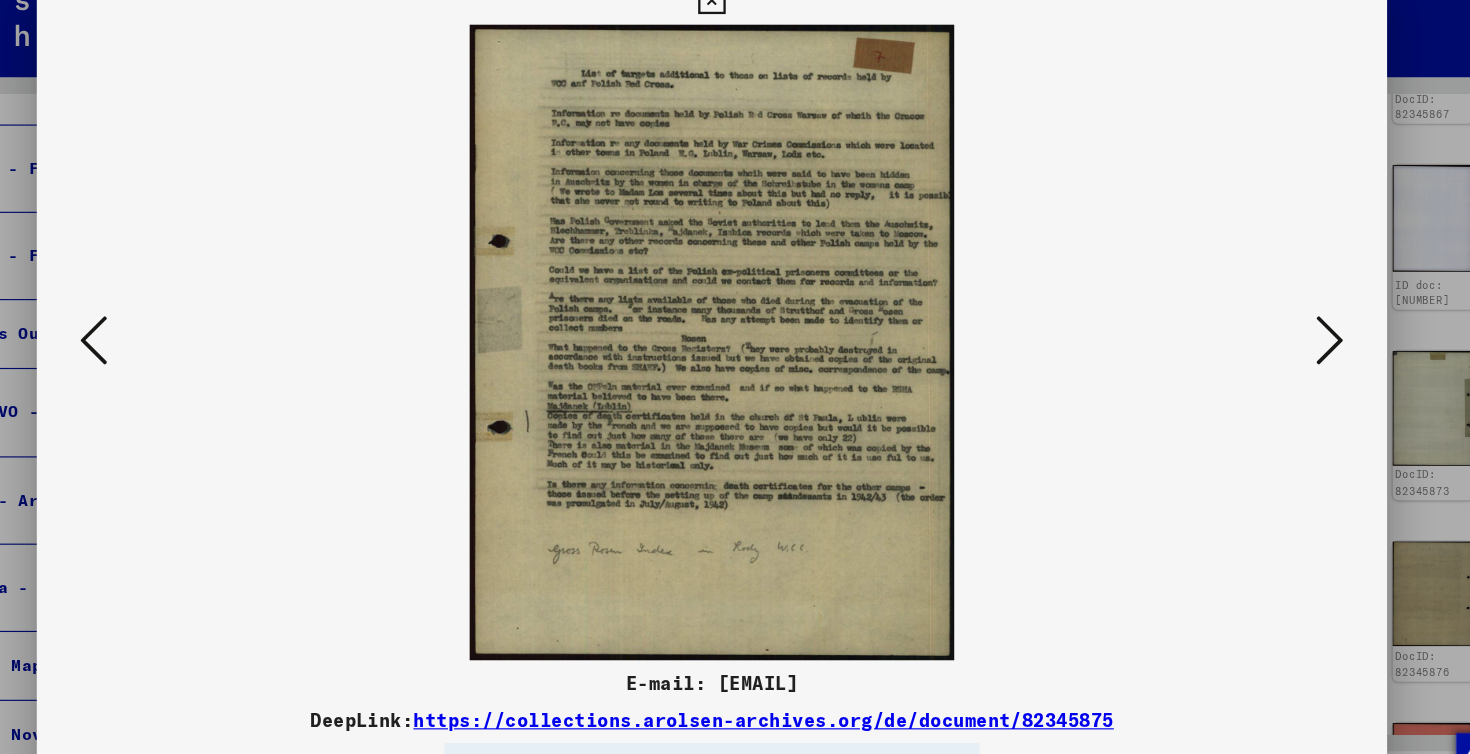 click at bounding box center [1273, 325] 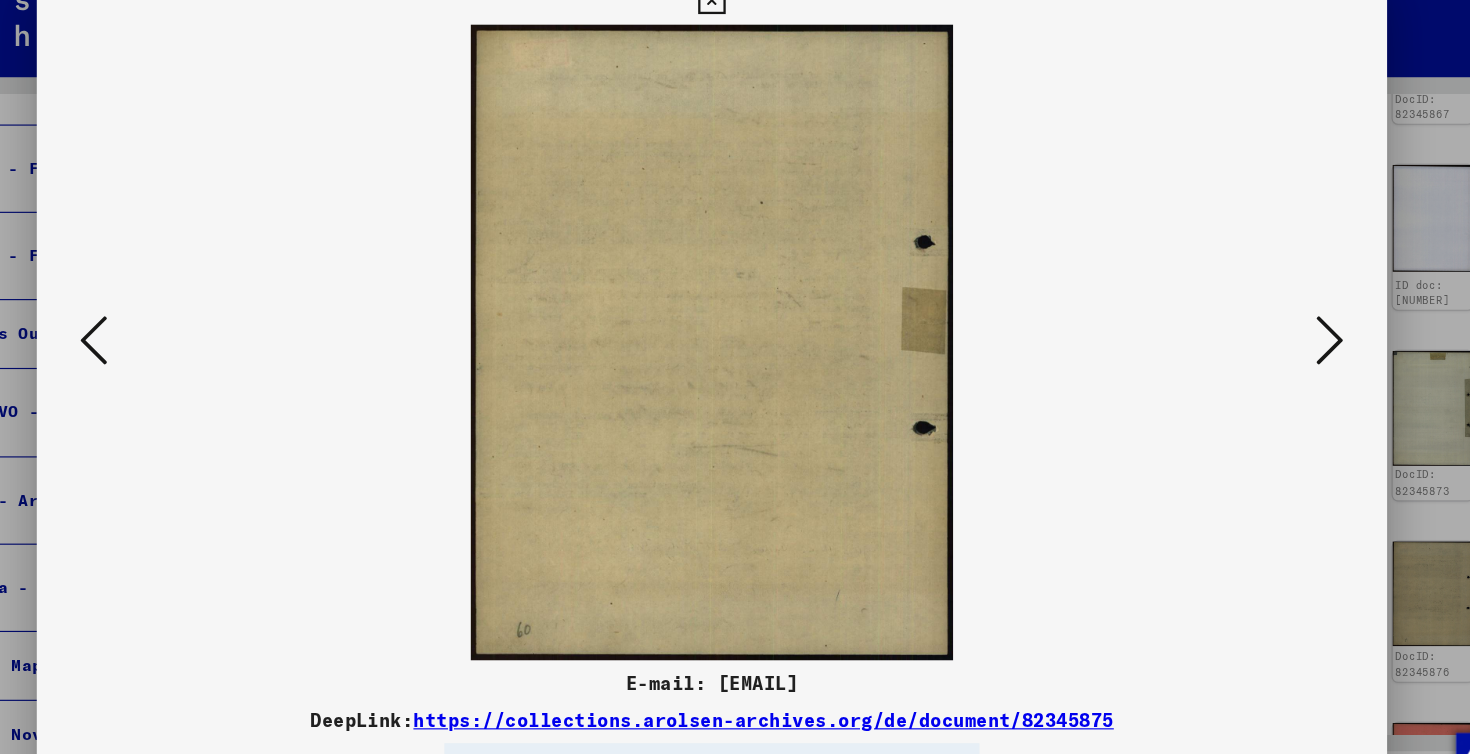 click at bounding box center (1273, 325) 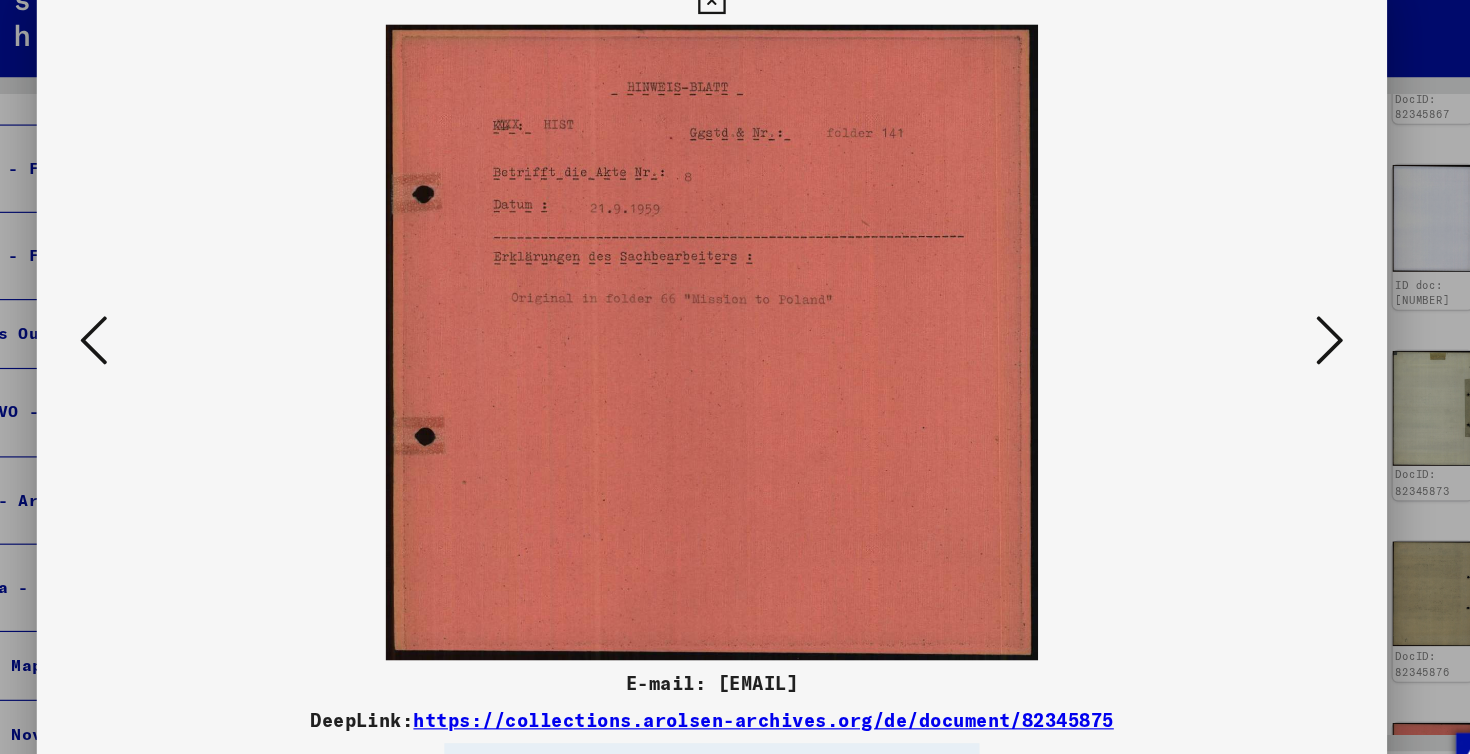 click at bounding box center (1273, 325) 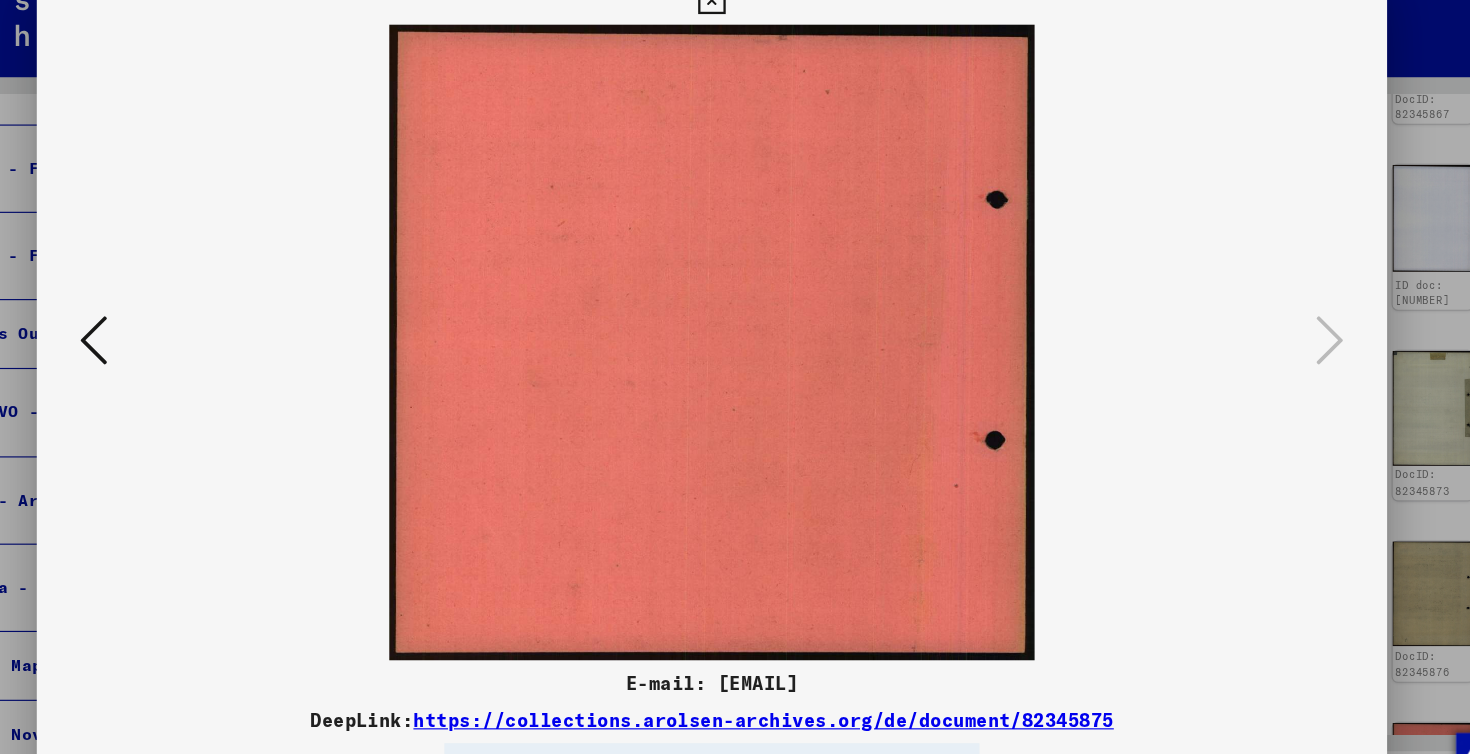 click at bounding box center (734, 30) 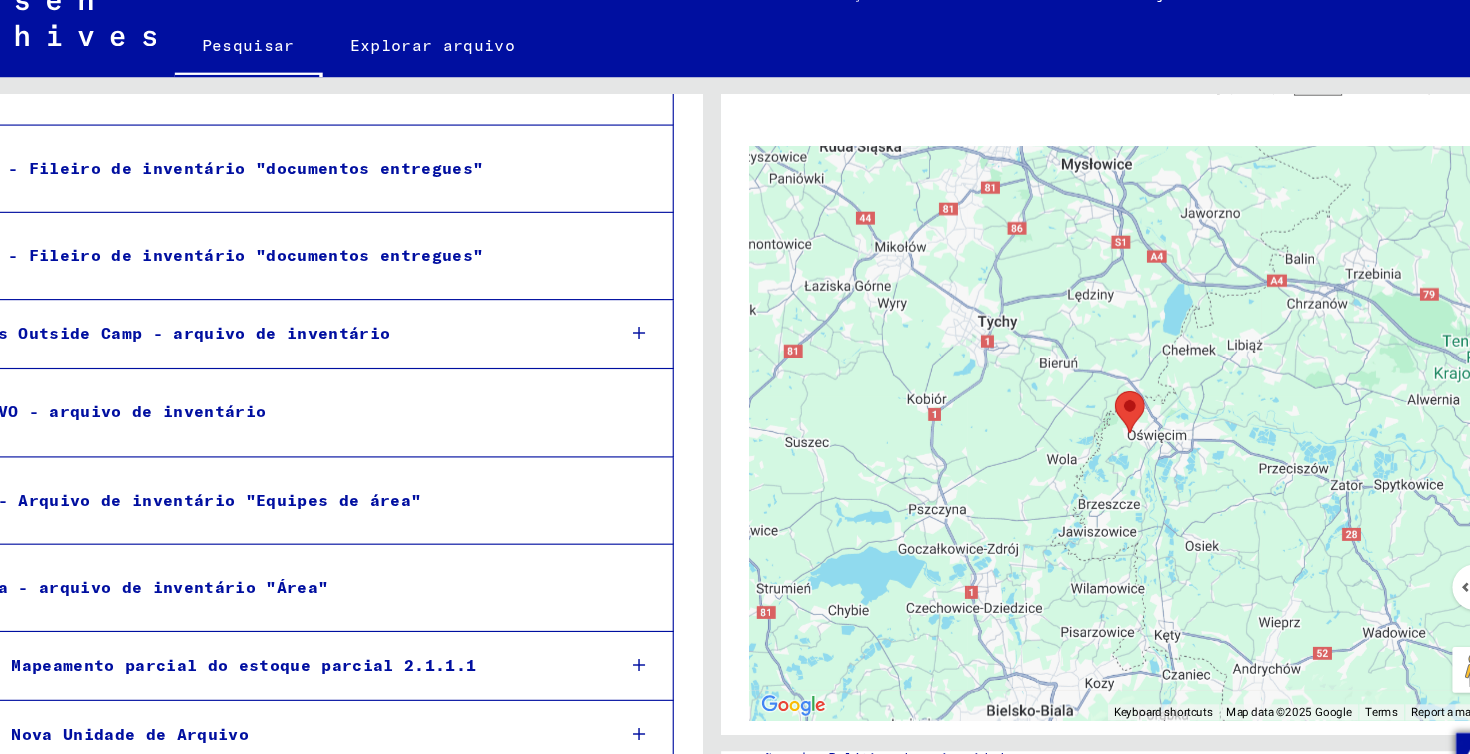 scroll, scrollTop: 1330, scrollLeft: 0, axis: vertical 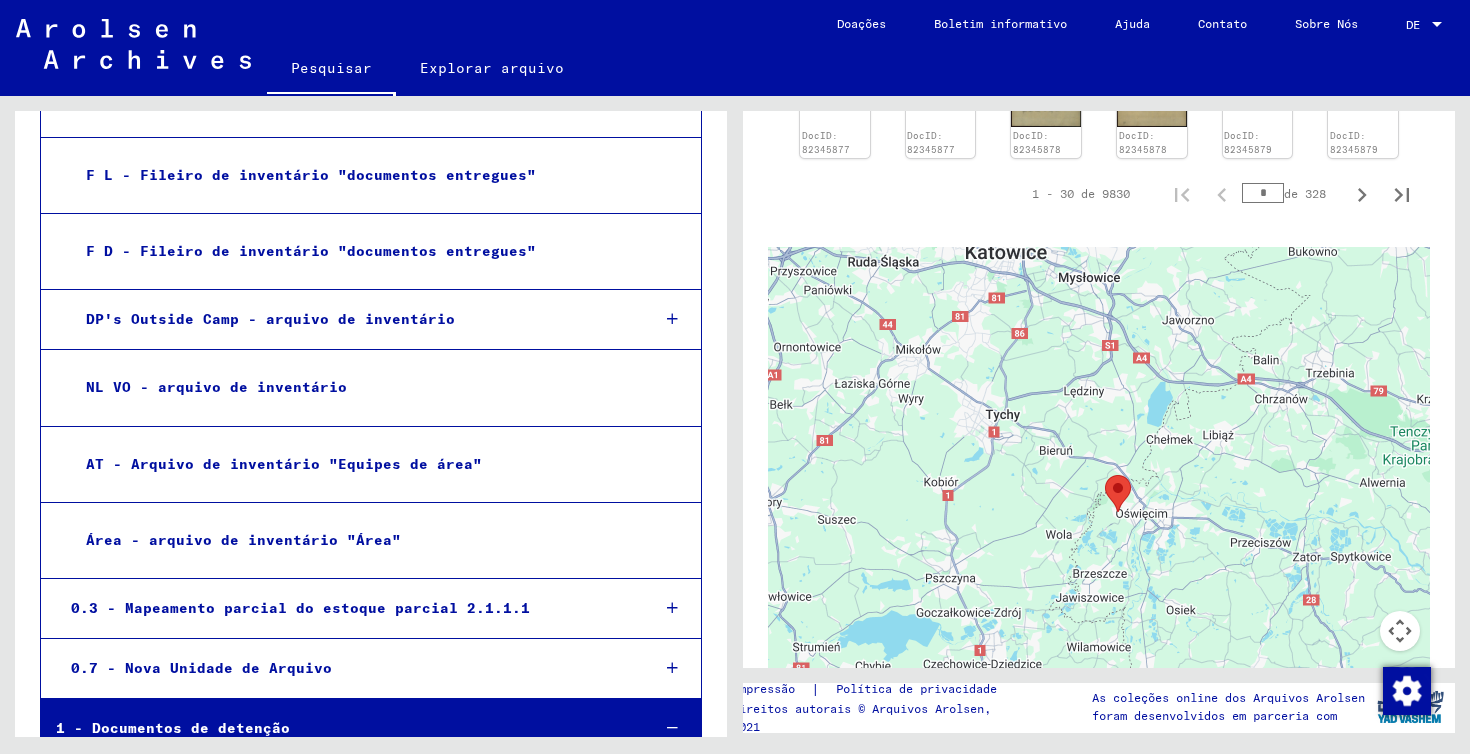 click on ". Campo de concentração e extermínio de Auschwitz" at bounding box center [352, 969] 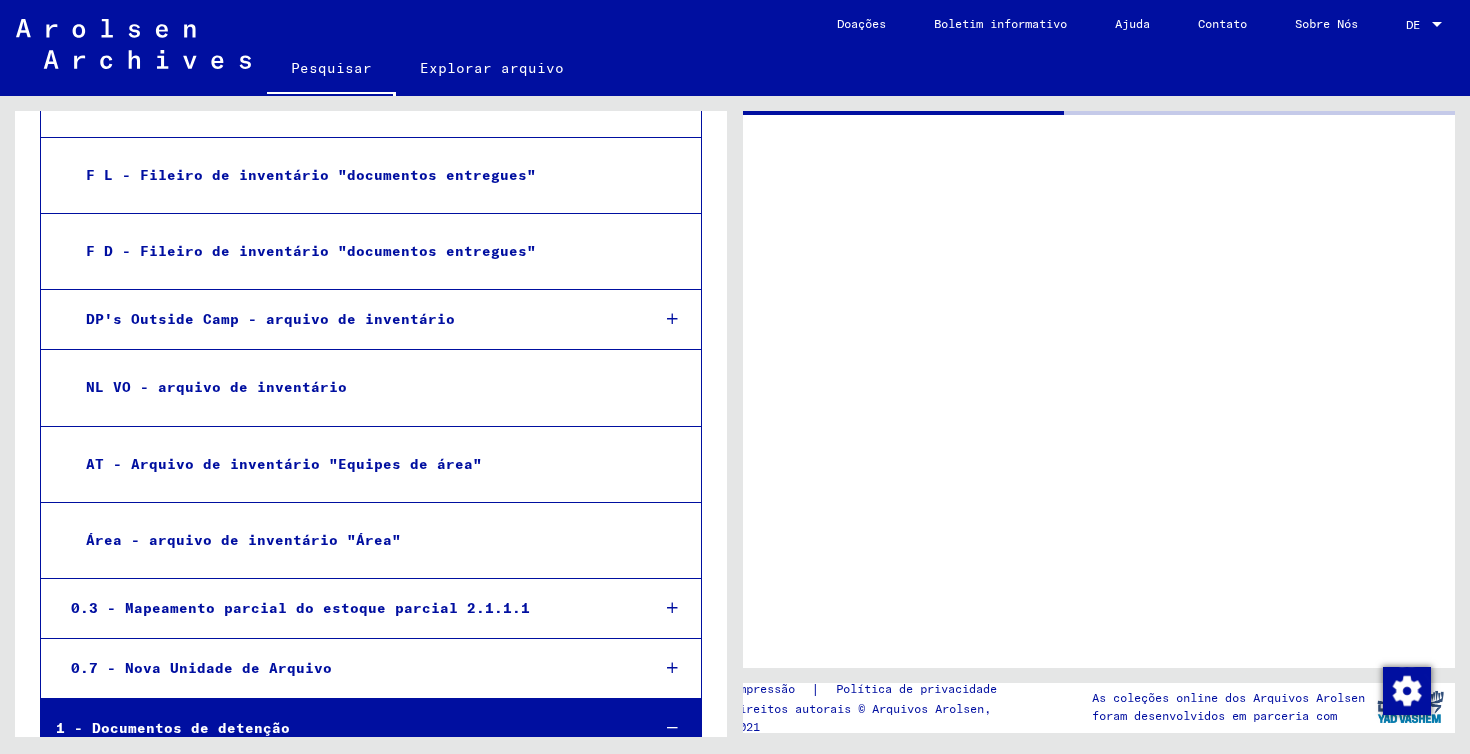 scroll, scrollTop: 0, scrollLeft: 0, axis: both 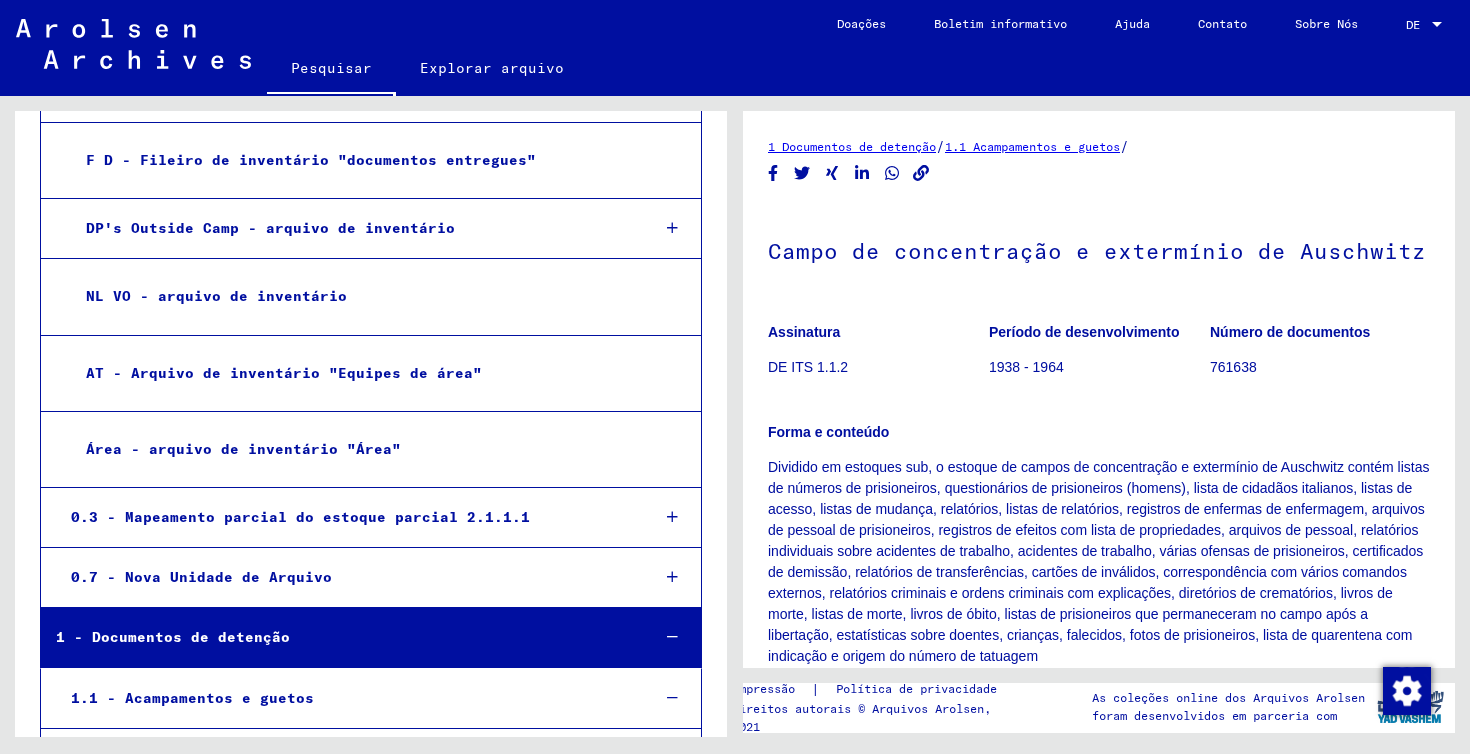 click at bounding box center [672, 1060] 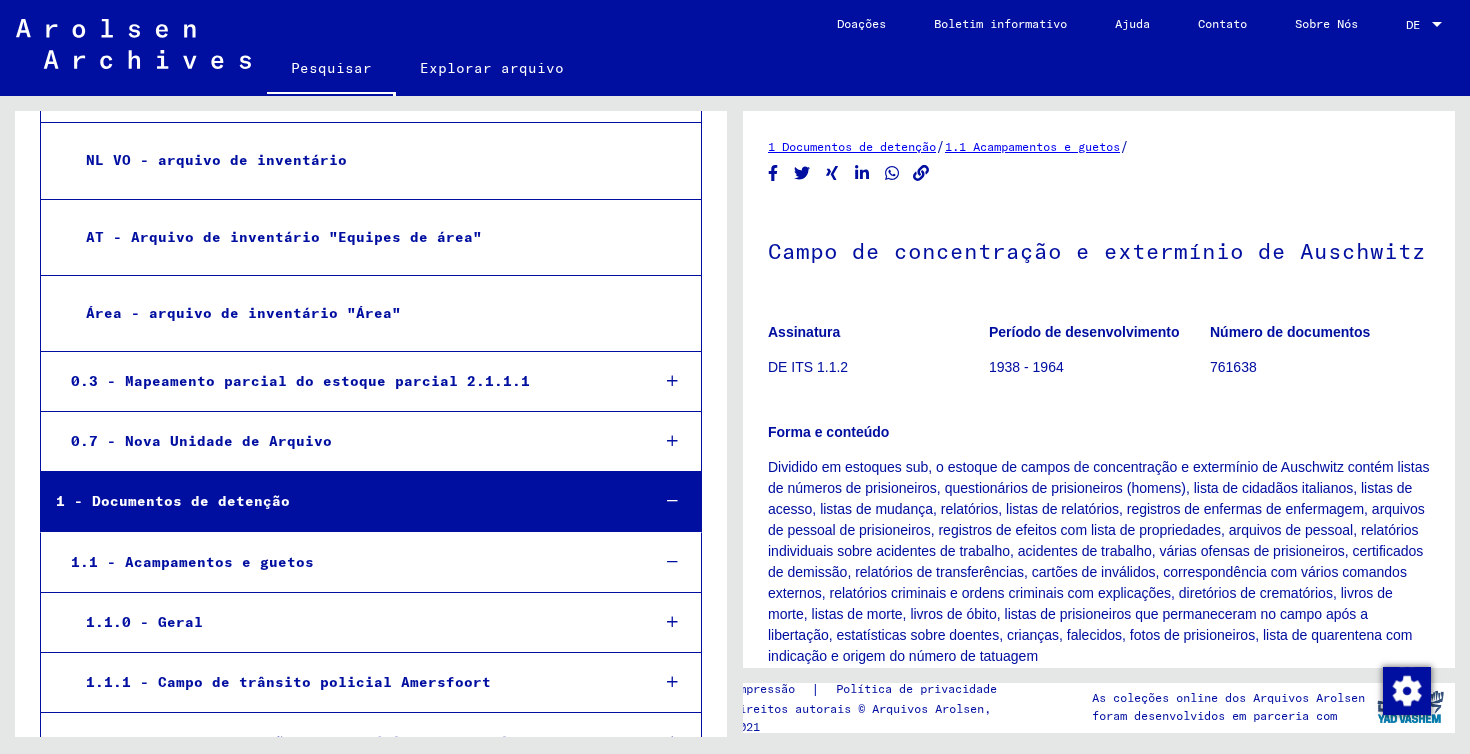 scroll, scrollTop: 4573, scrollLeft: 0, axis: vertical 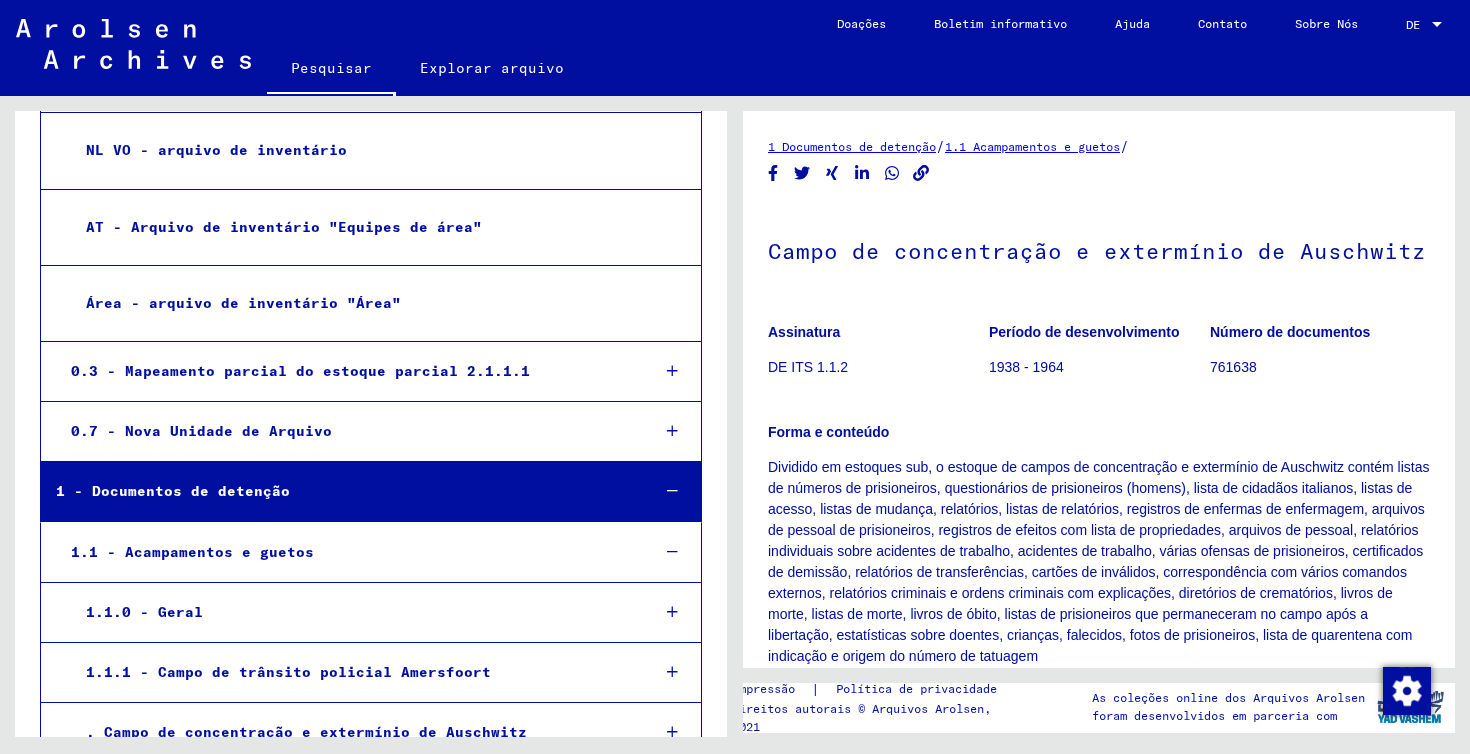 click on "[NUMBER].[NUMBER].[NUMBER].[NUMBER] - Documentos individuais homens Buchenwald" at bounding box center [358, 1145] 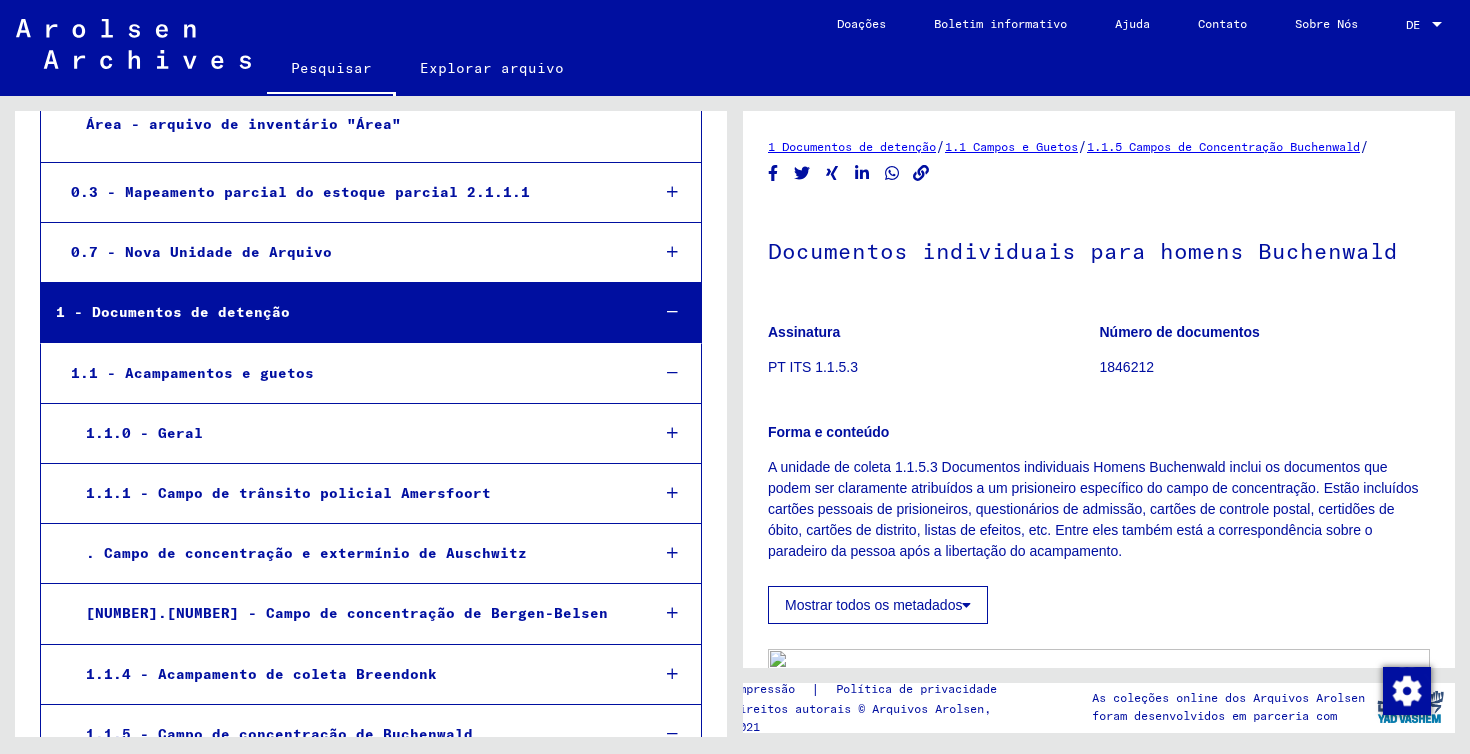 scroll, scrollTop: 4759, scrollLeft: 0, axis: vertical 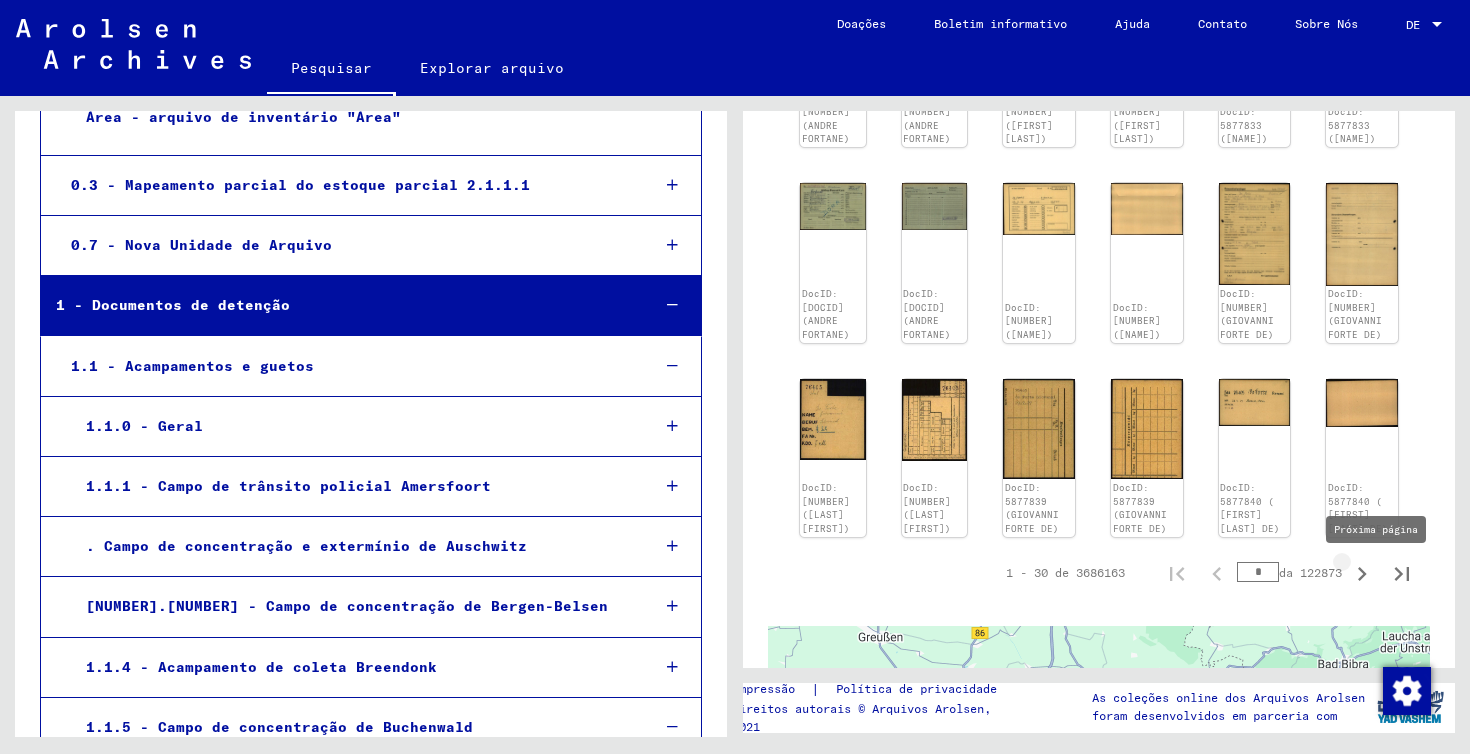 click 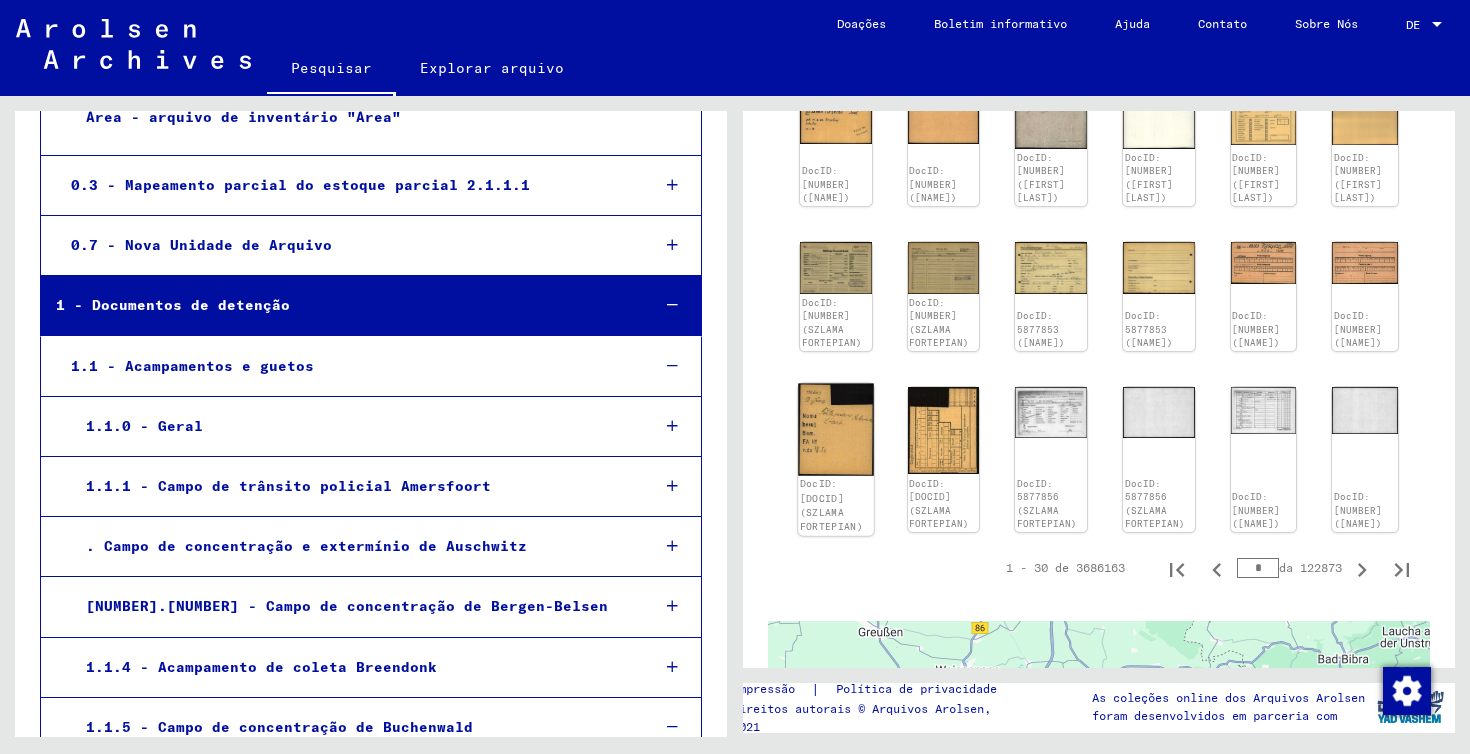 click 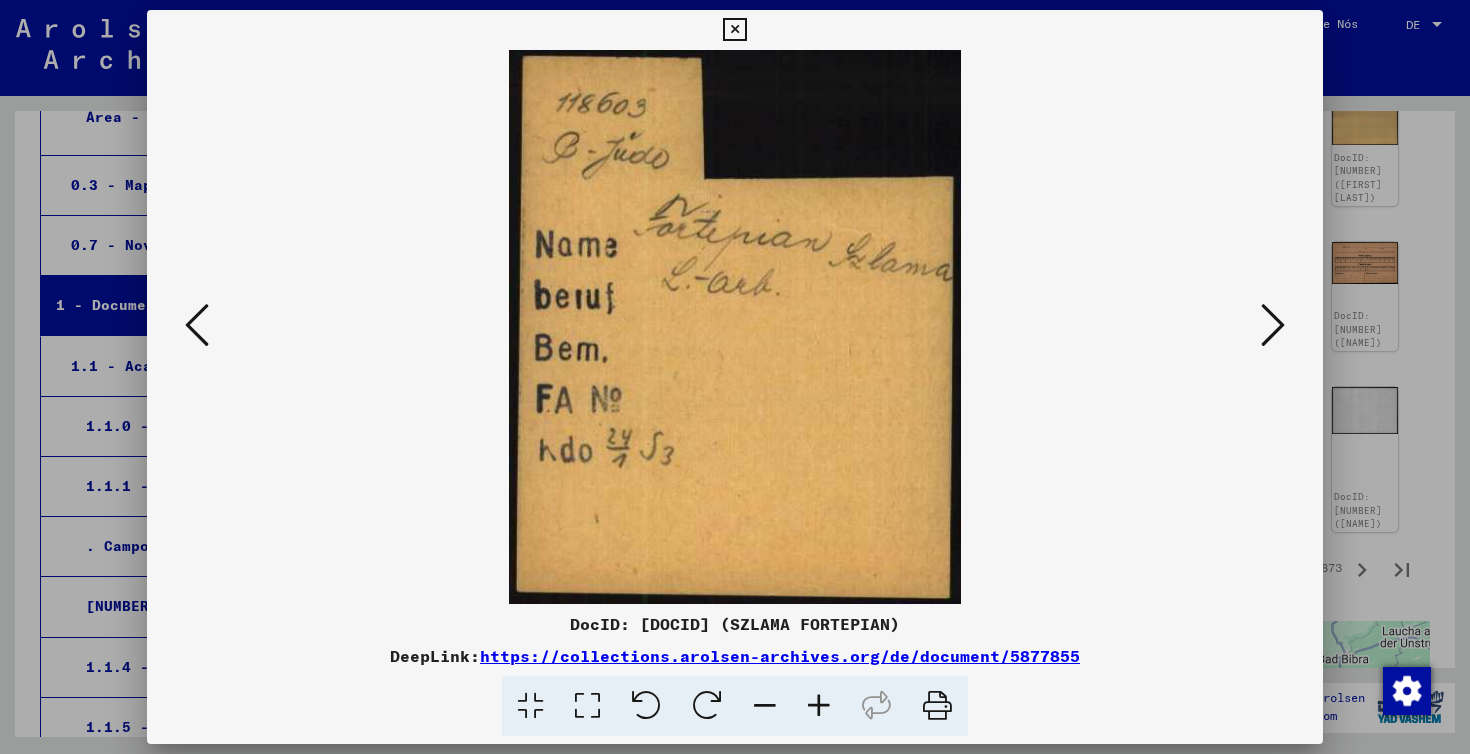 click at bounding box center (735, 327) 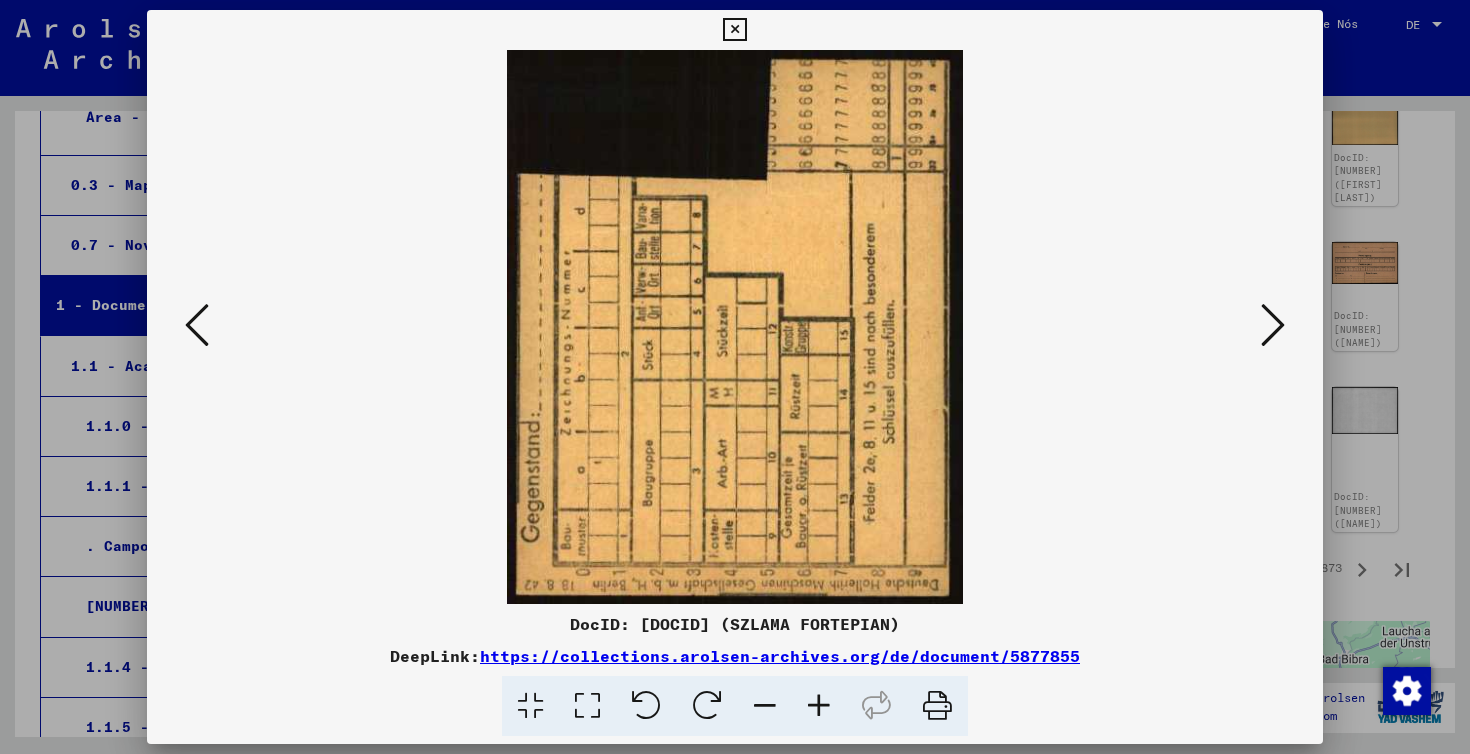 click at bounding box center (1273, 325) 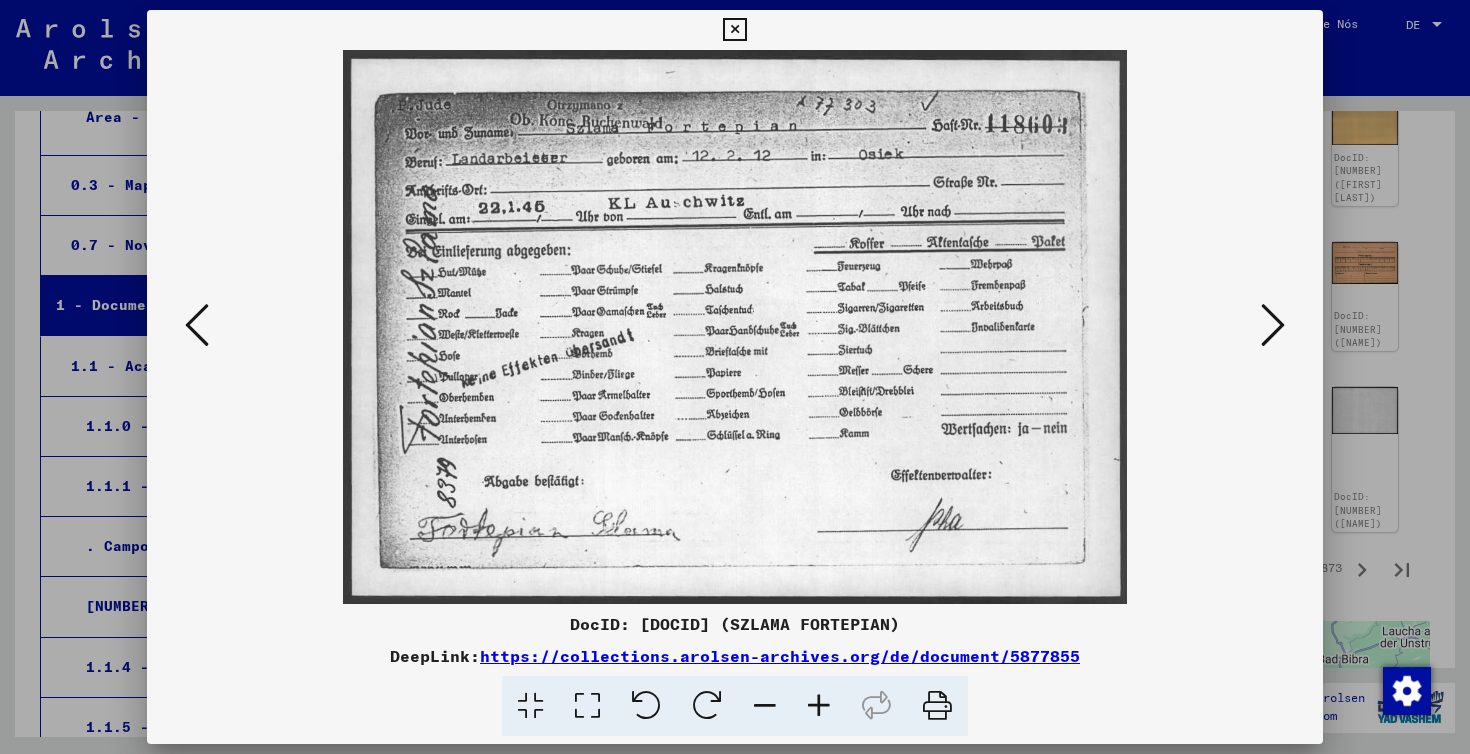 click at bounding box center (1273, 325) 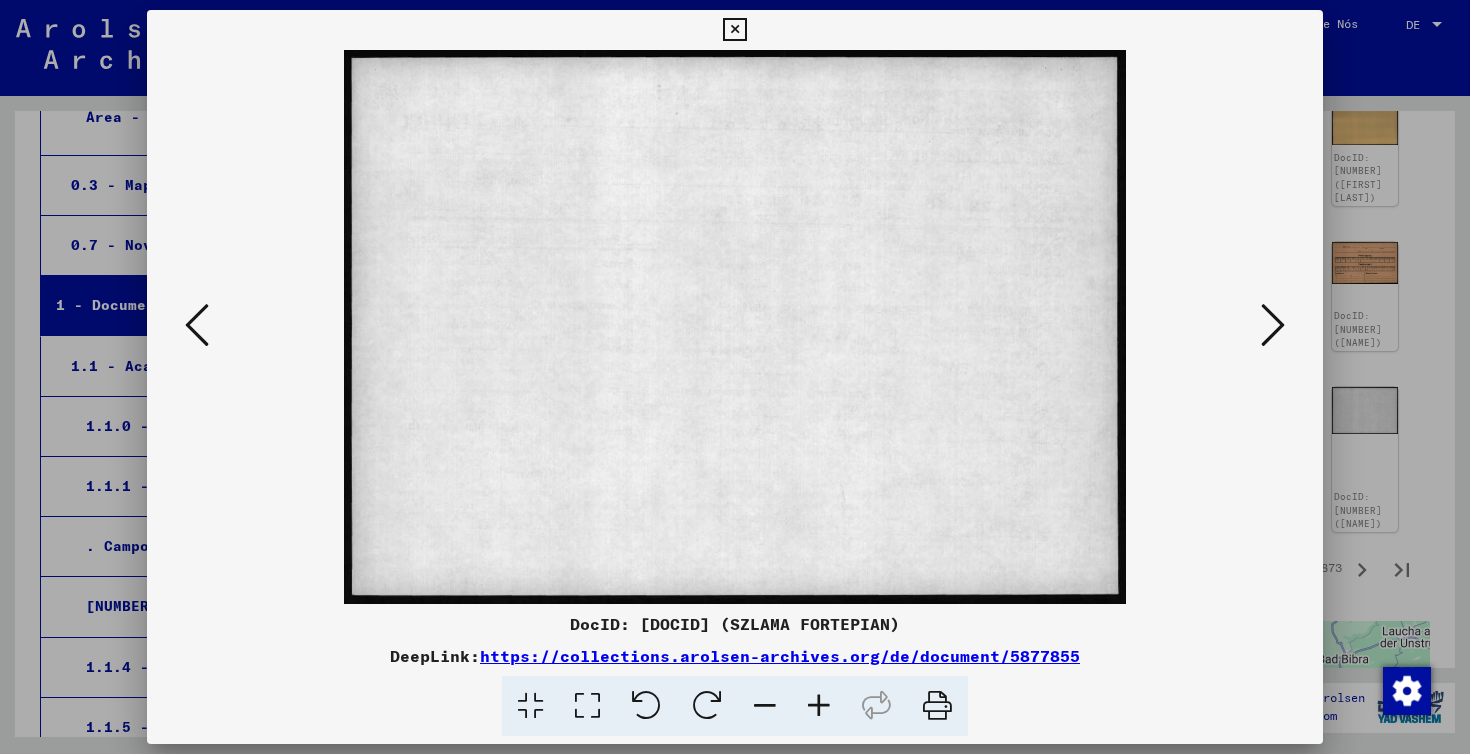 click at bounding box center [1273, 325] 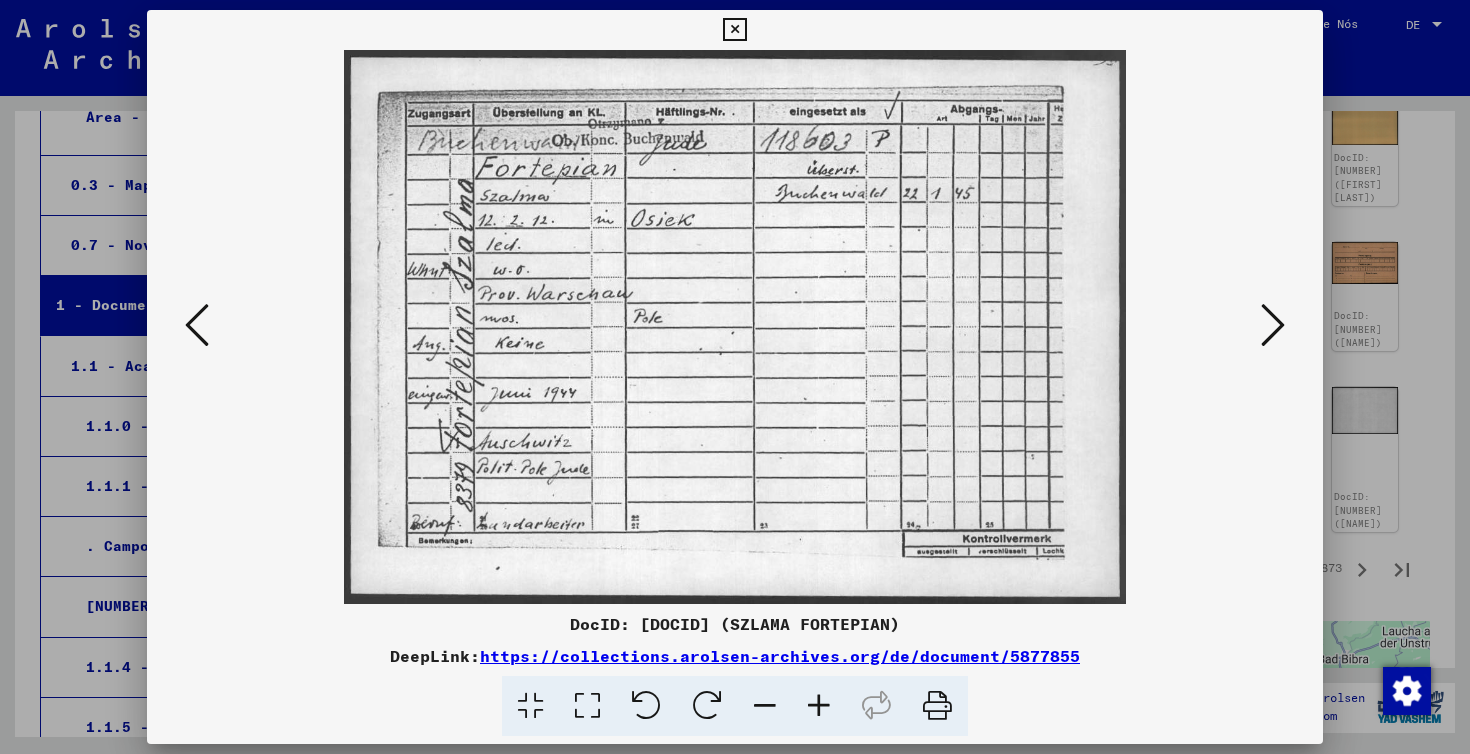 click at bounding box center (734, 30) 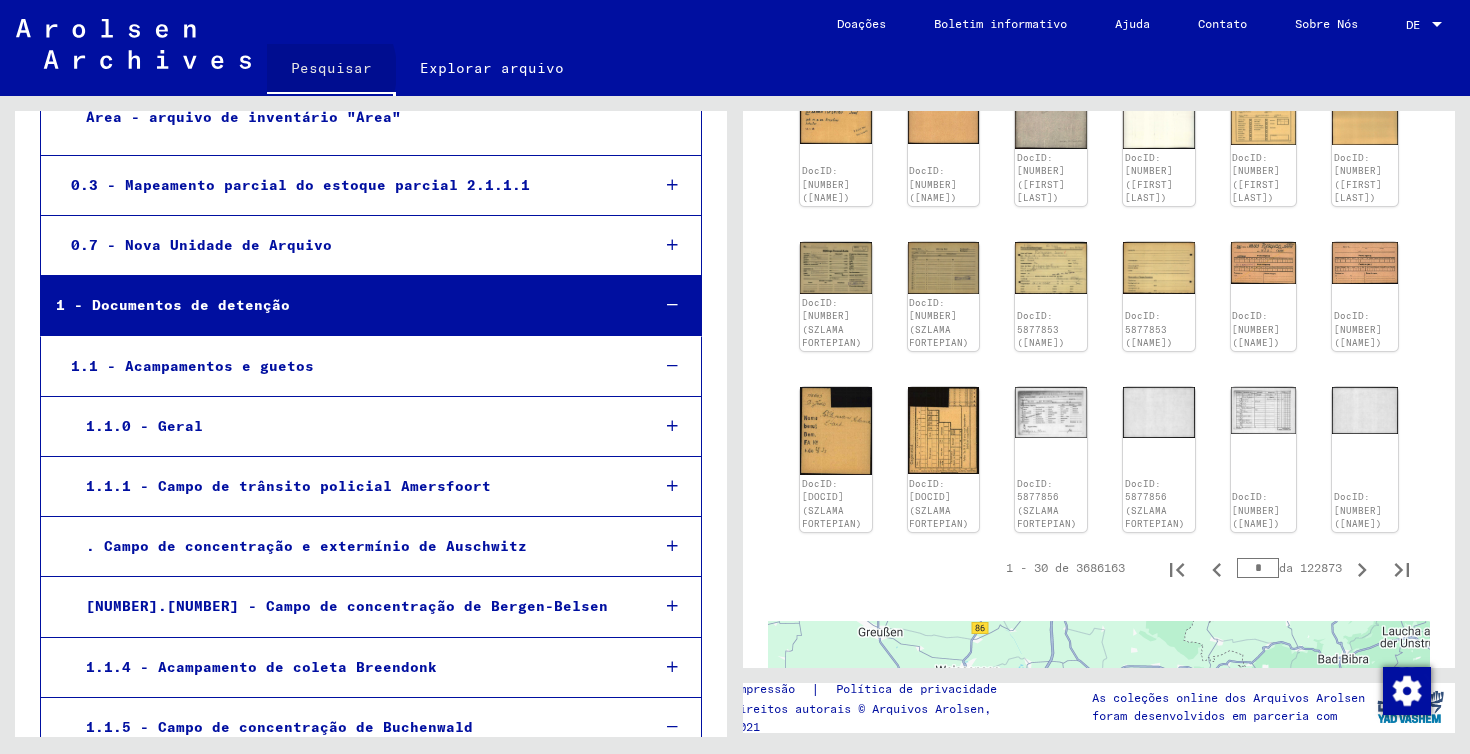 click on "Pesquisar" 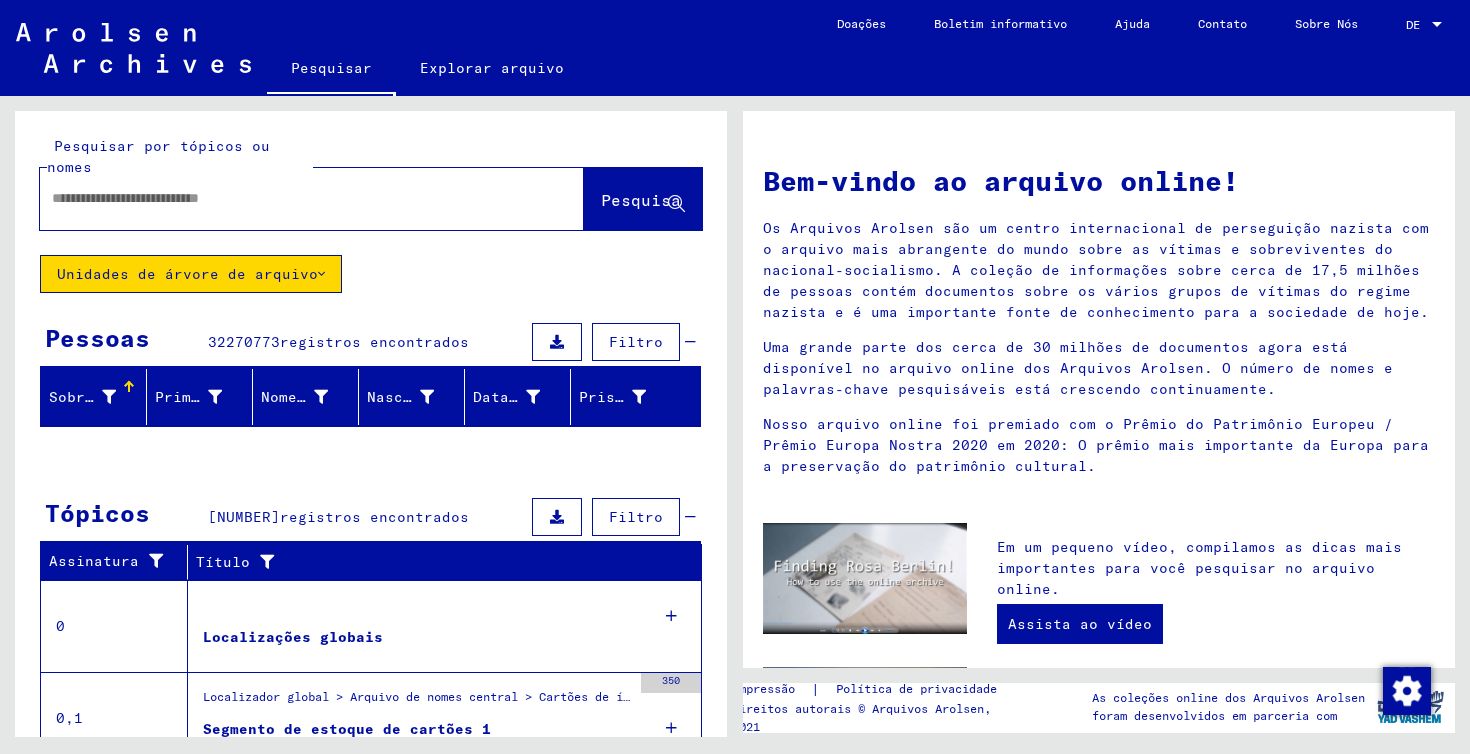click at bounding box center (288, 198) 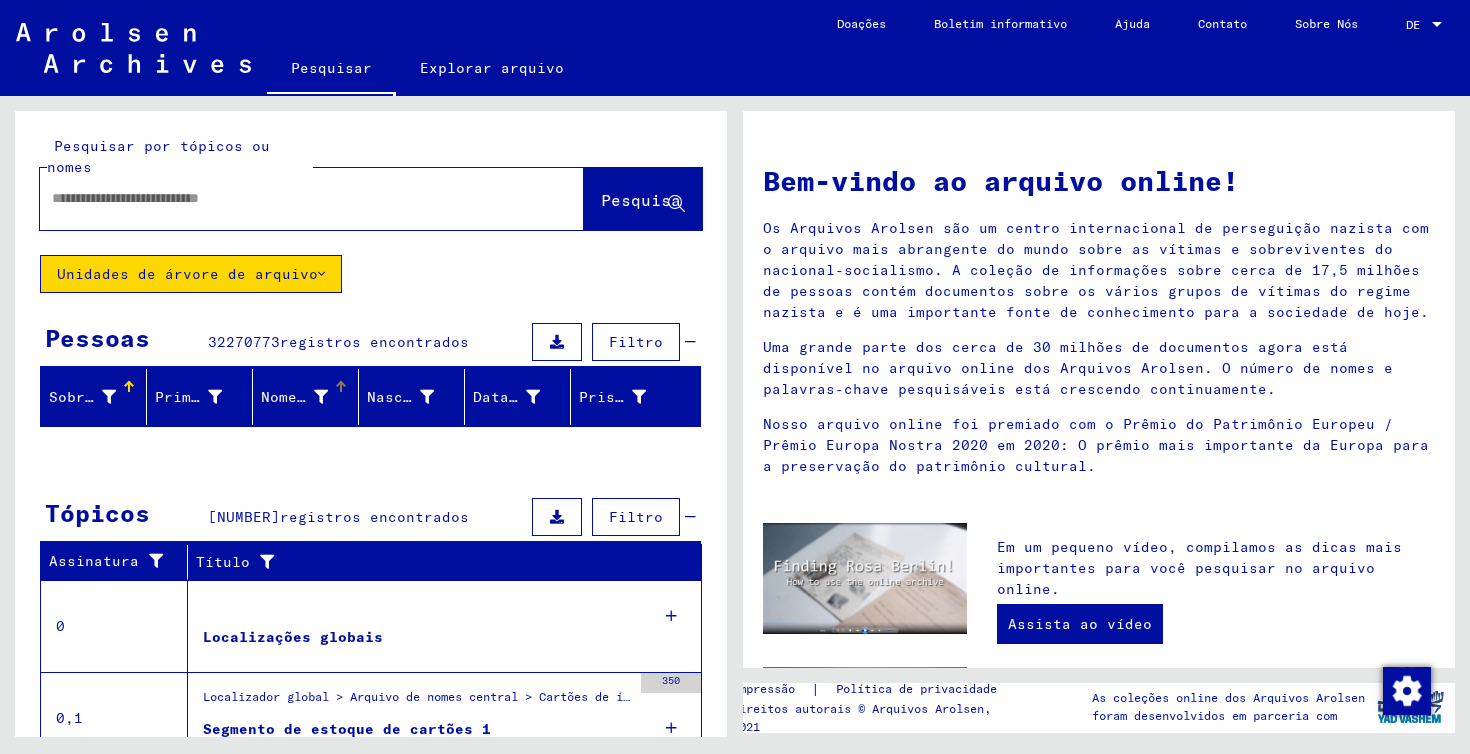 scroll, scrollTop: 0, scrollLeft: 0, axis: both 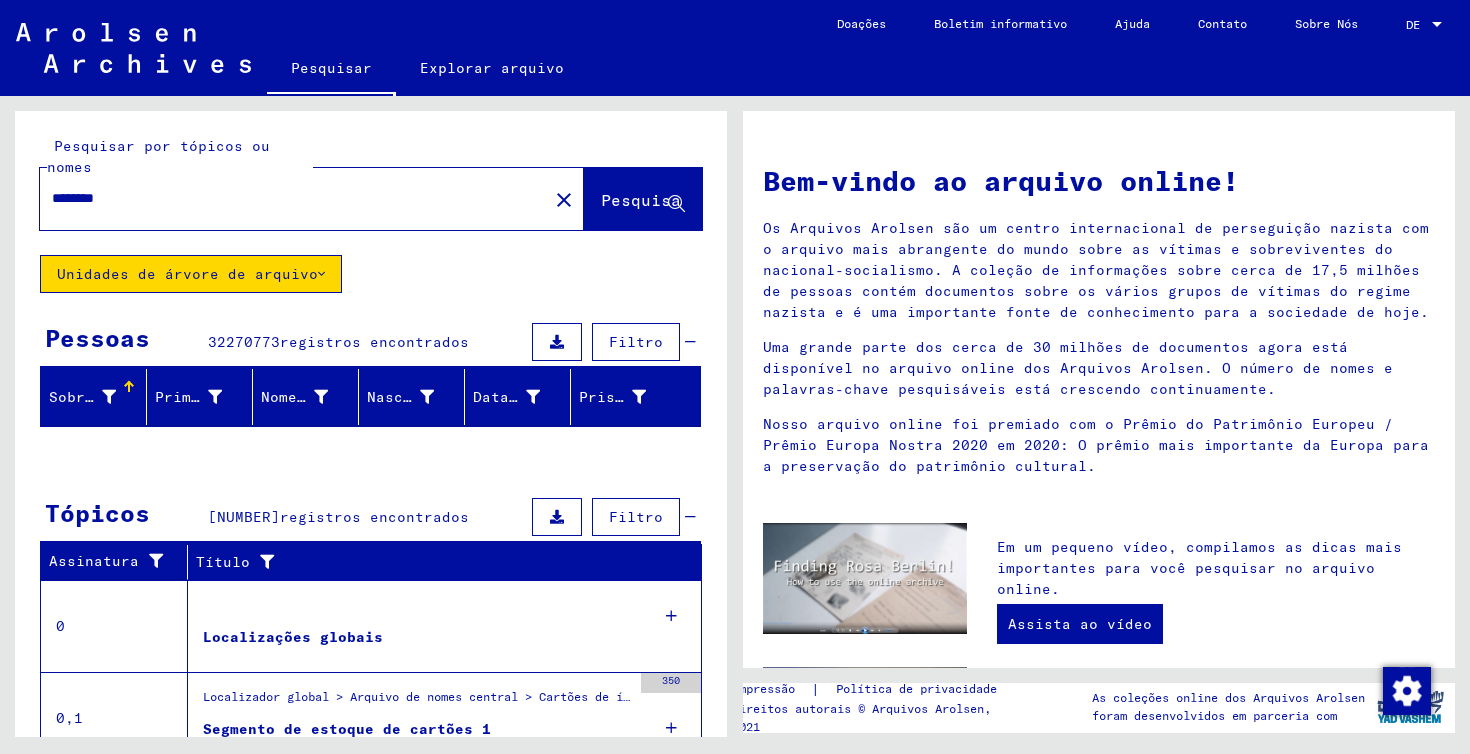 type on "*******" 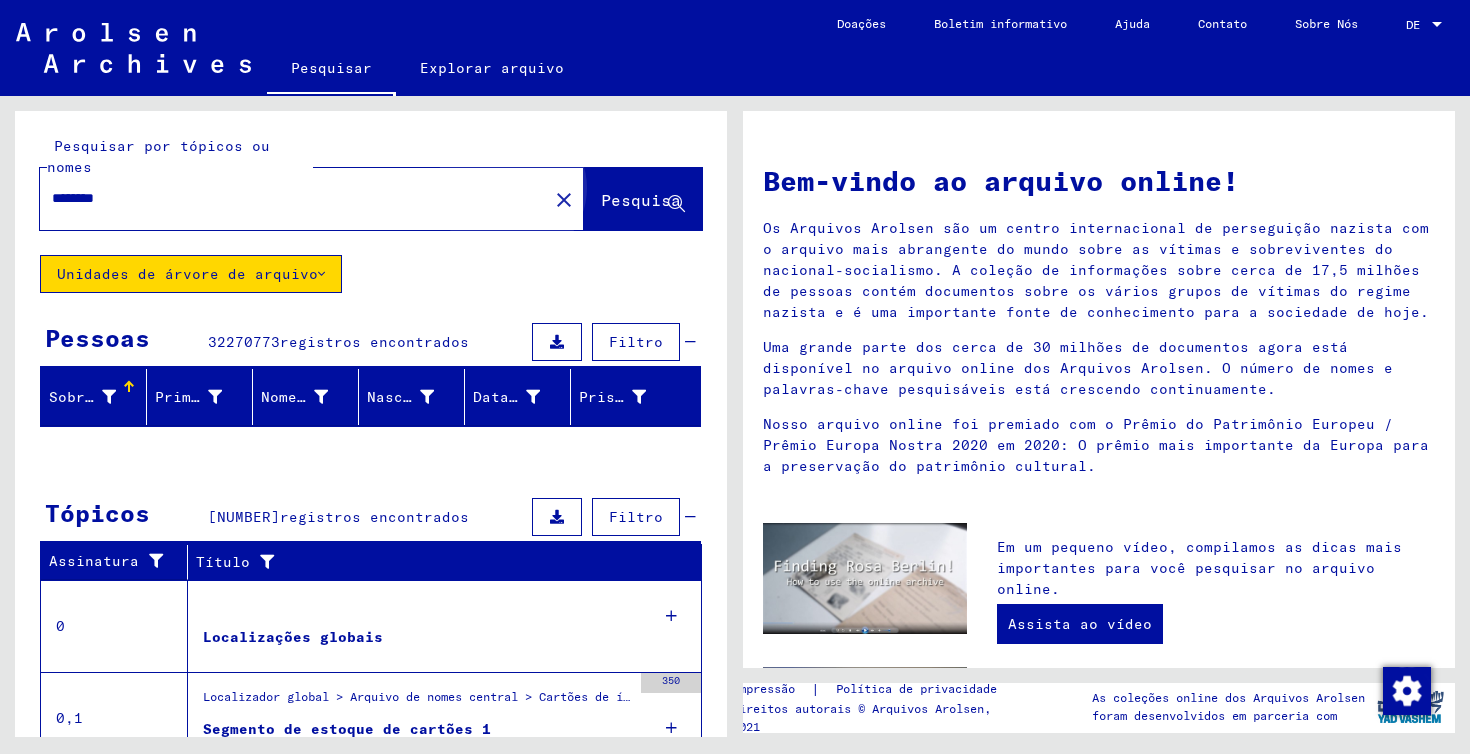 click on "Pesquisa" 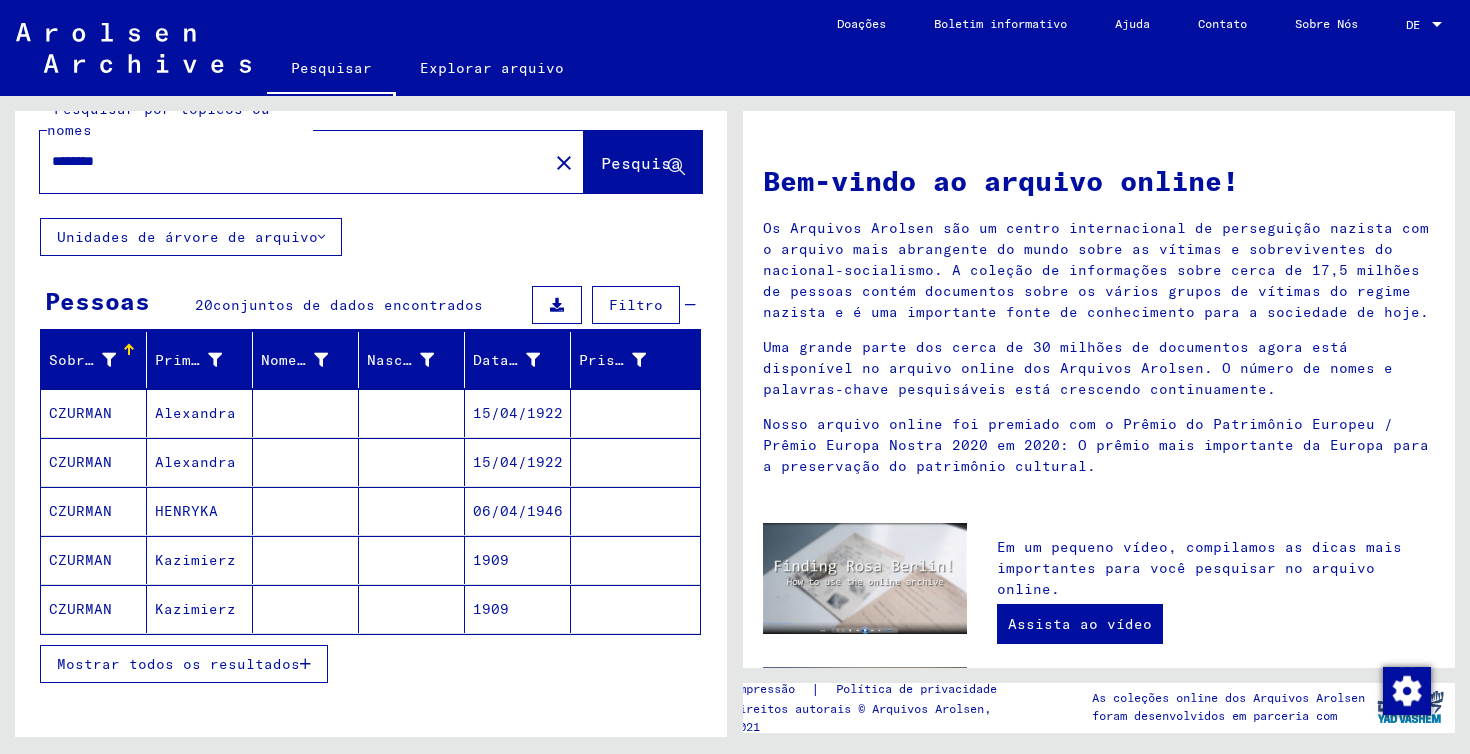 scroll, scrollTop: 47, scrollLeft: 0, axis: vertical 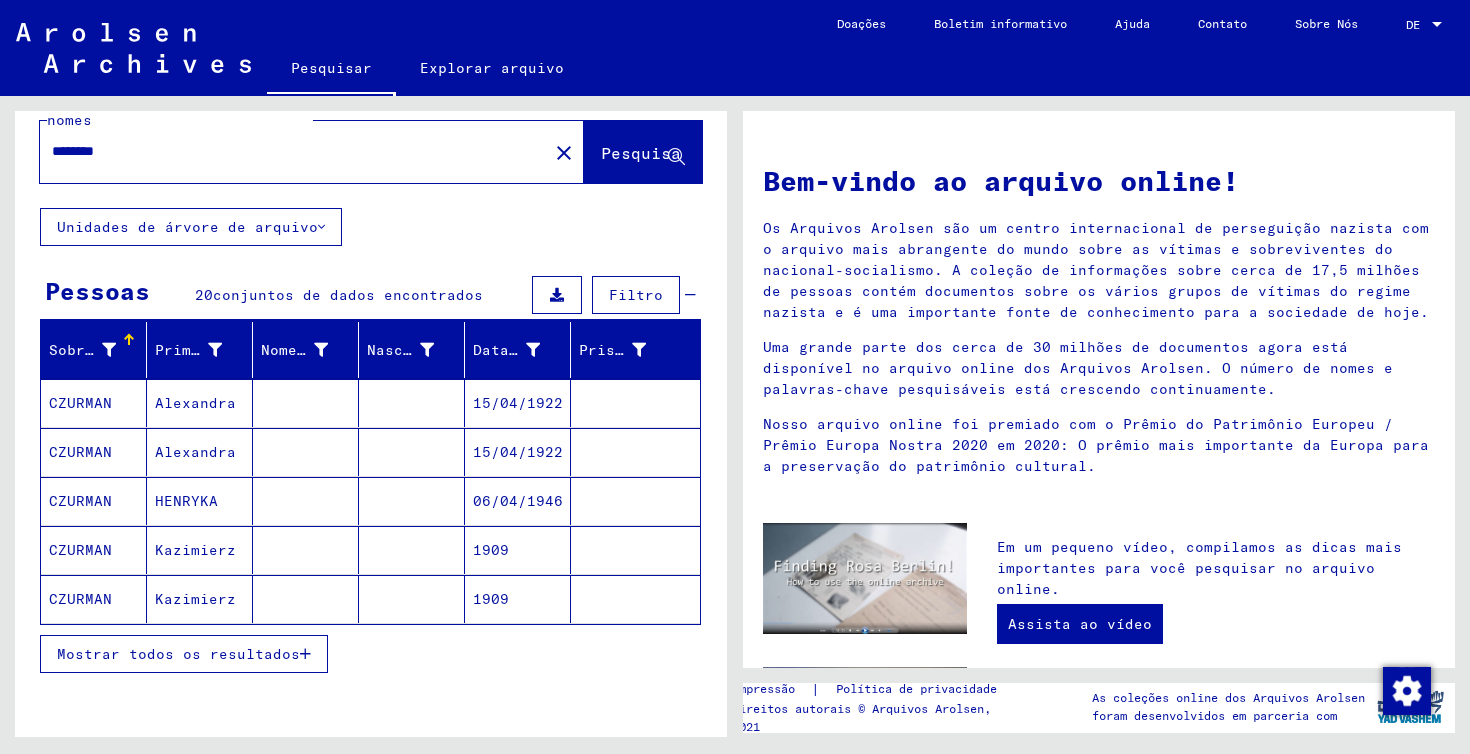 click on "Mostrar todos os resultados" at bounding box center [178, 654] 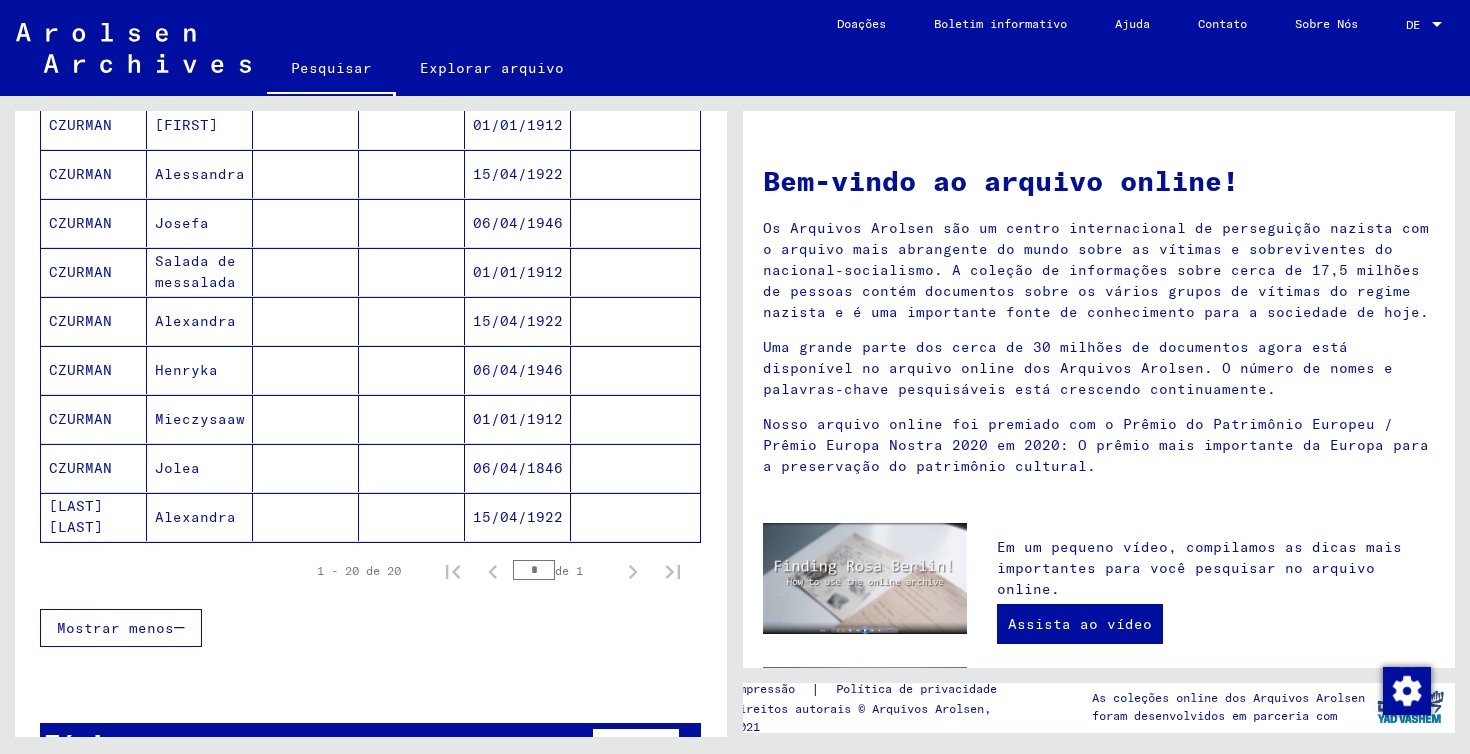 scroll, scrollTop: 836, scrollLeft: 0, axis: vertical 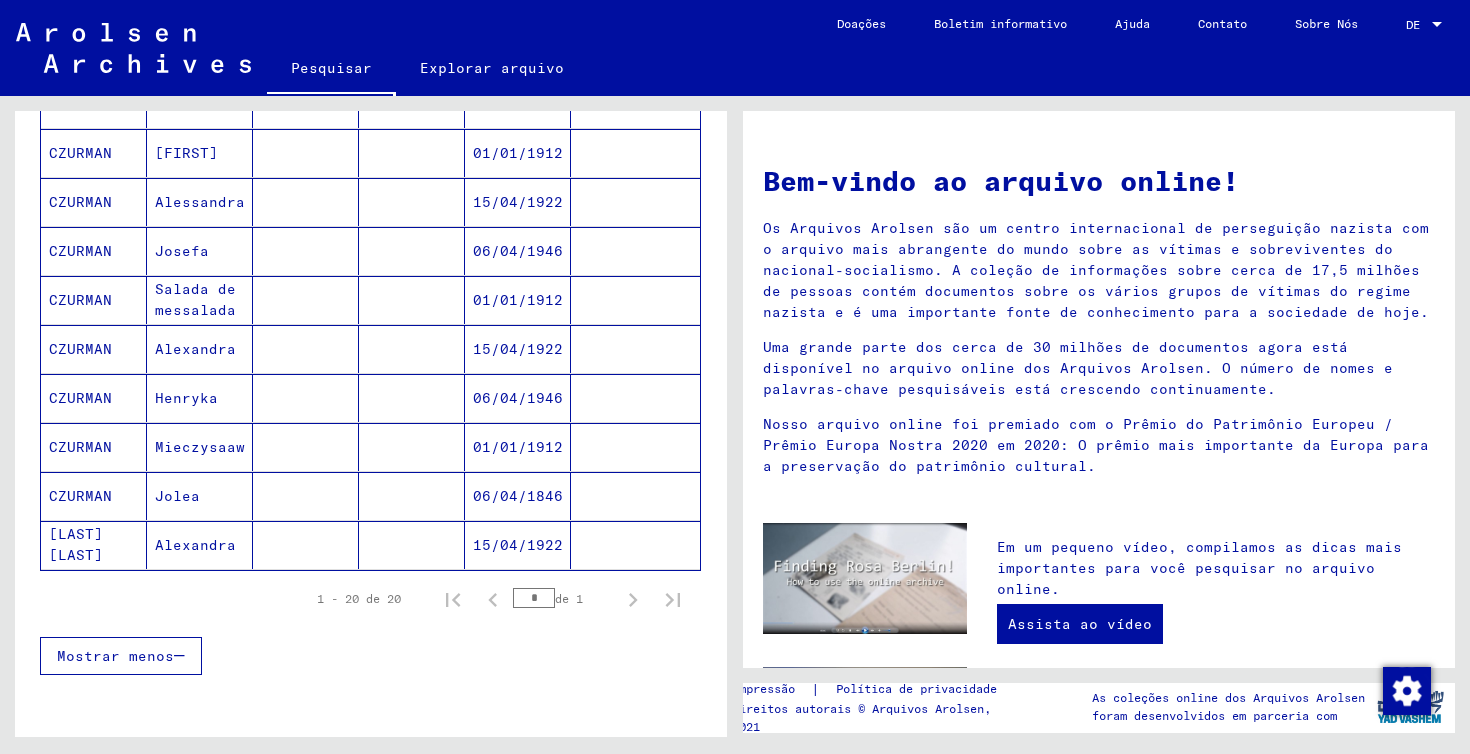 click on "[LAST] [LAST]" 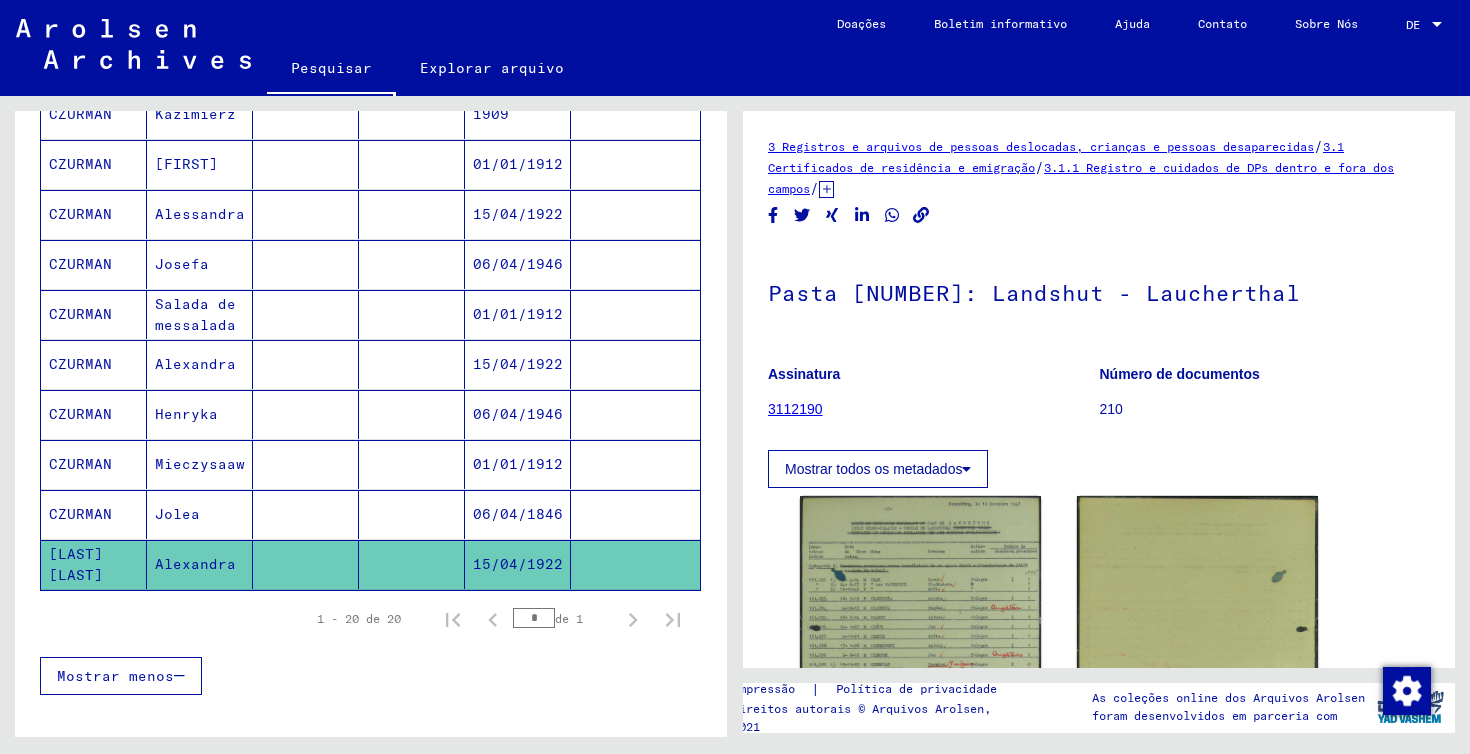 scroll, scrollTop: 0, scrollLeft: 0, axis: both 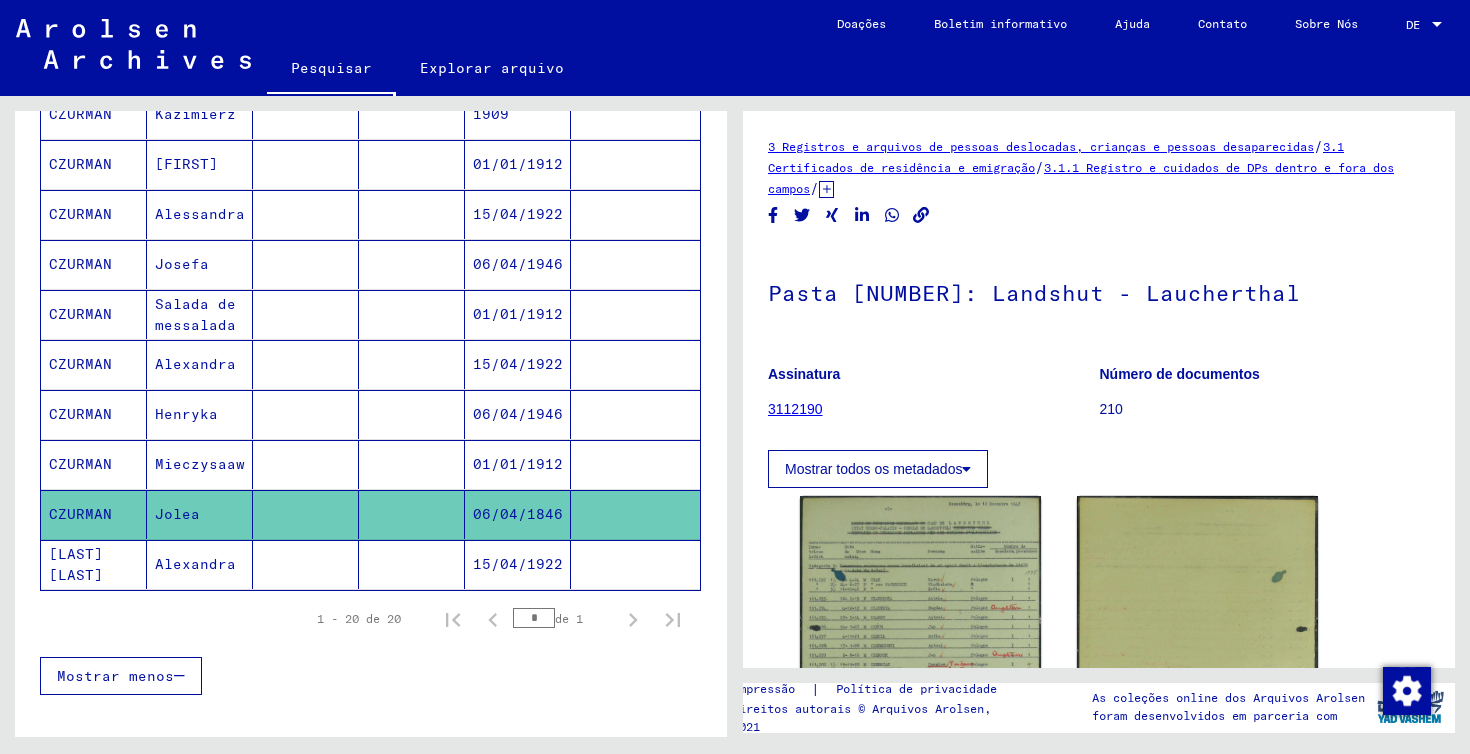 click on "Jolea" 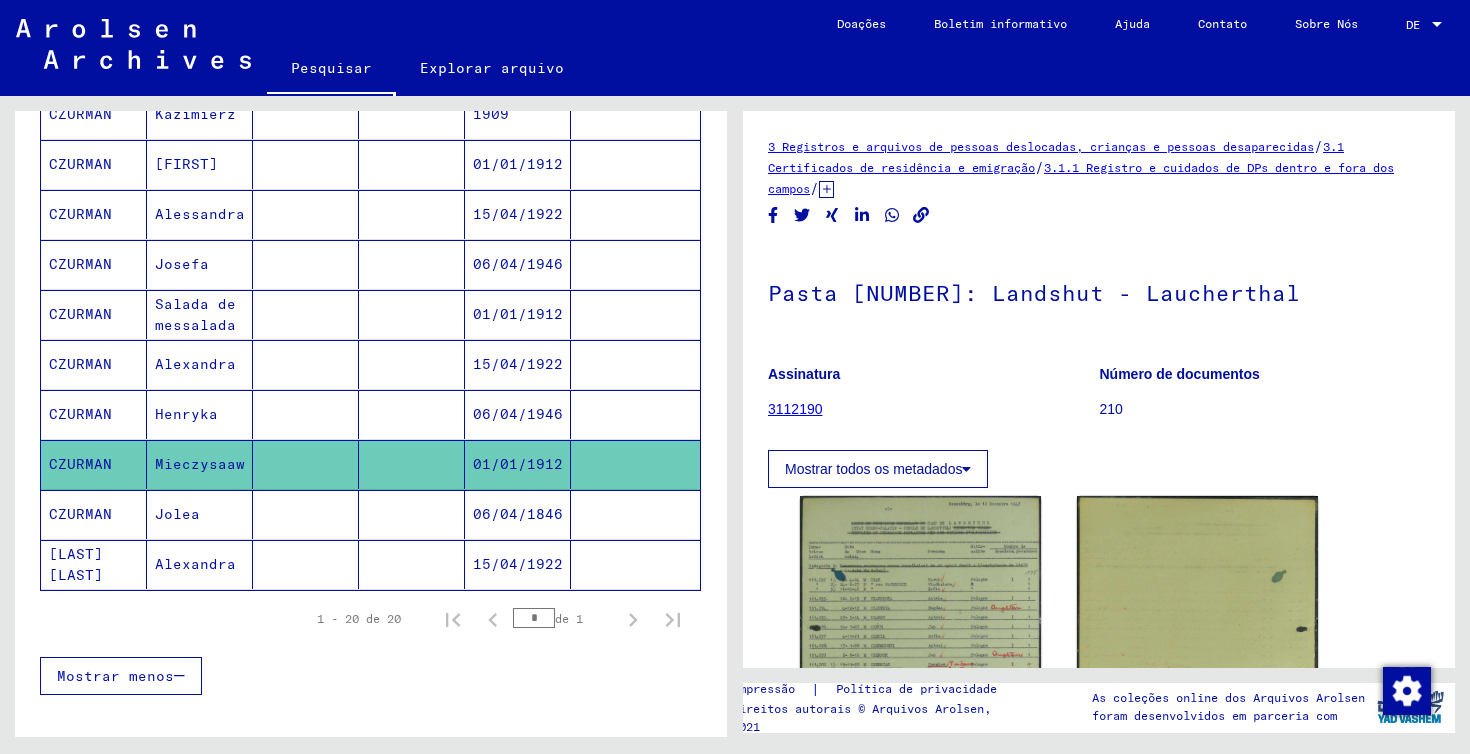 click on "CZURMAN" 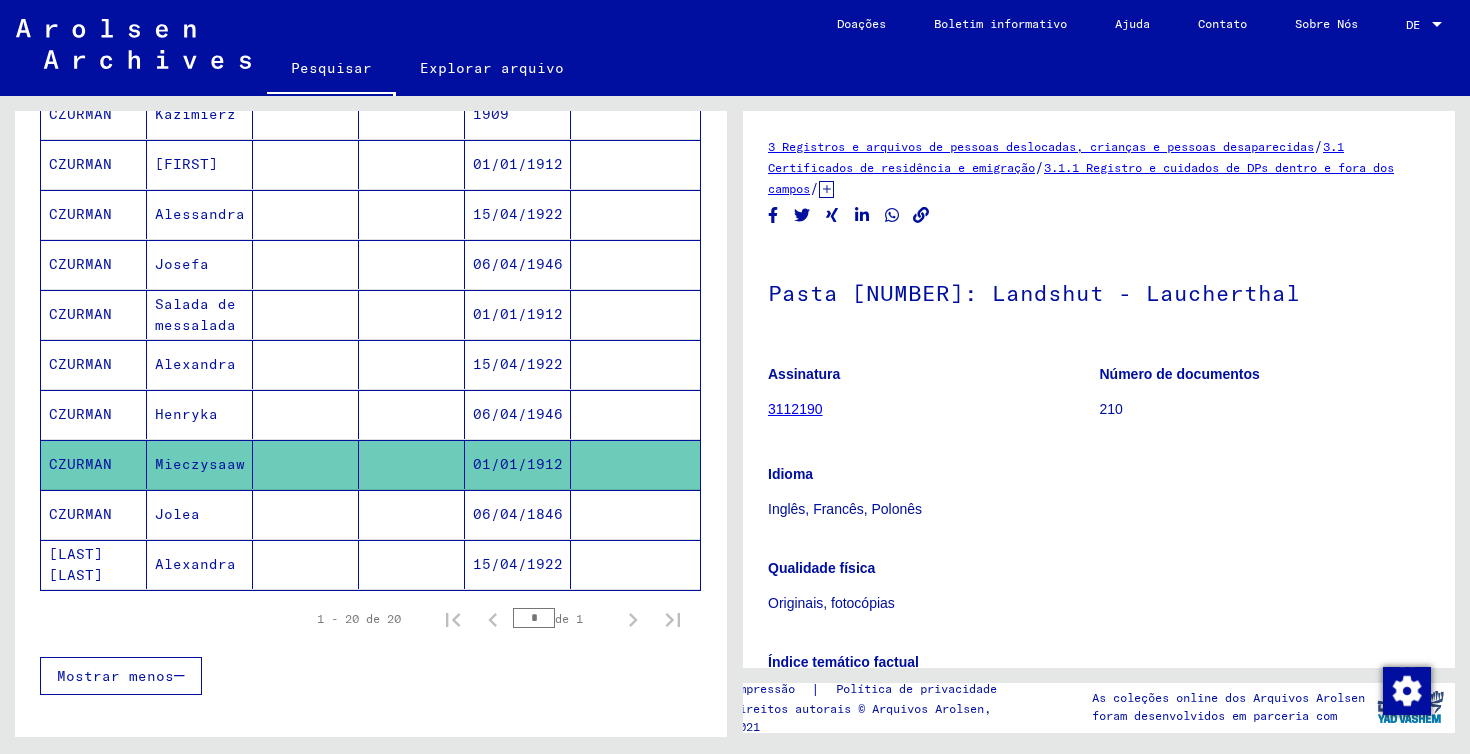 click on "Idioma" at bounding box center (1099, 474) 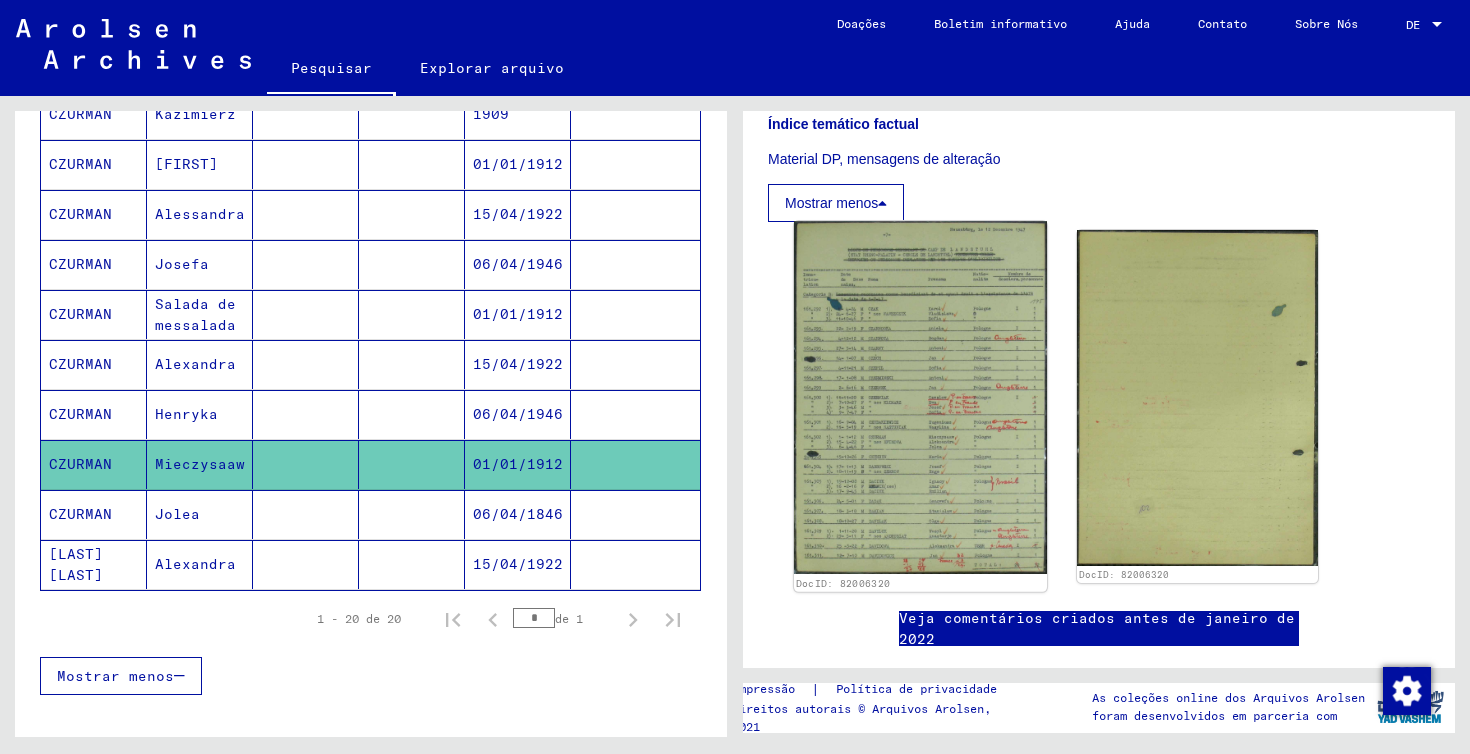 scroll, scrollTop: 540, scrollLeft: 0, axis: vertical 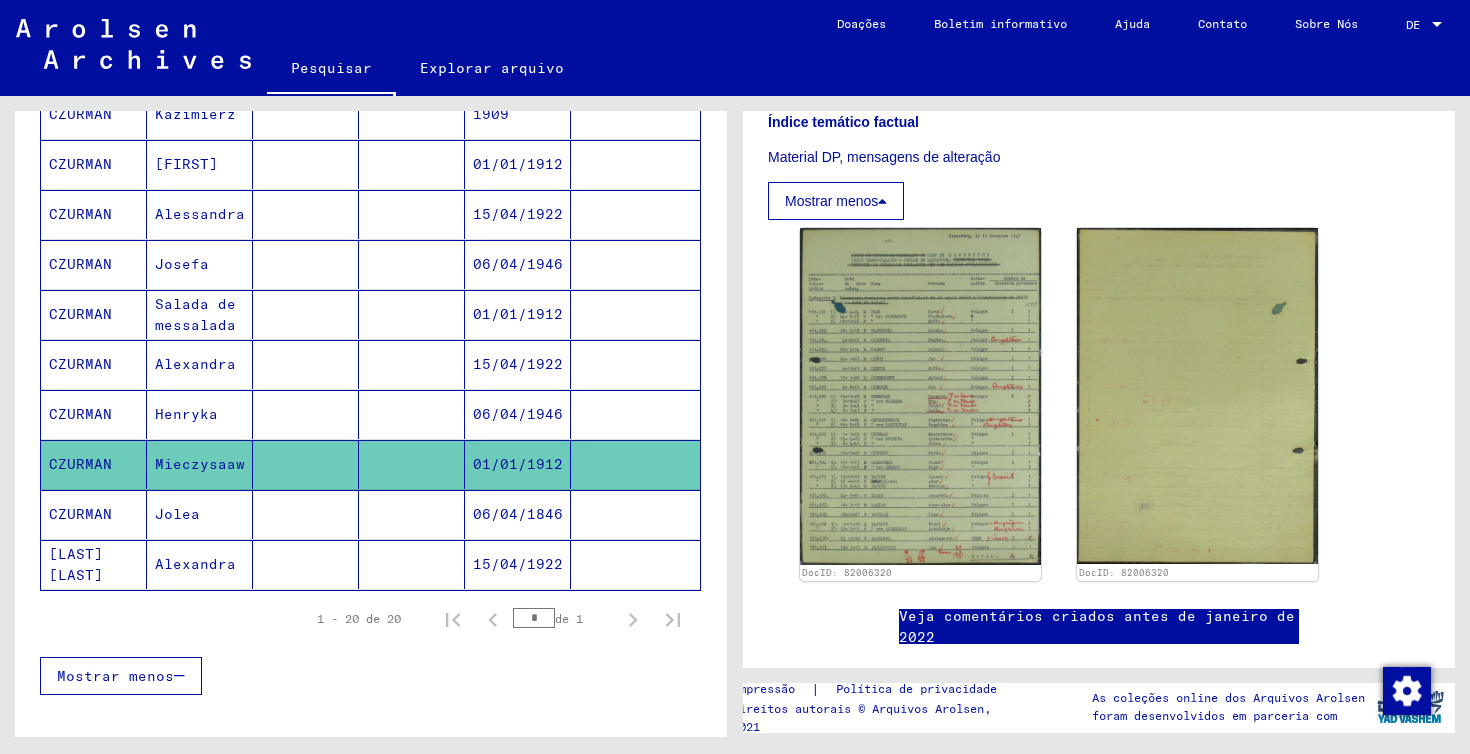 click on "Henryka" at bounding box center (200, 464) 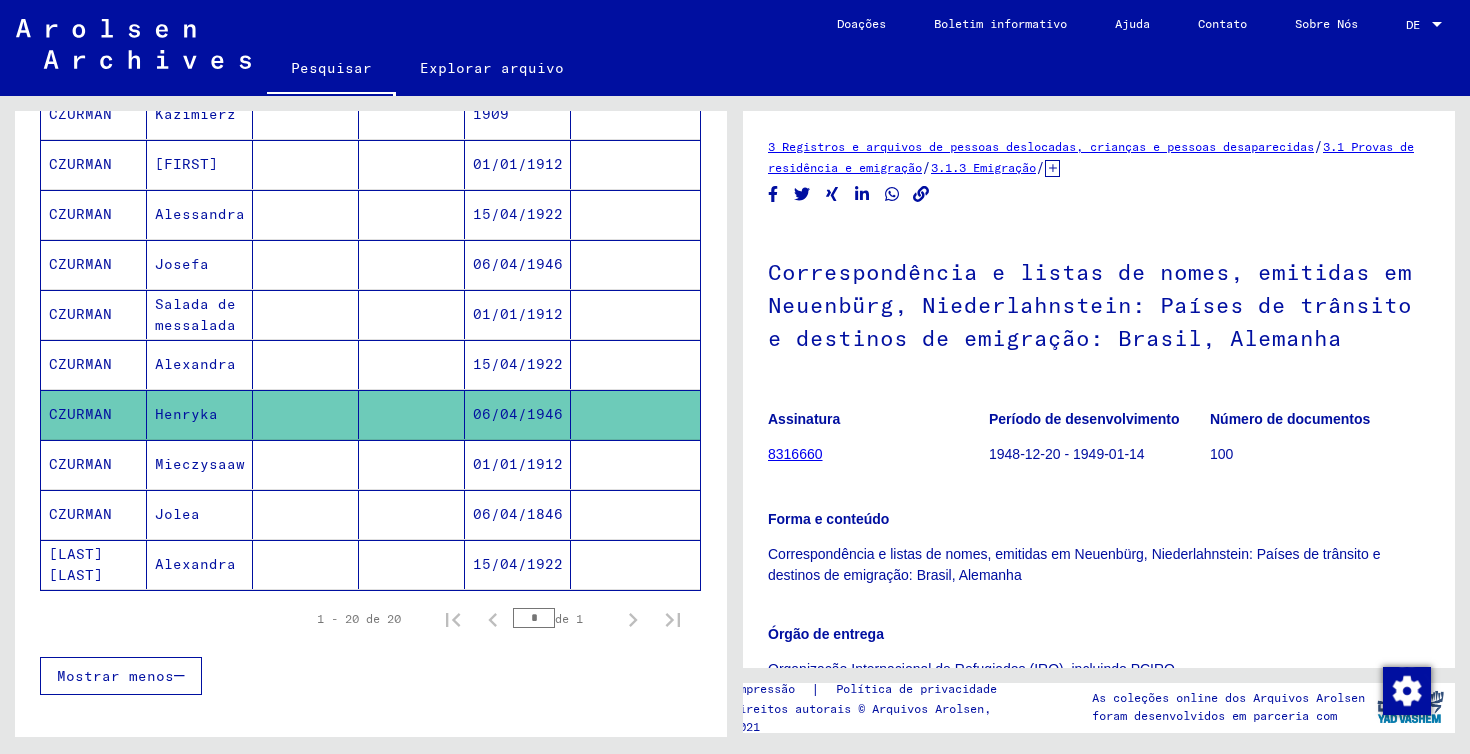 scroll, scrollTop: 0, scrollLeft: 0, axis: both 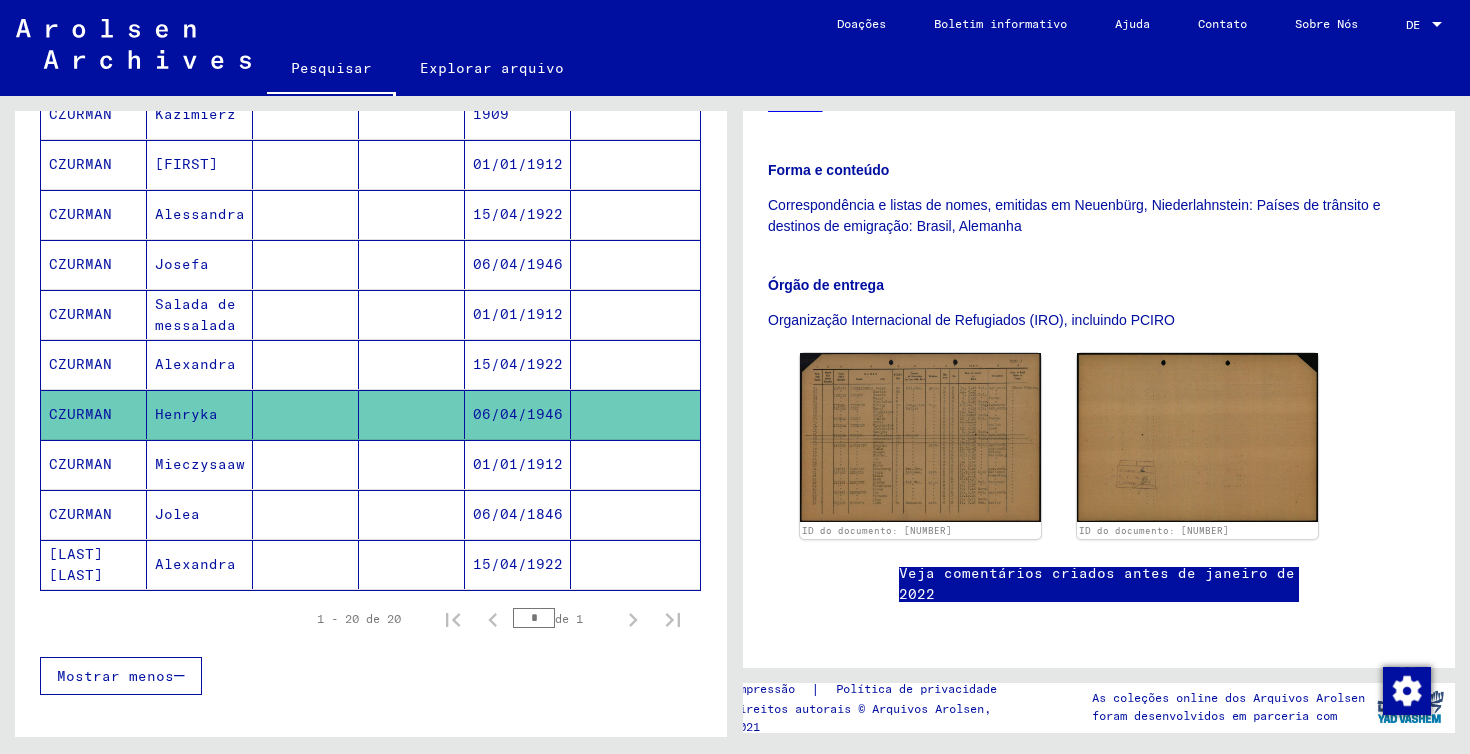 click on "Alexandra" at bounding box center (200, 414) 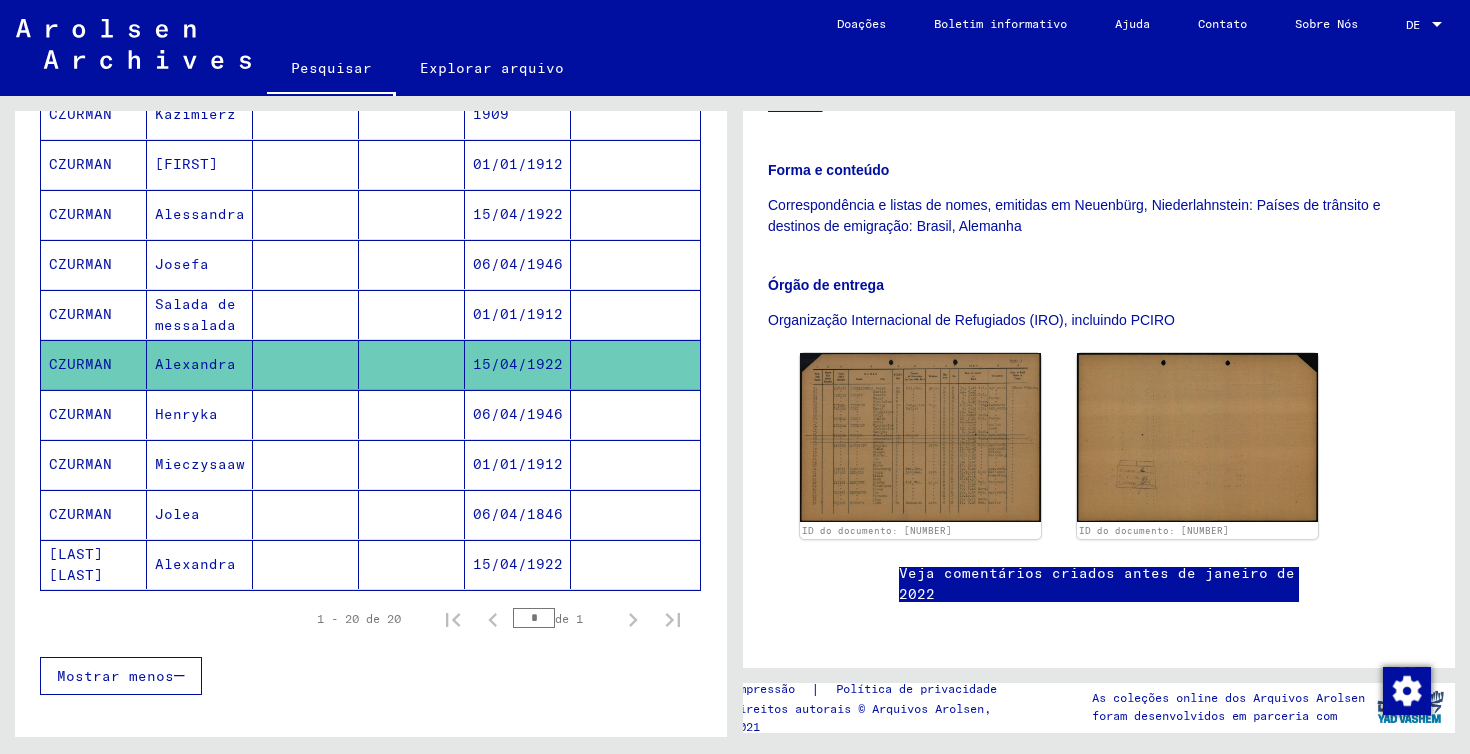 click on "Alexandra" 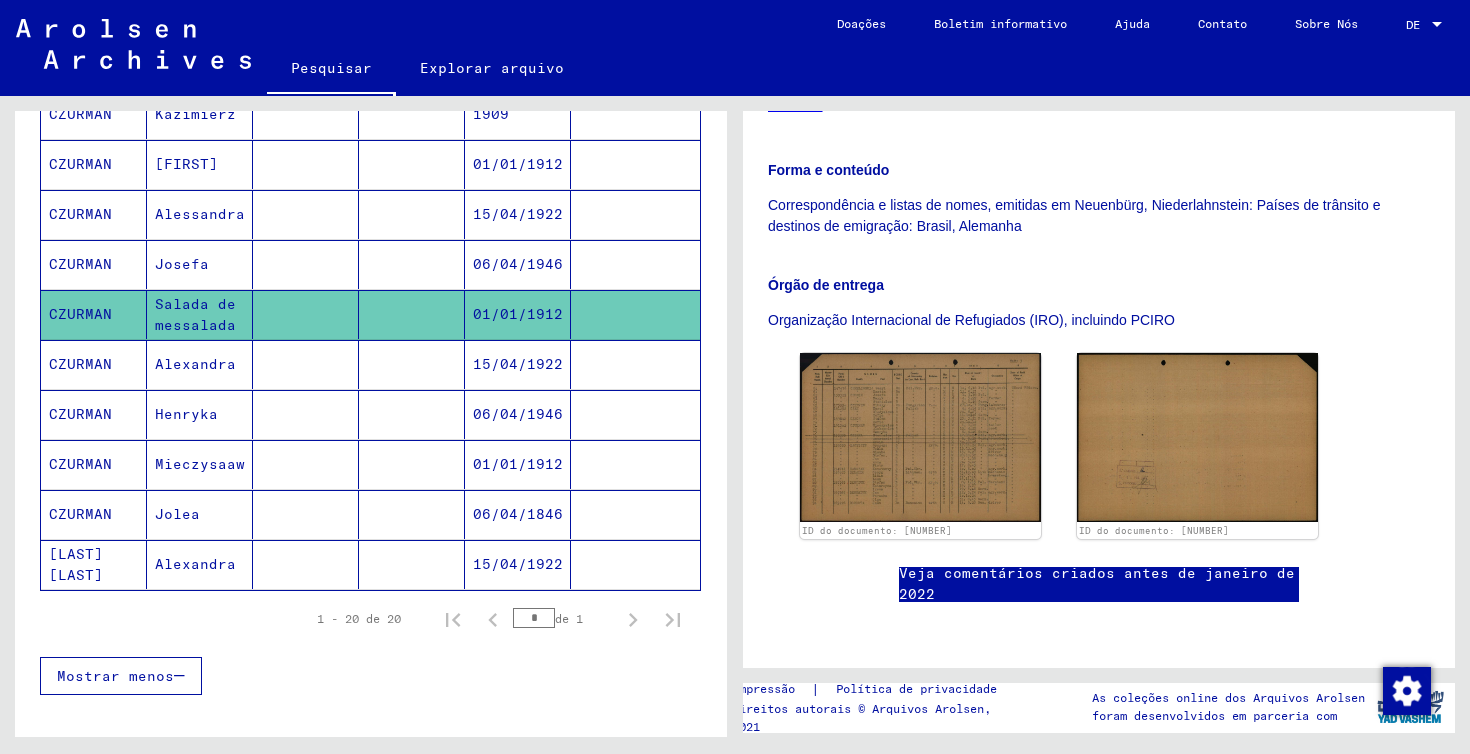 click on "Salada de messalada" 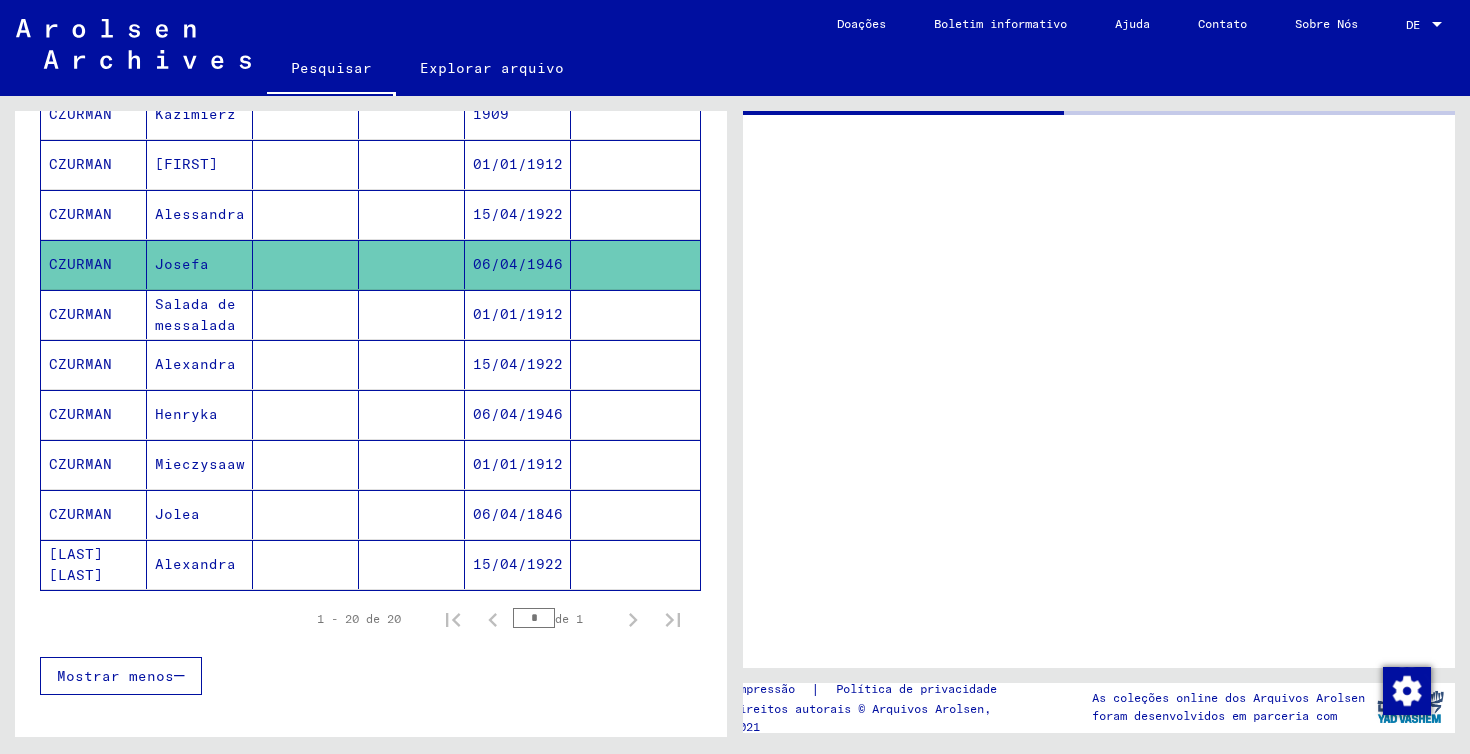 scroll, scrollTop: 0, scrollLeft: 0, axis: both 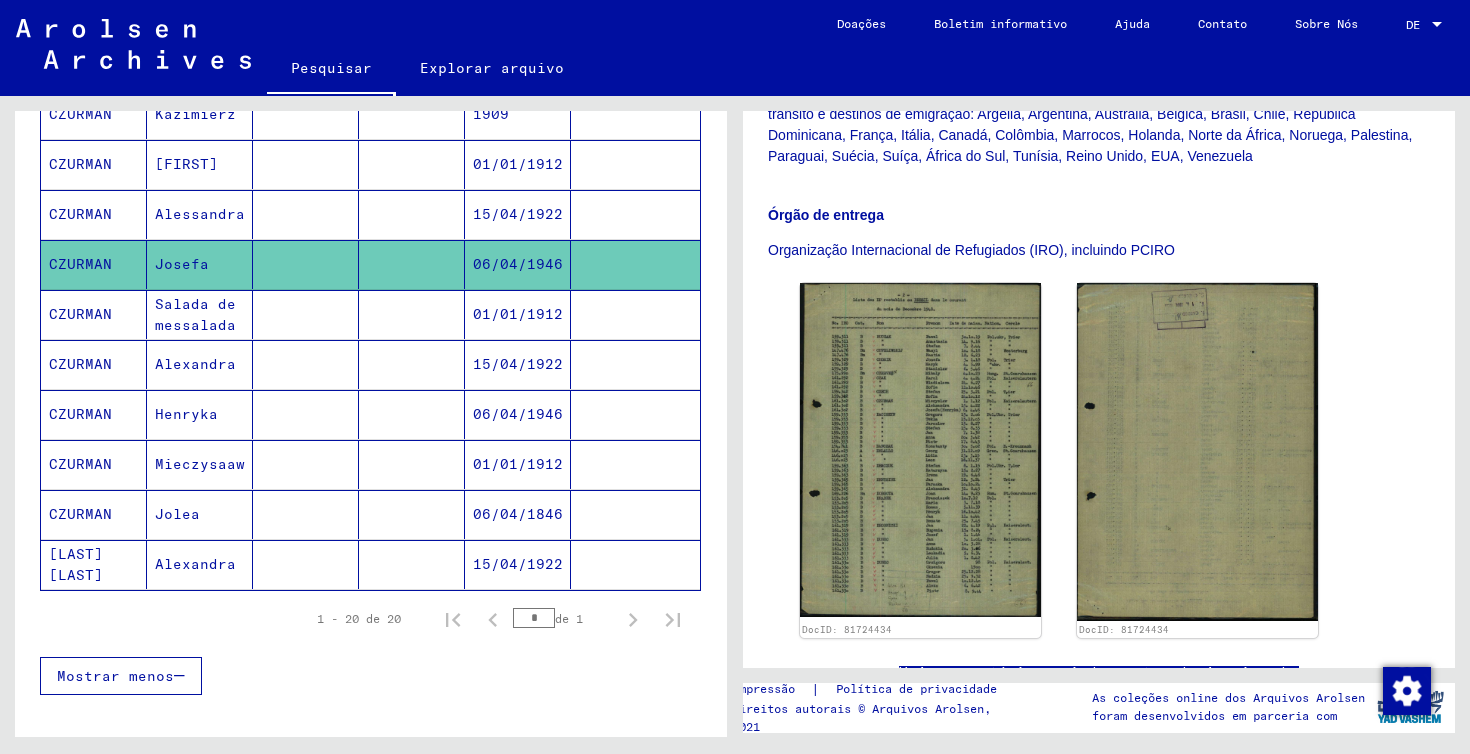 click on "Alessandra" at bounding box center (200, 264) 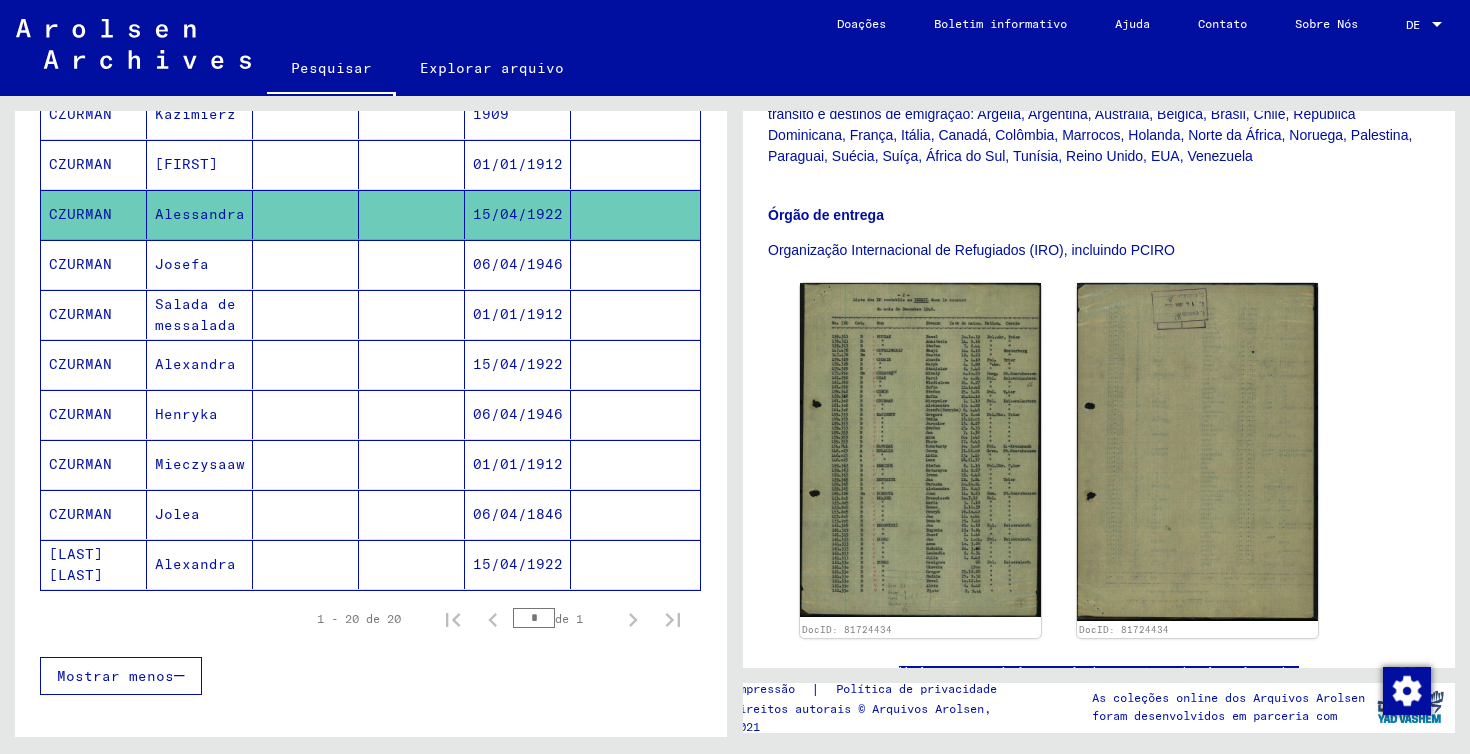 click on "Alessandra" 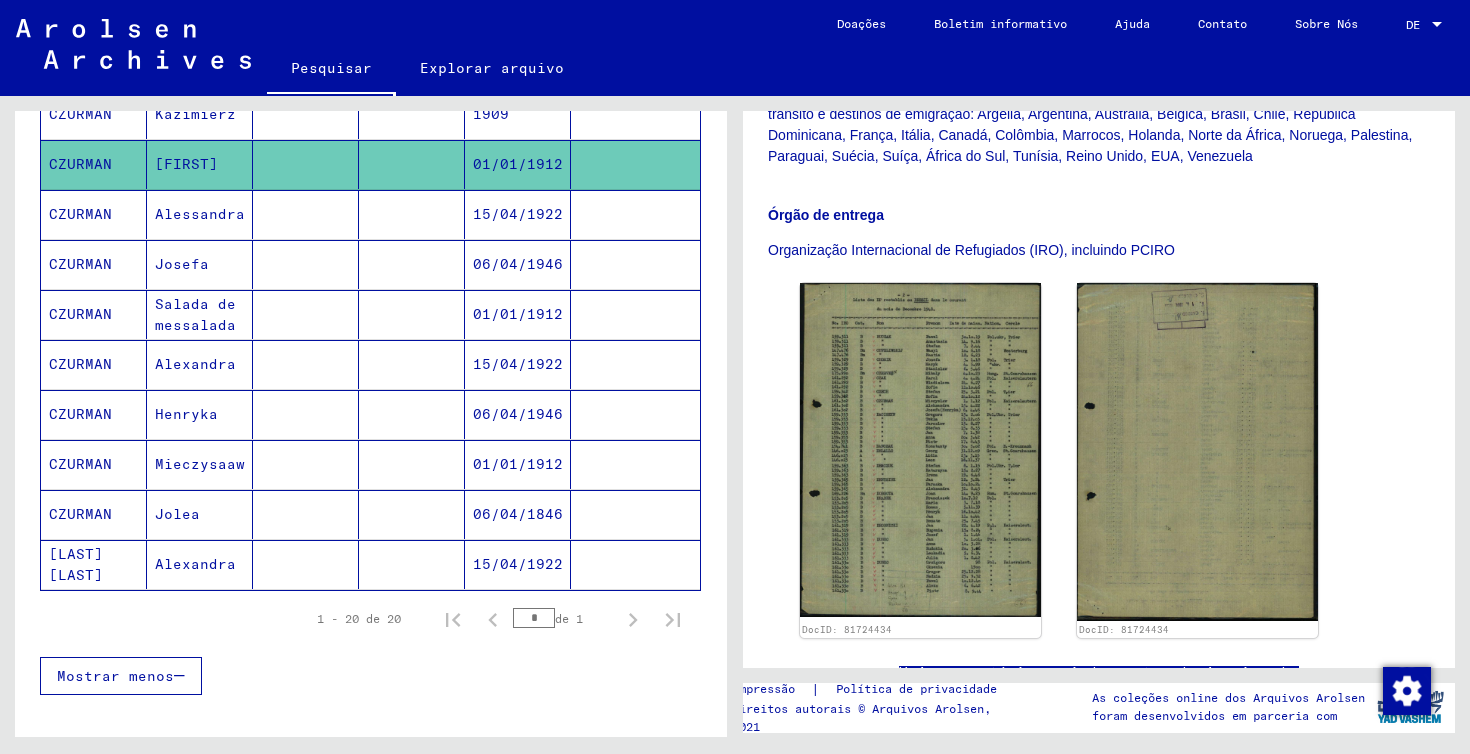 click on "[FIRST]" 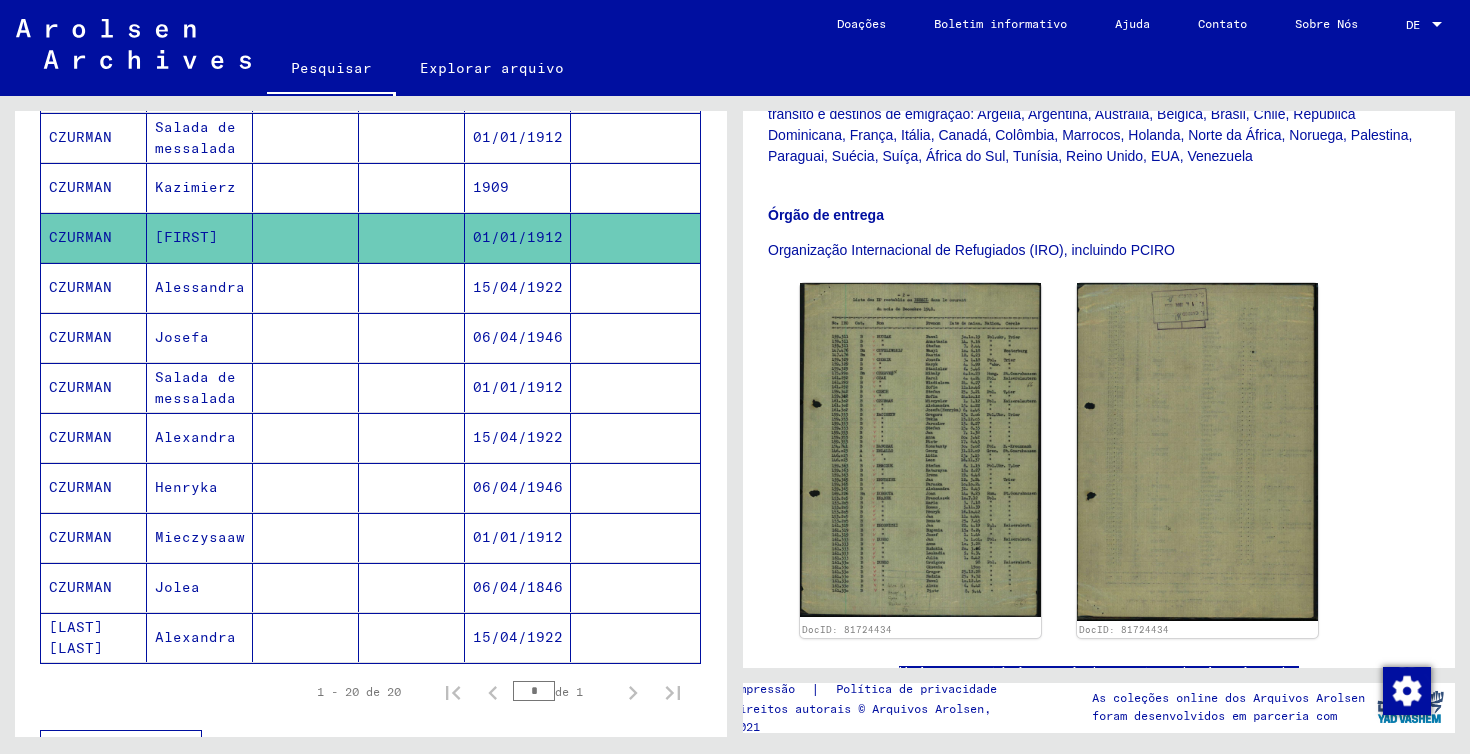 scroll, scrollTop: 760, scrollLeft: 0, axis: vertical 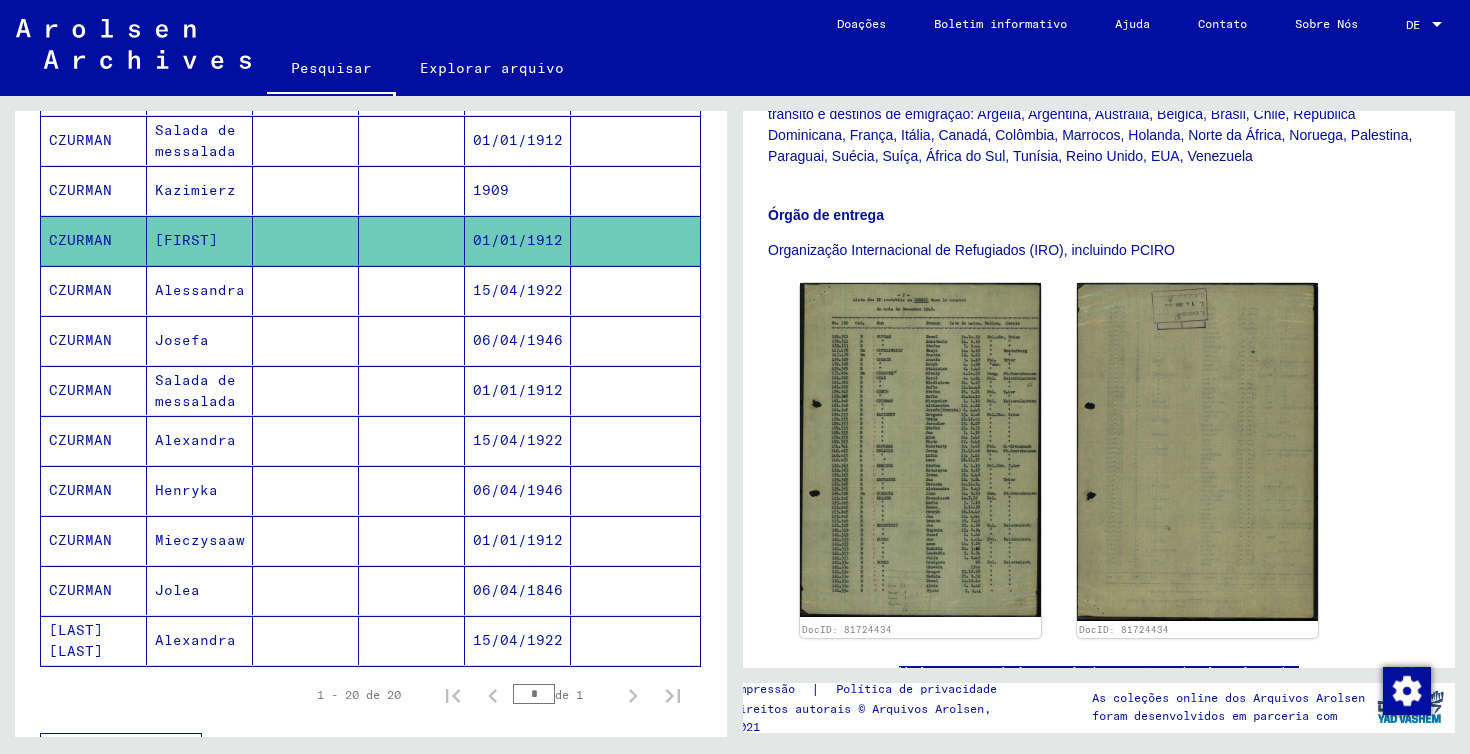 click on "Kazimierz" at bounding box center (200, 240) 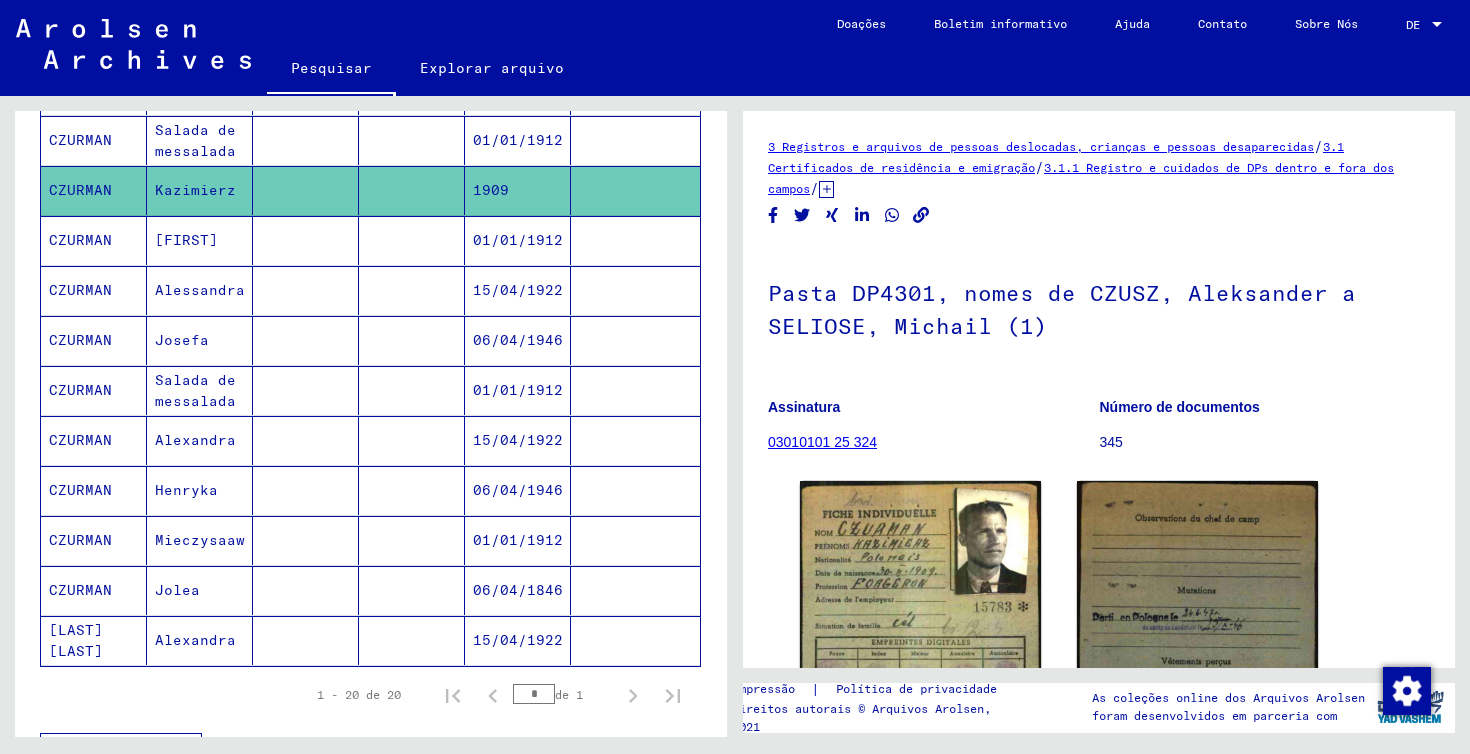 scroll, scrollTop: 0, scrollLeft: 0, axis: both 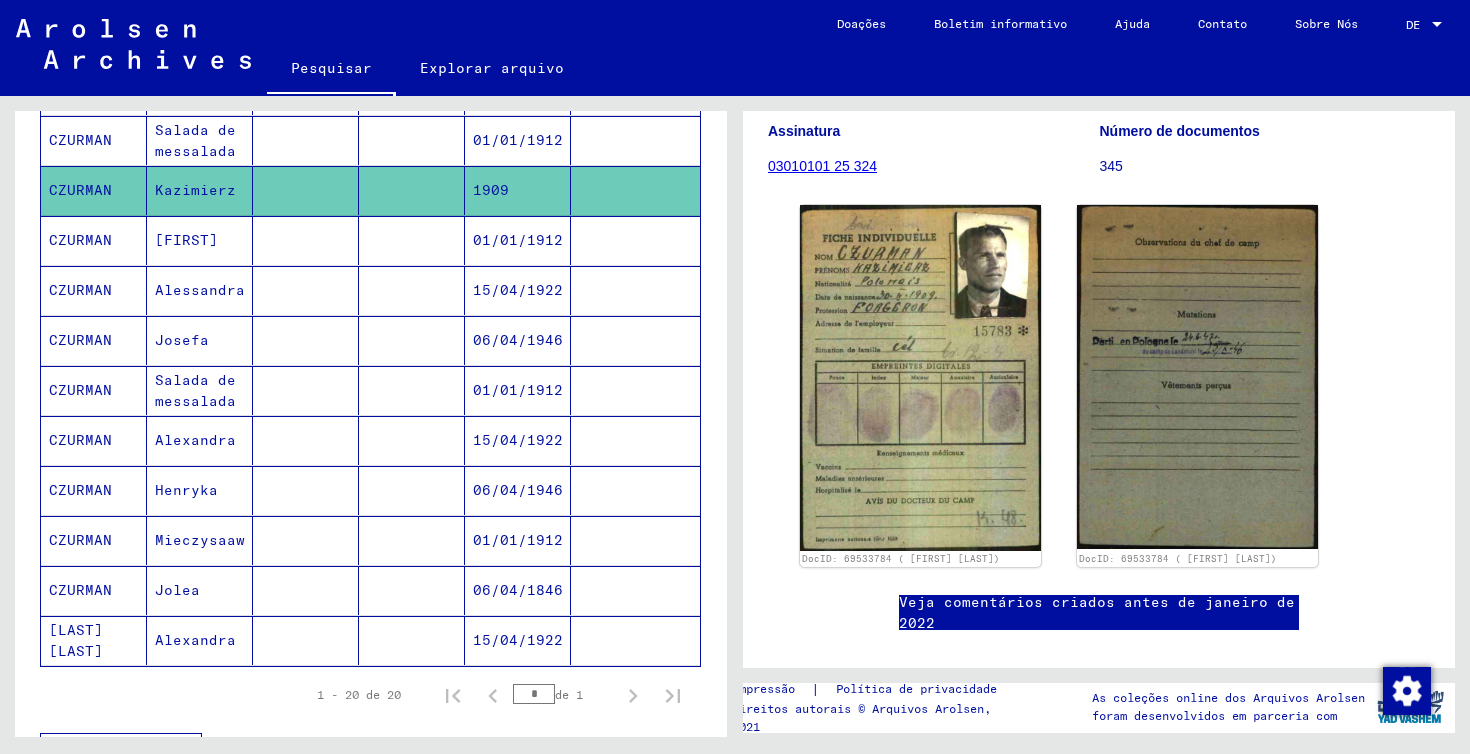 click on "Salada de messalada" at bounding box center (200, 190) 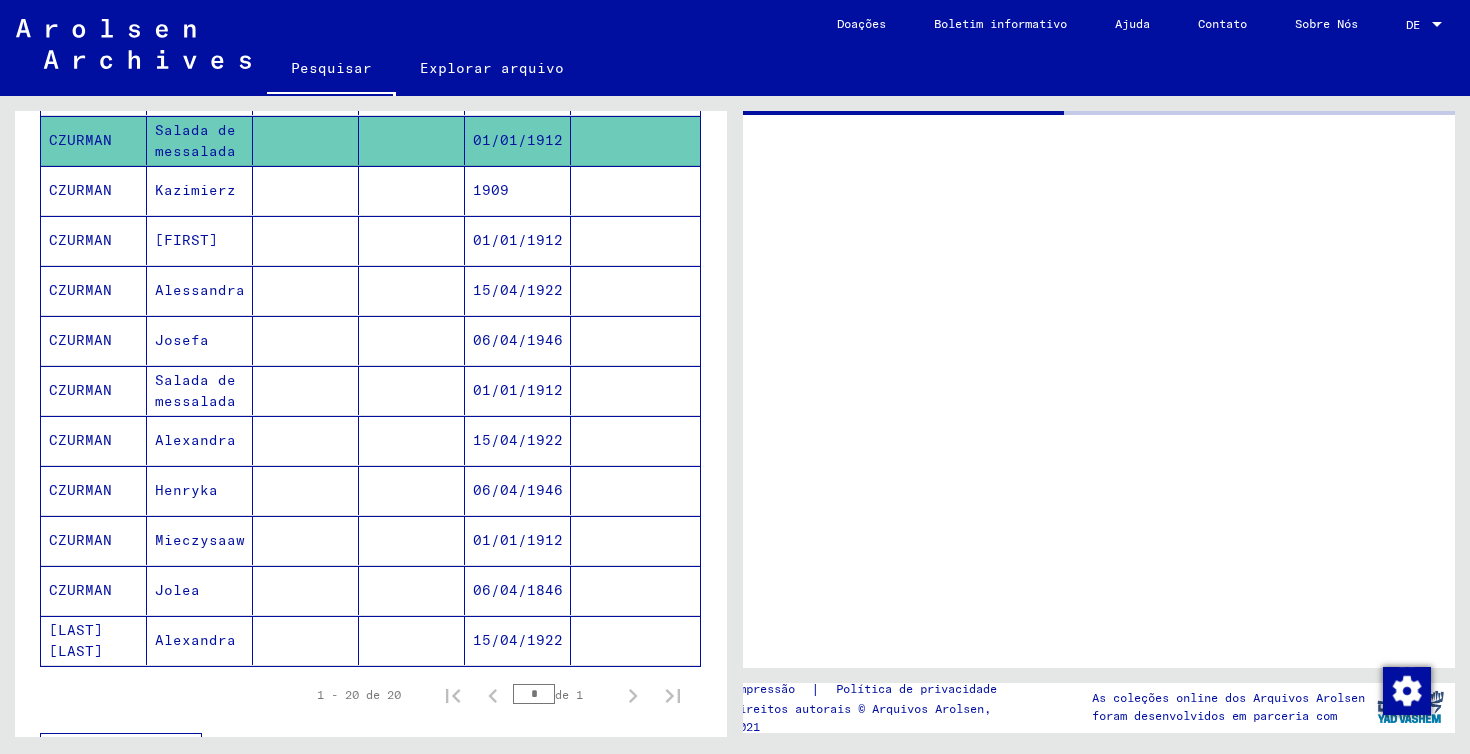 scroll, scrollTop: 0, scrollLeft: 0, axis: both 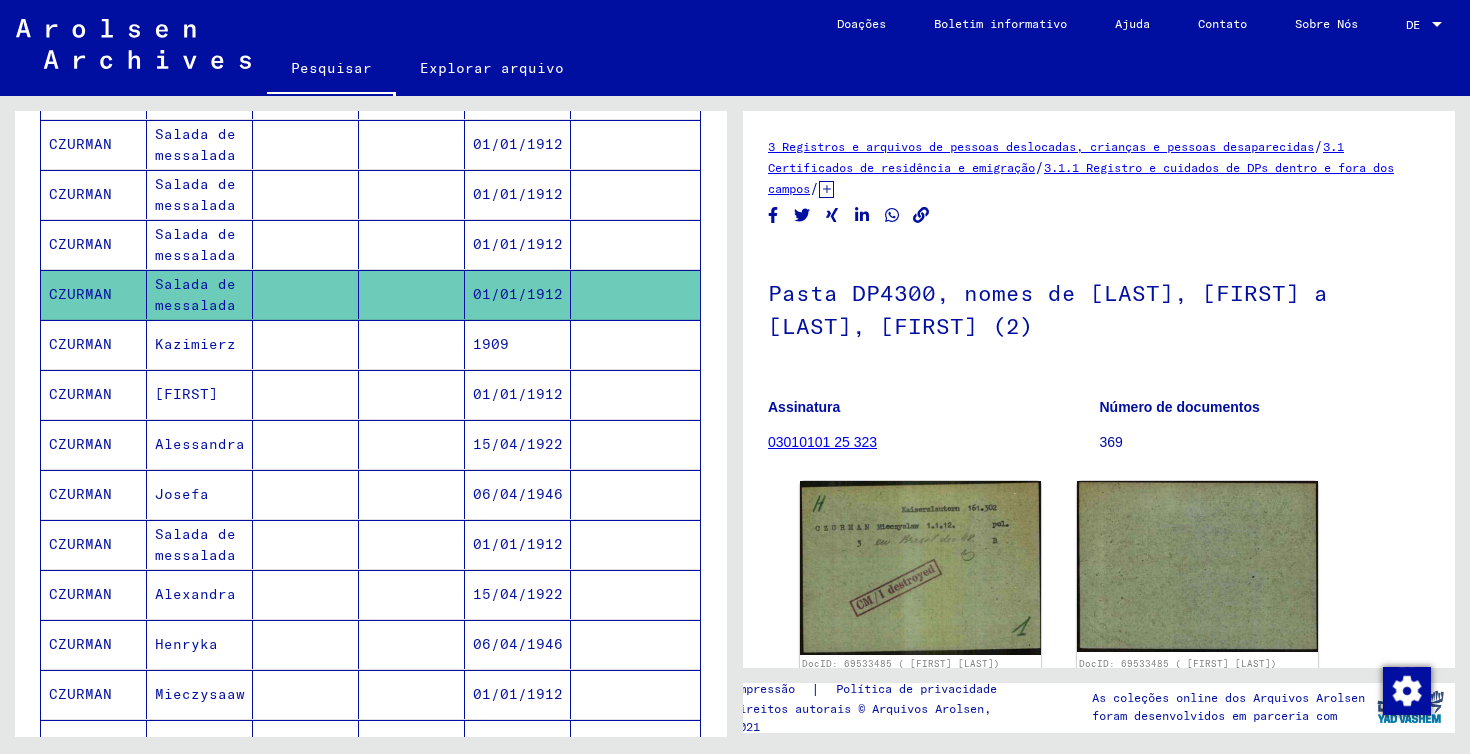 click on "Salada de messalada" at bounding box center (200, 294) 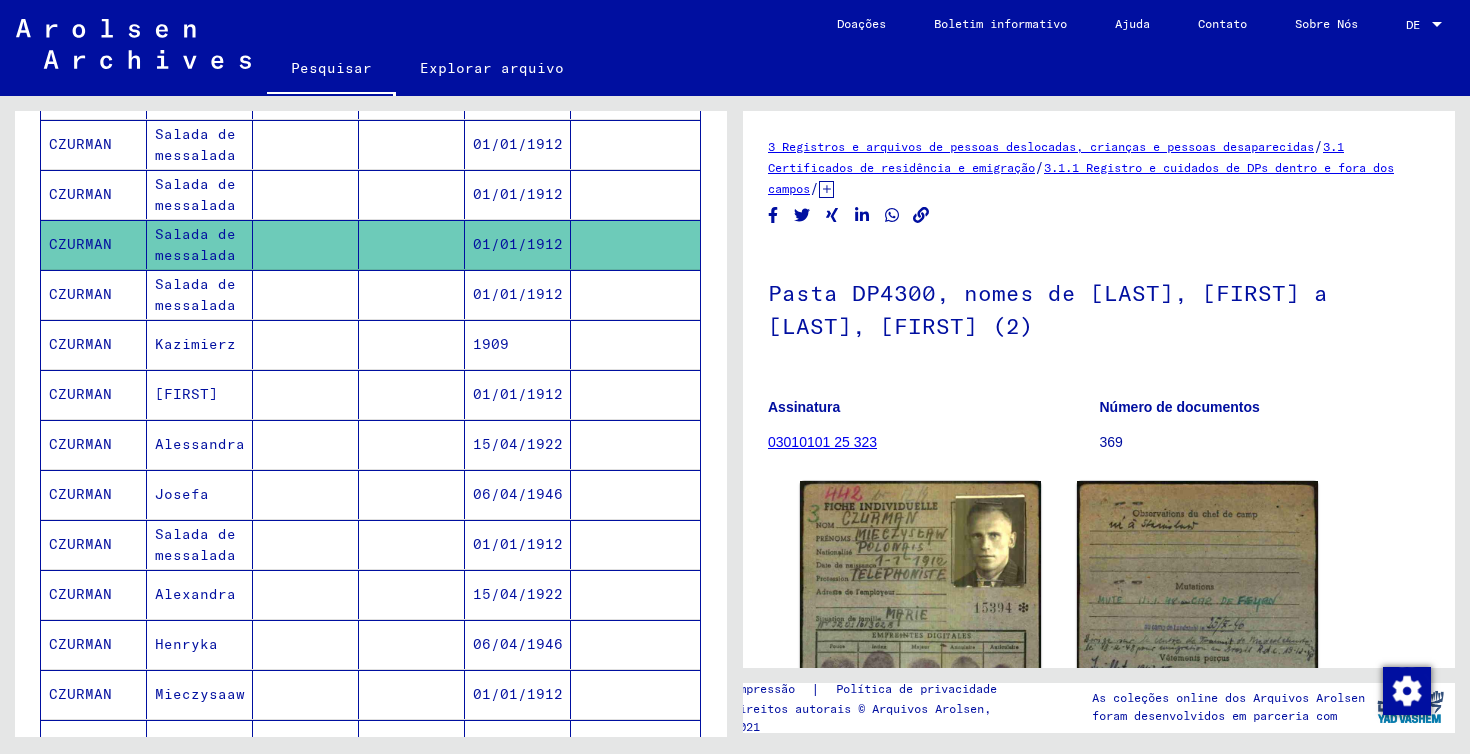 scroll, scrollTop: 0, scrollLeft: 0, axis: both 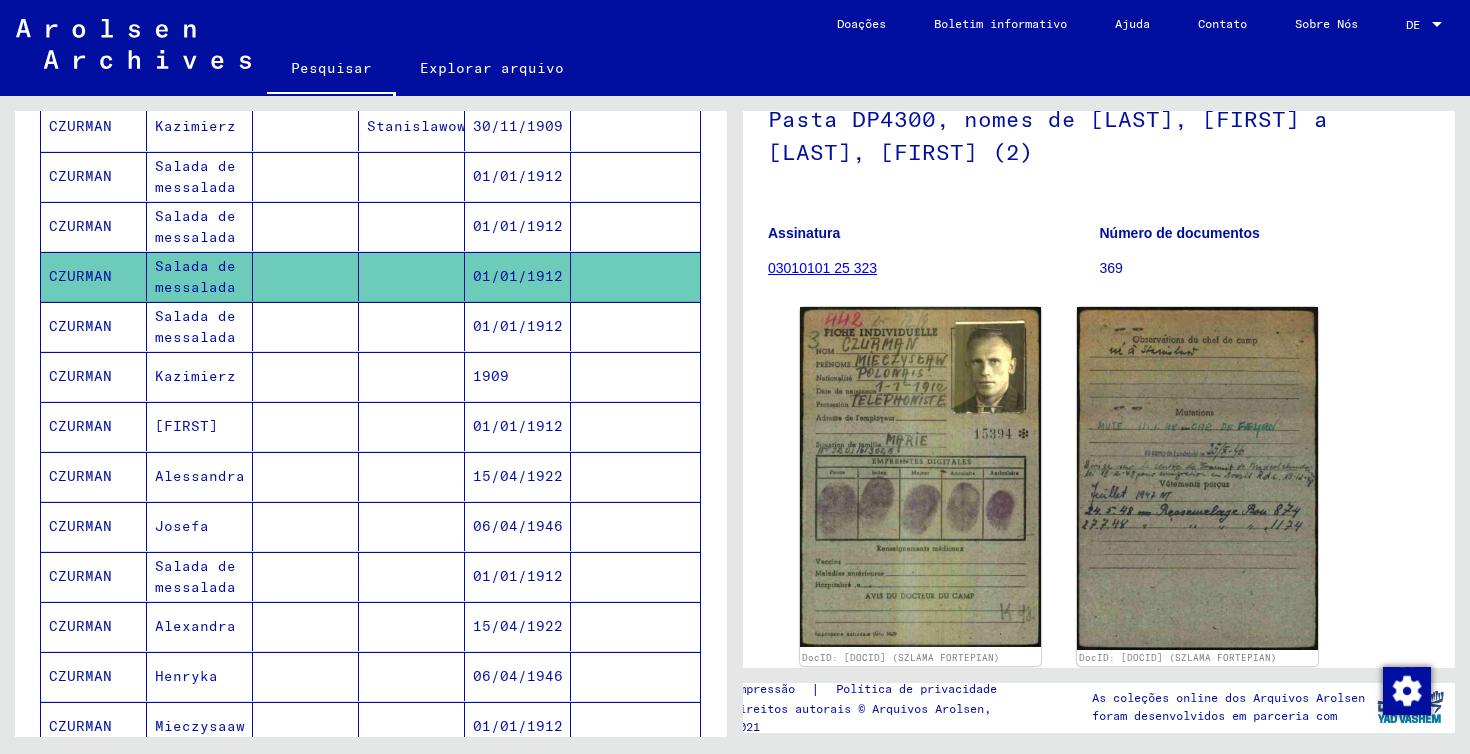 click on "Salada de messalada" at bounding box center (200, 276) 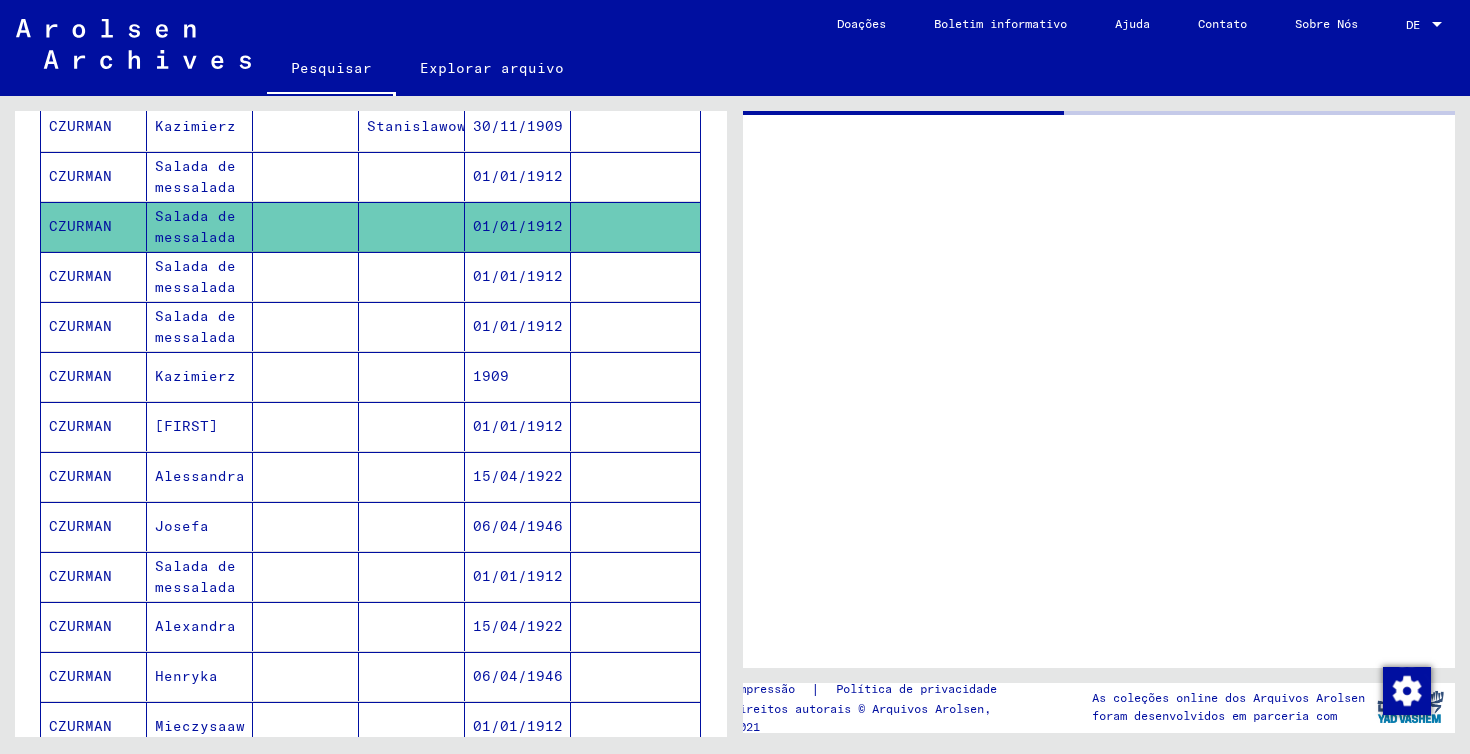 scroll, scrollTop: 0, scrollLeft: 0, axis: both 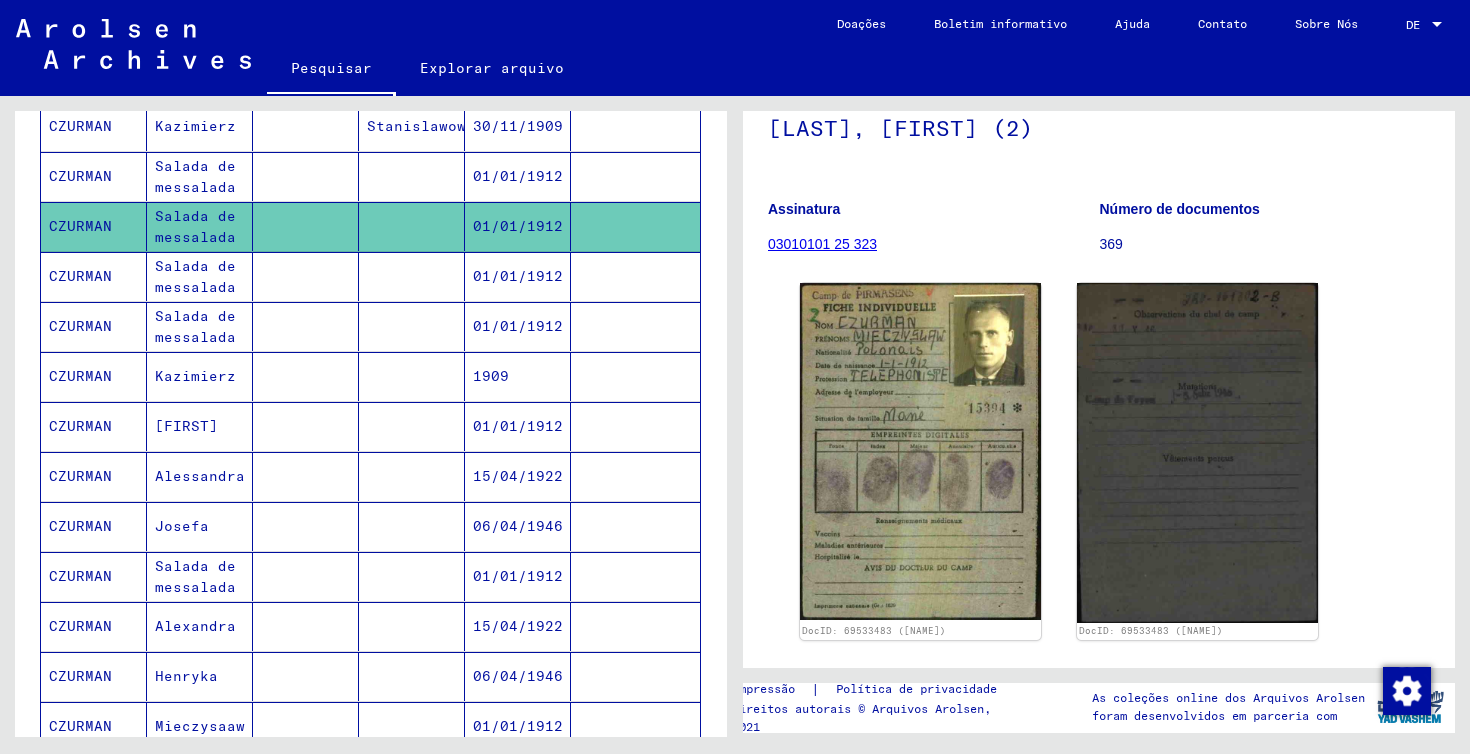 click on "Salada de messalada" at bounding box center [200, 226] 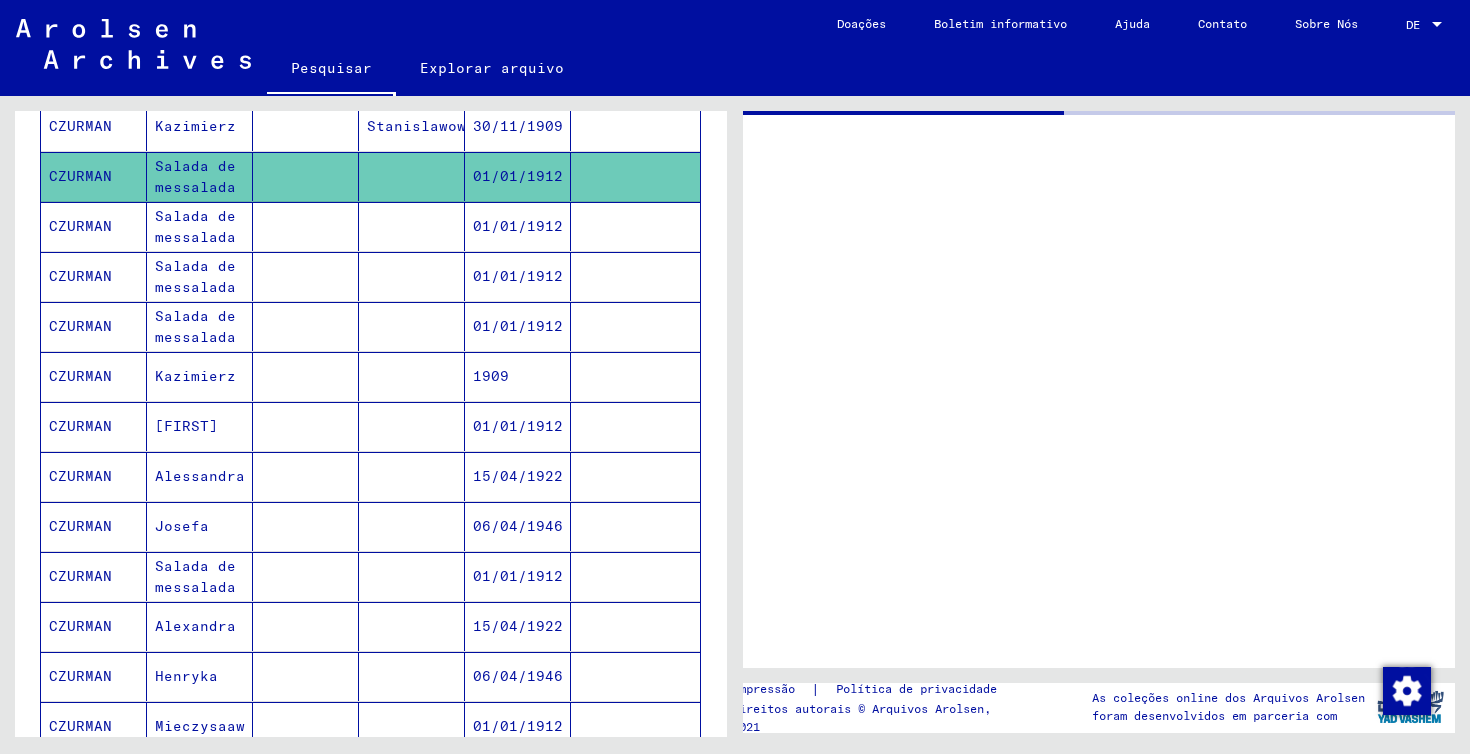 scroll, scrollTop: 0, scrollLeft: 0, axis: both 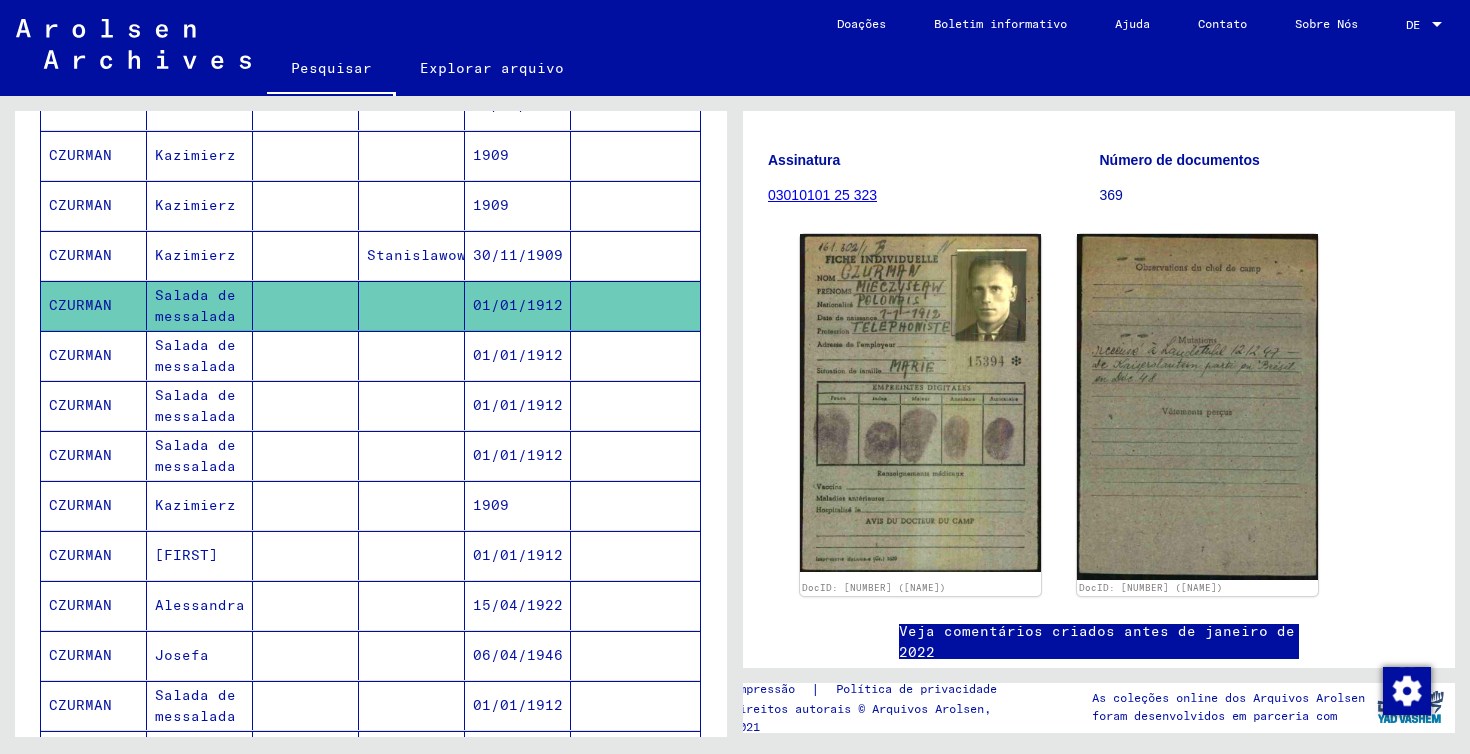 click on "Kazimierz" at bounding box center [200, 305] 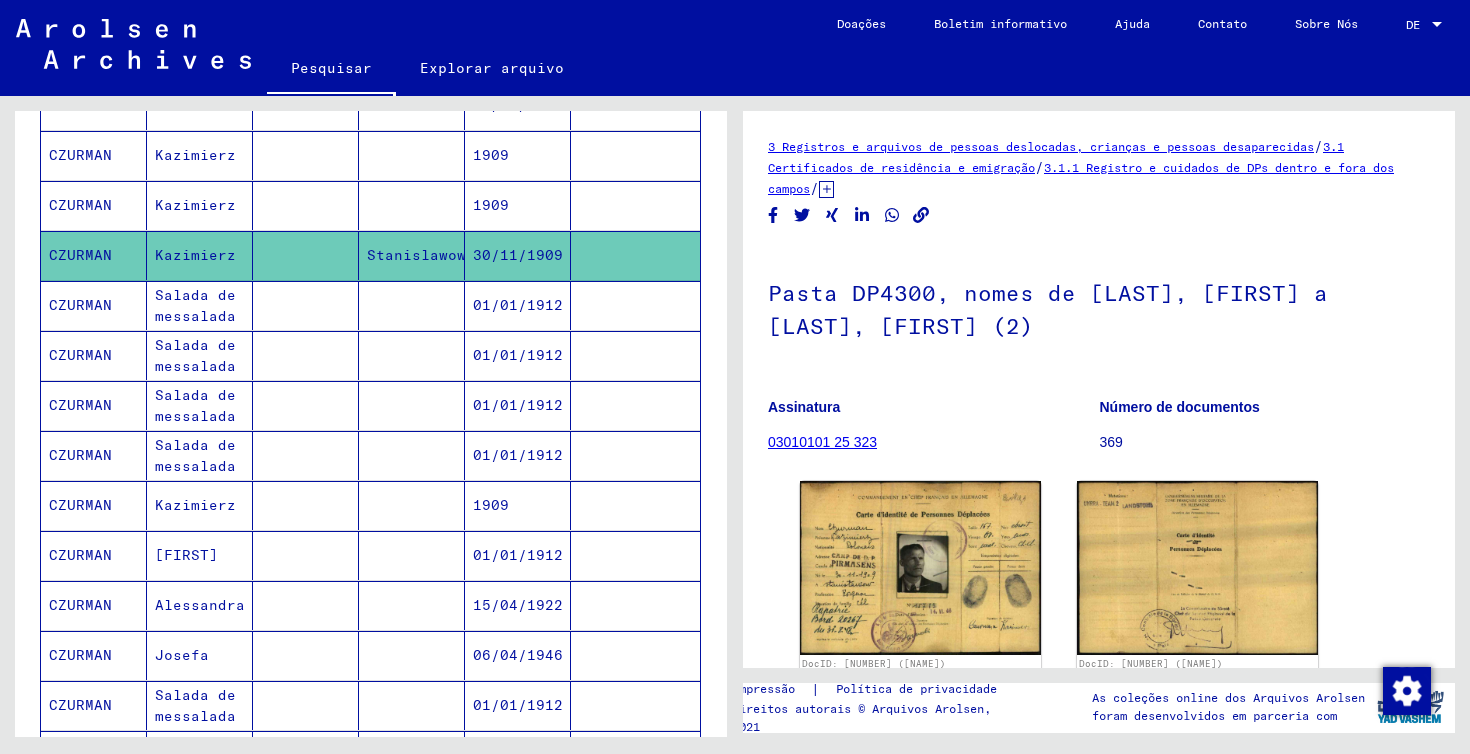 scroll, scrollTop: 0, scrollLeft: 0, axis: both 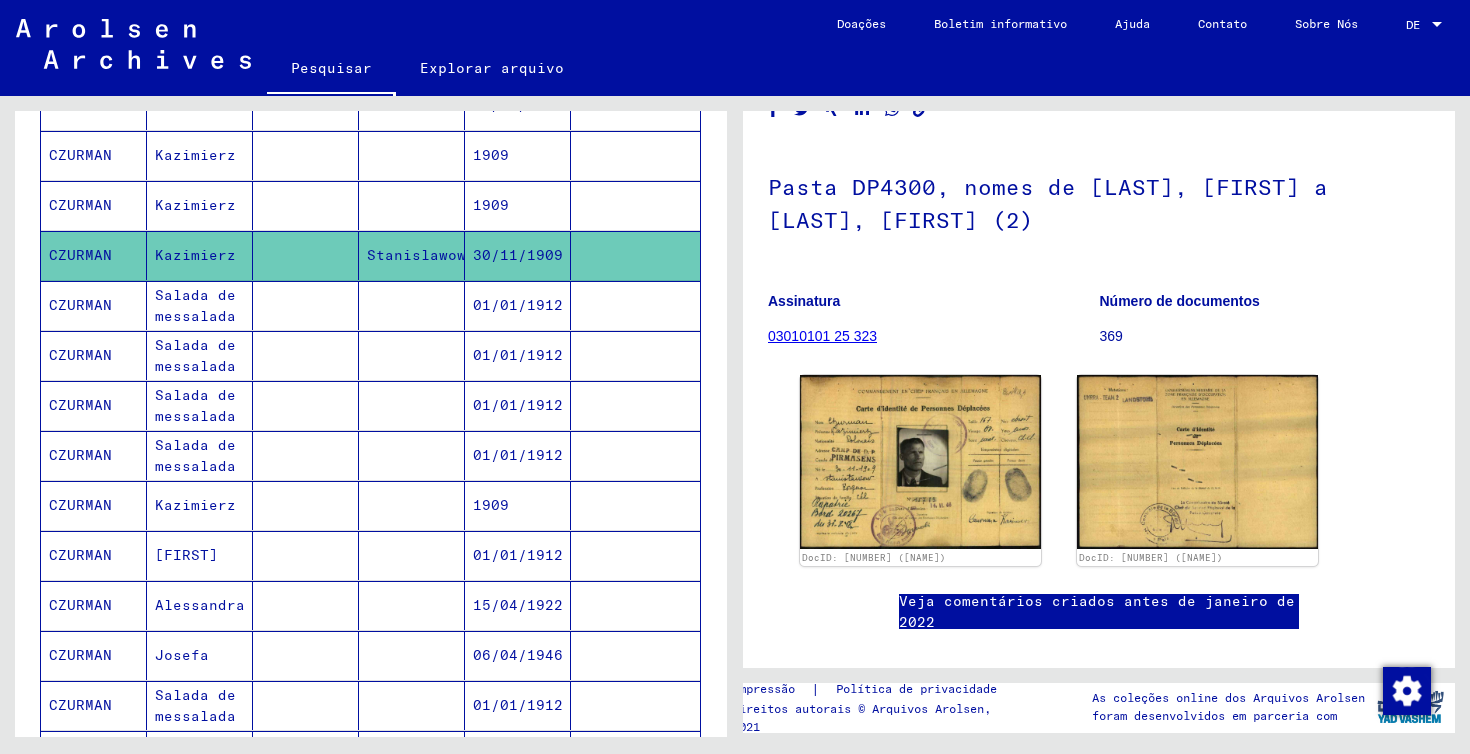 click on "Kazimierz" at bounding box center [200, 255] 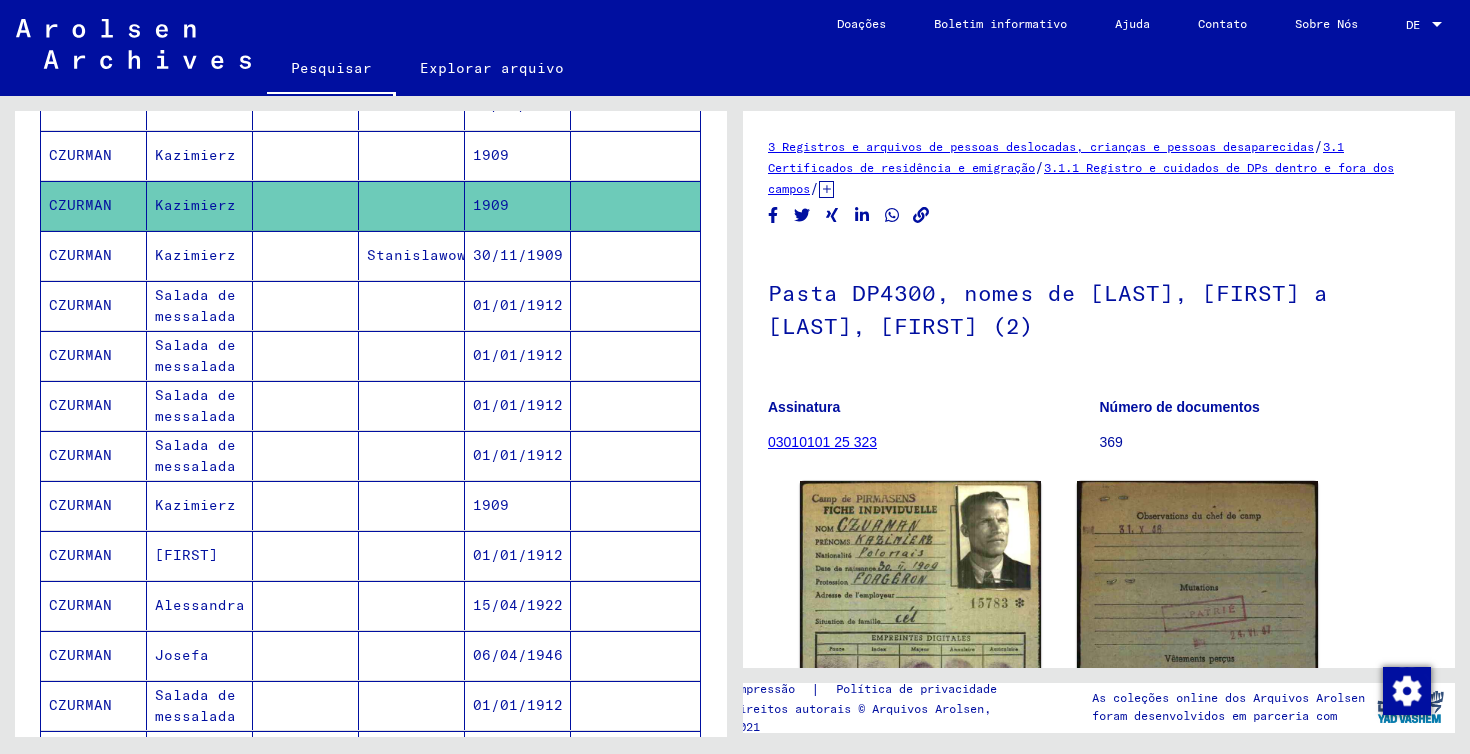 scroll, scrollTop: 0, scrollLeft: 0, axis: both 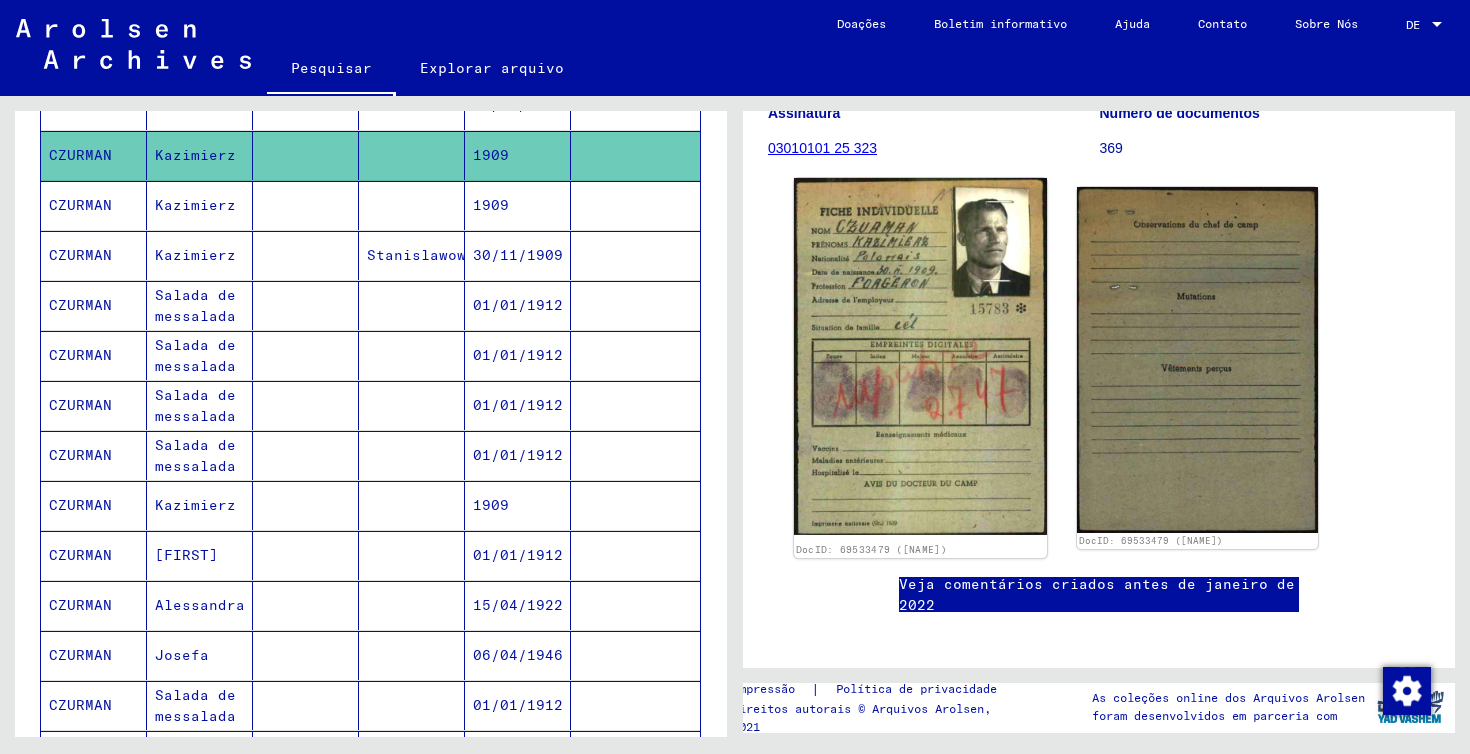 drag, startPoint x: 1000, startPoint y: 551, endPoint x: 959, endPoint y: 551, distance: 41 